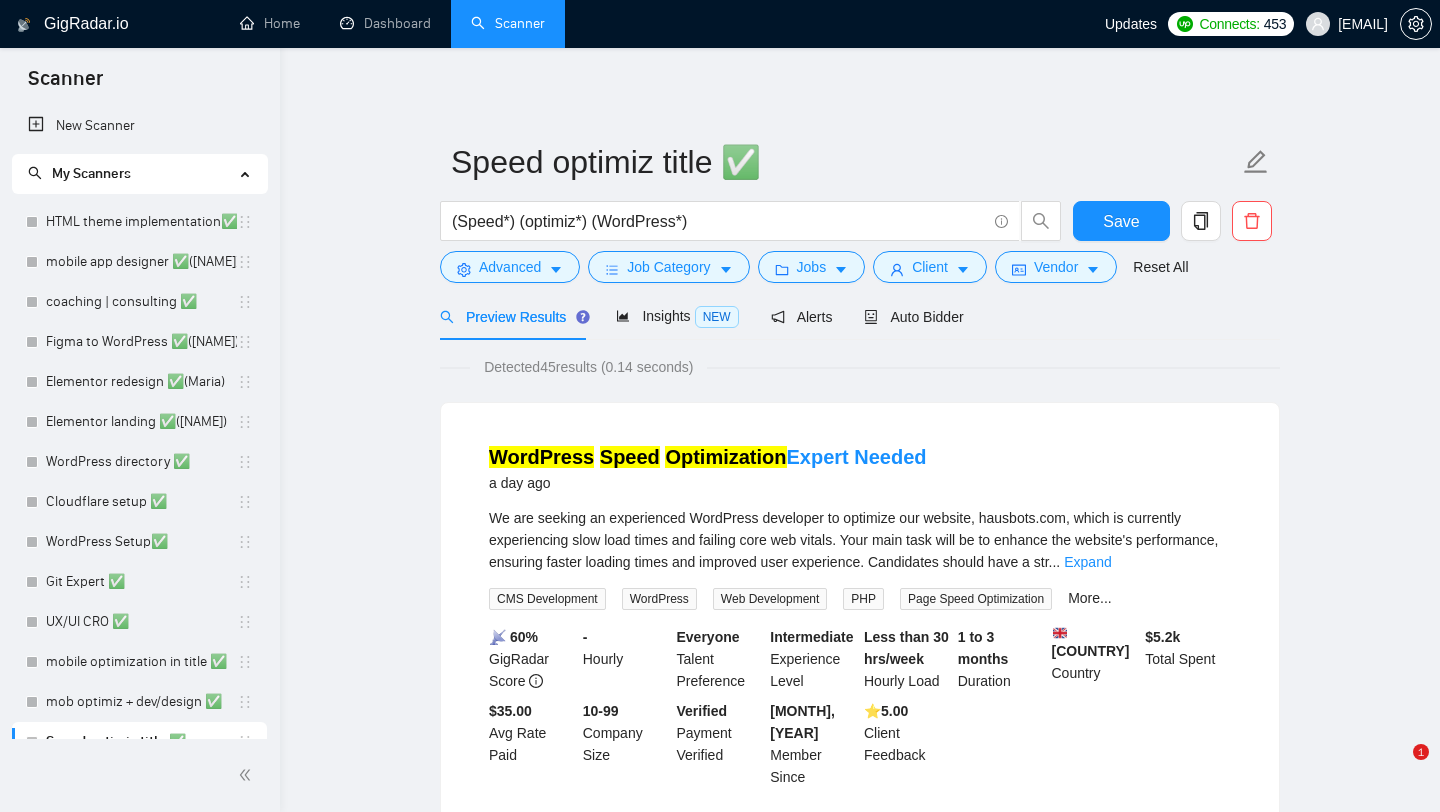 scroll, scrollTop: 0, scrollLeft: 0, axis: both 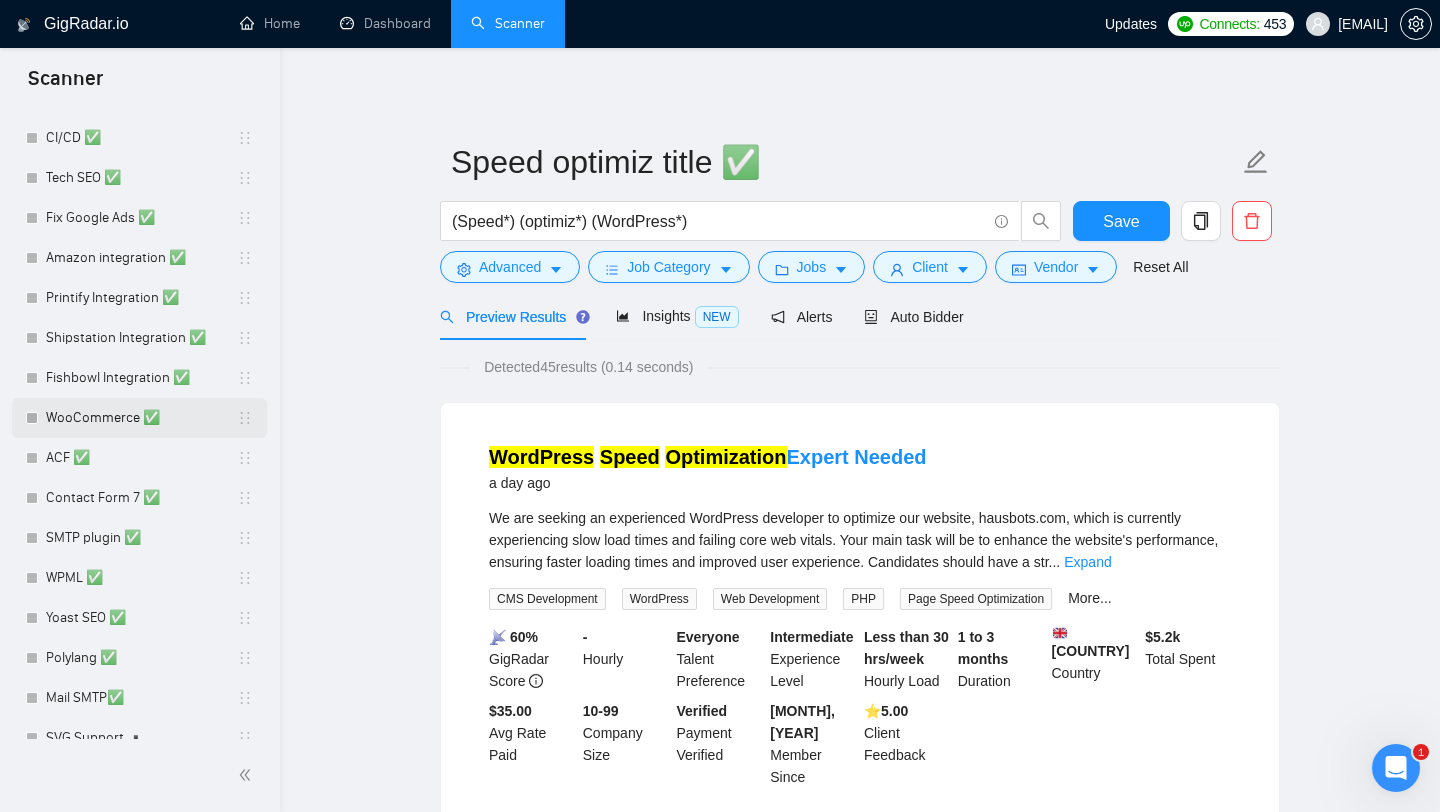 click on "WooCommerce ✅" at bounding box center [141, 418] 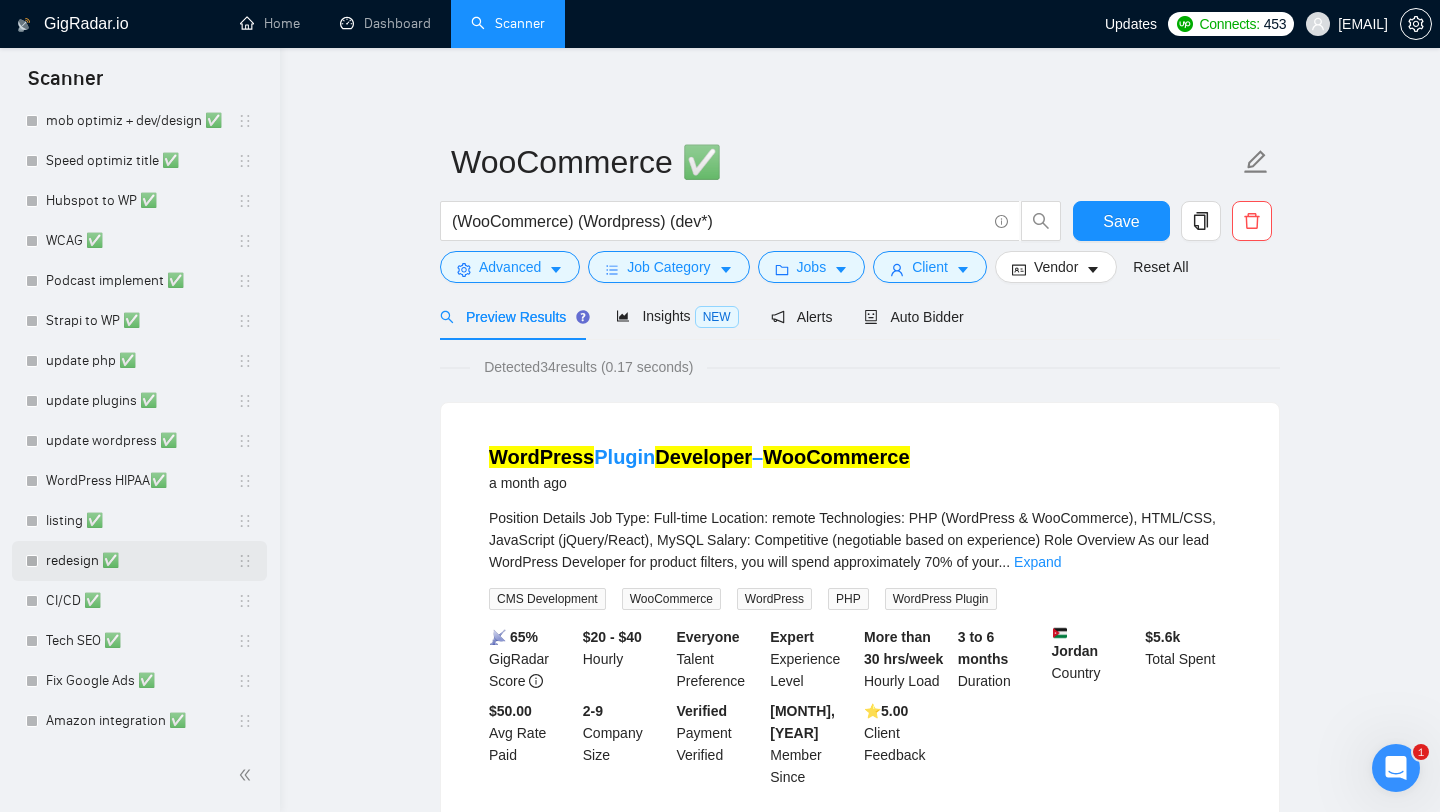 scroll, scrollTop: 569, scrollLeft: 0, axis: vertical 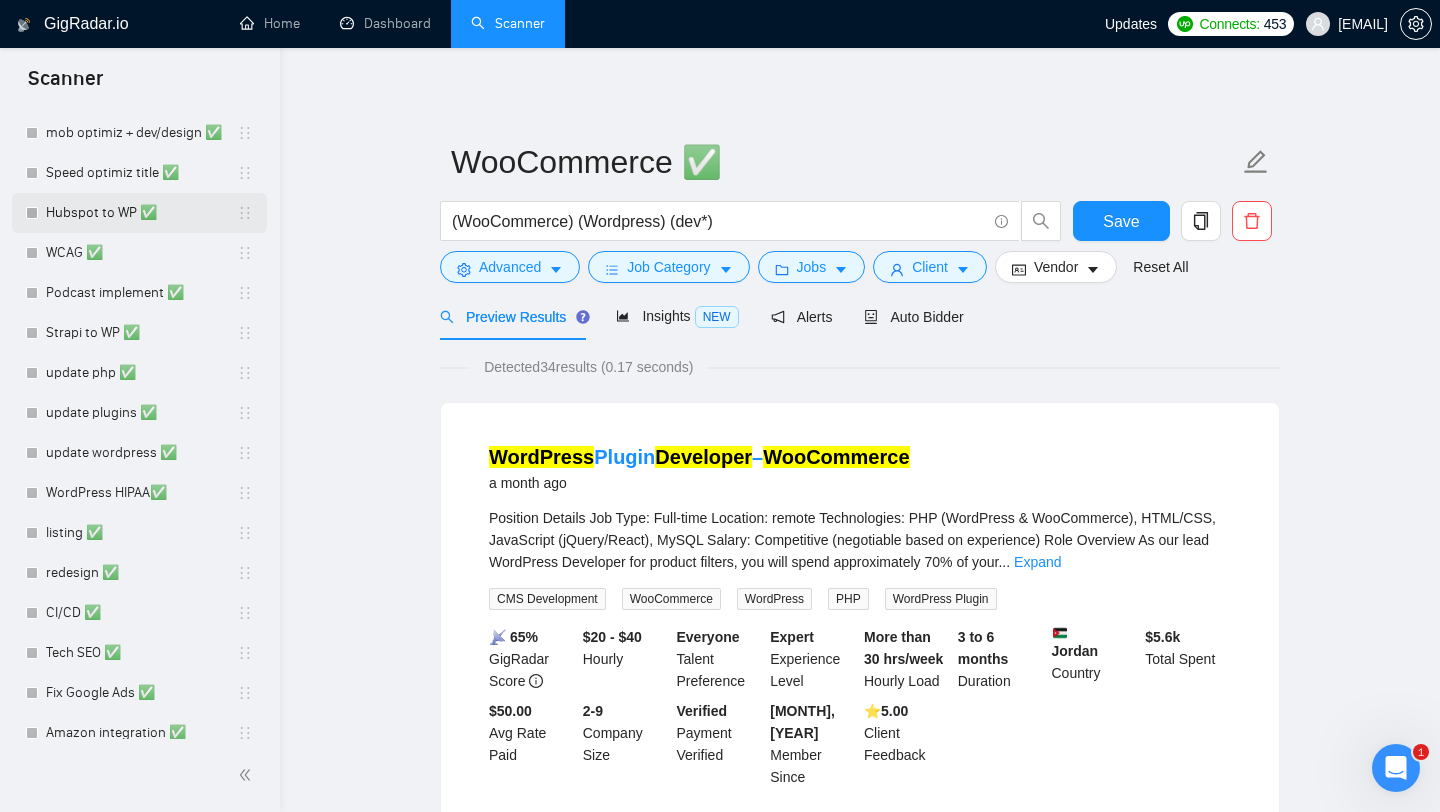 click on "Hubspot to WP ✅" at bounding box center (141, 213) 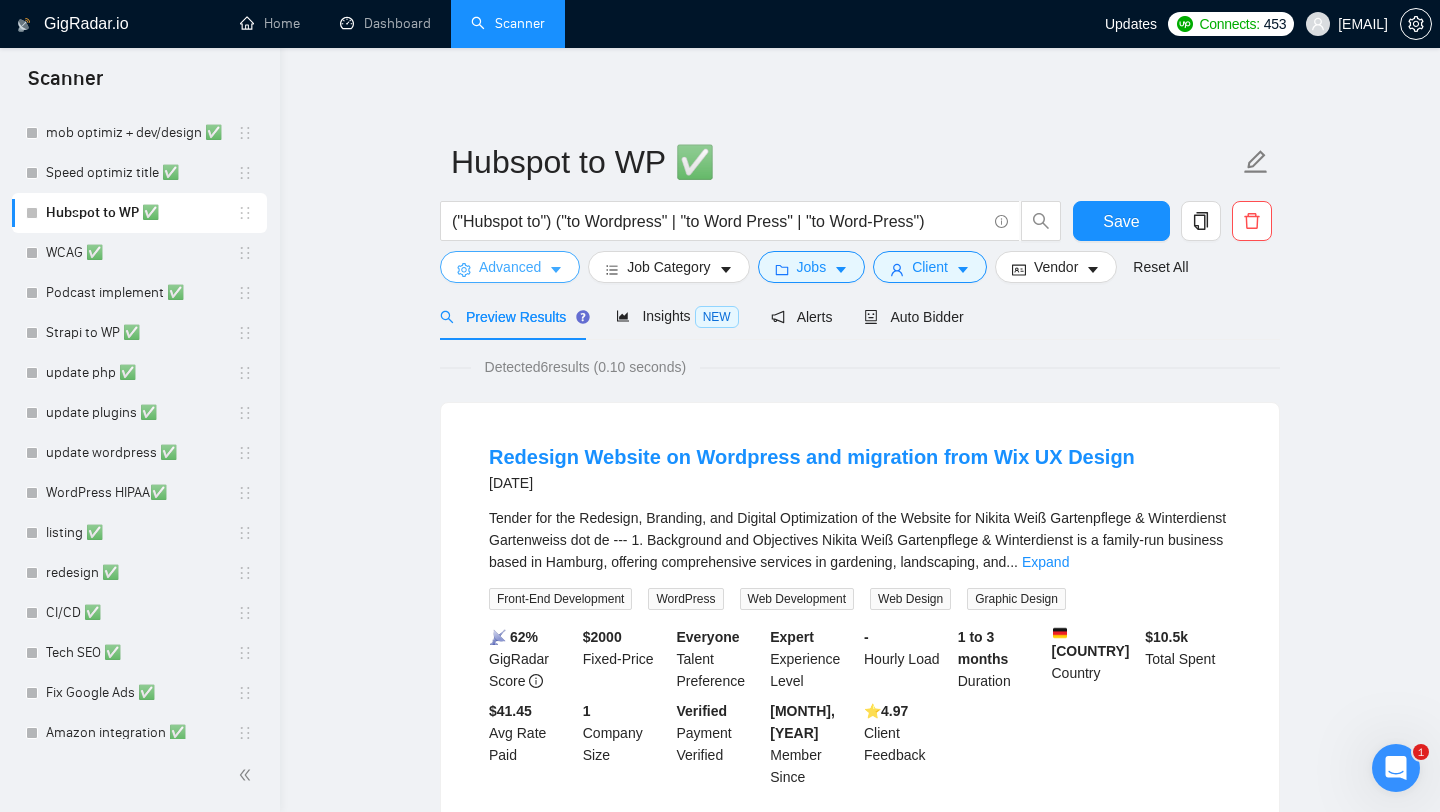 click on "Advanced" at bounding box center (510, 267) 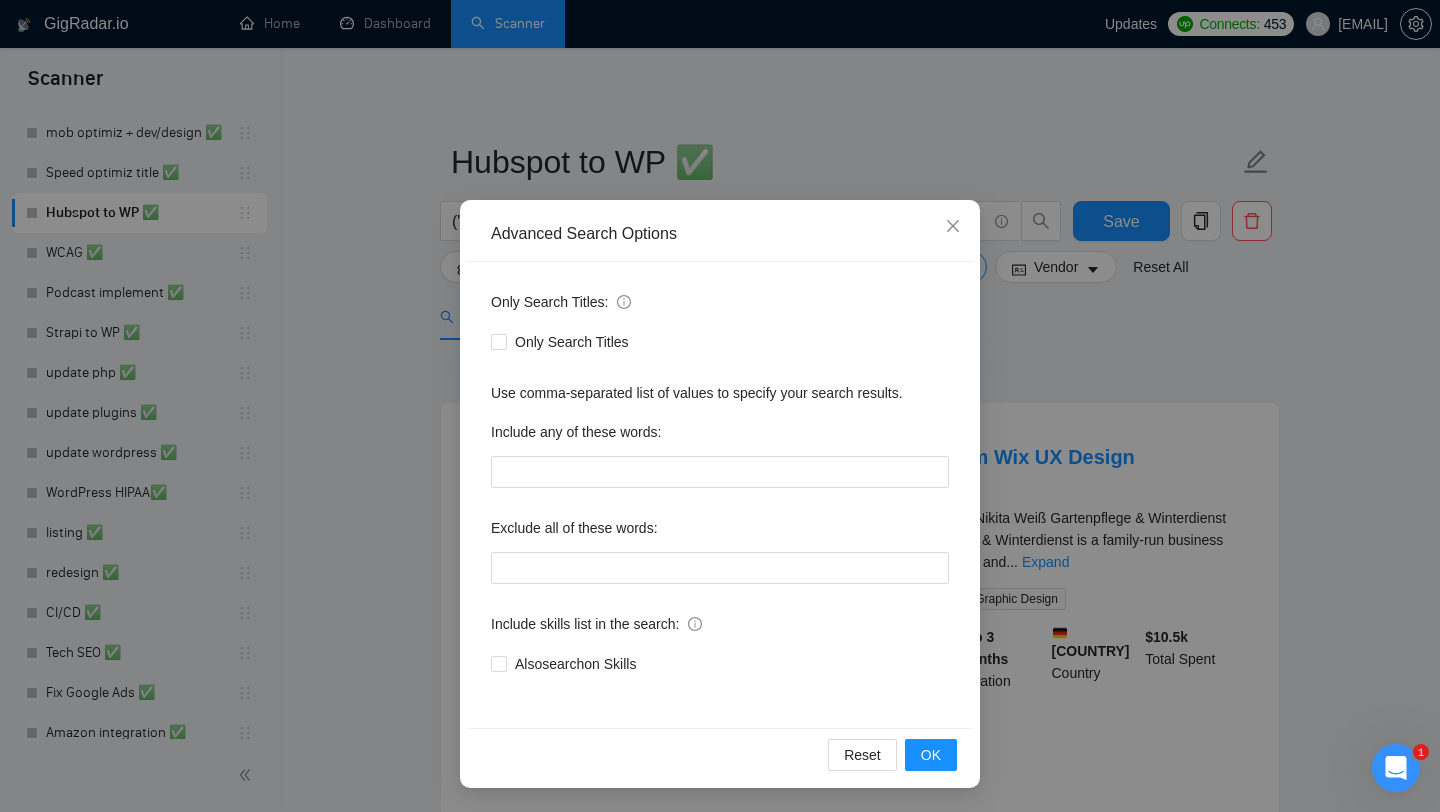 scroll, scrollTop: 0, scrollLeft: 0, axis: both 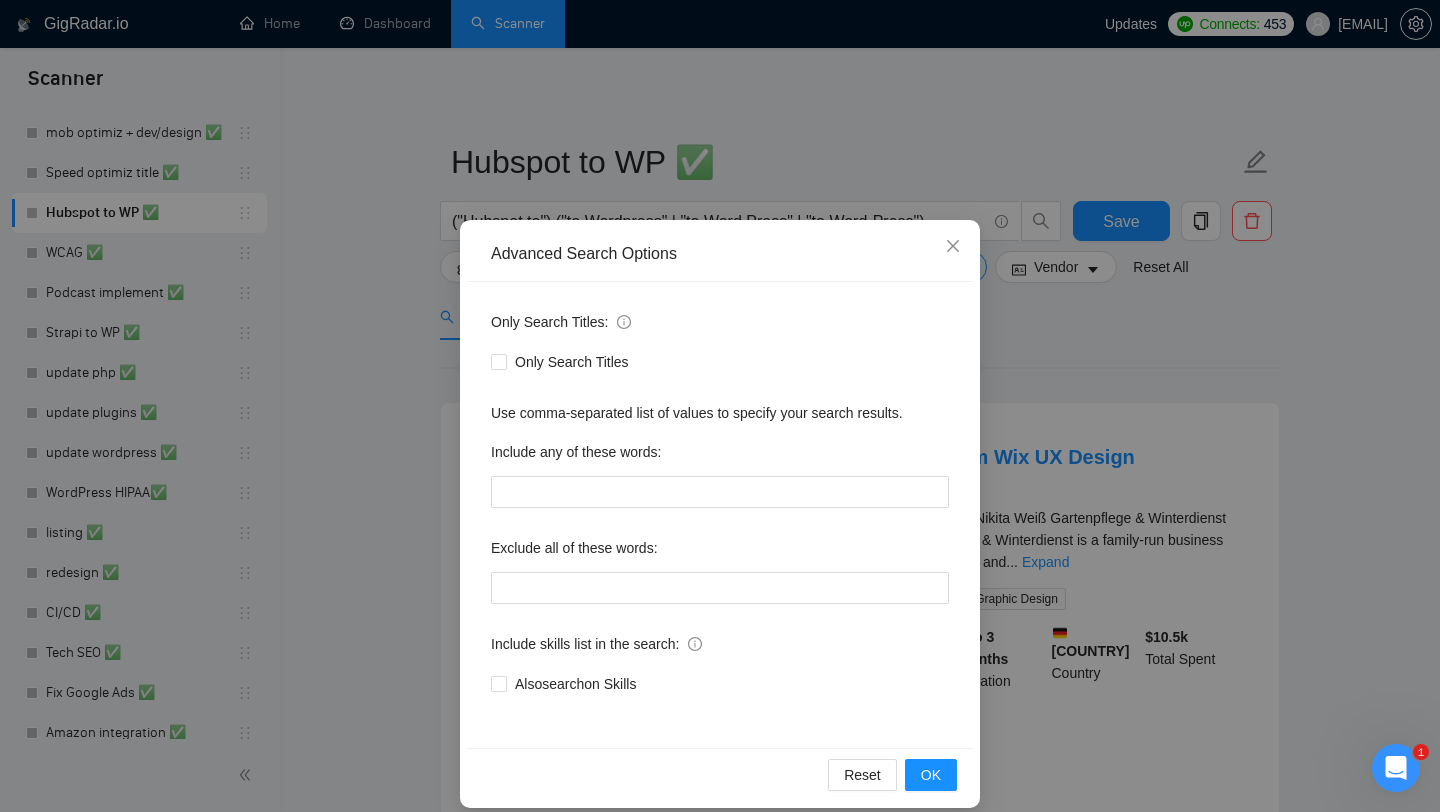 click on "Advanced Search Options Only Search Titles:   Only Search Titles Use comma-separated list of values to specify your search results. Include any of these words: Exclude all of these words: Include skills list in the search:   Also  search  on Skills Reset OK" at bounding box center [720, 406] 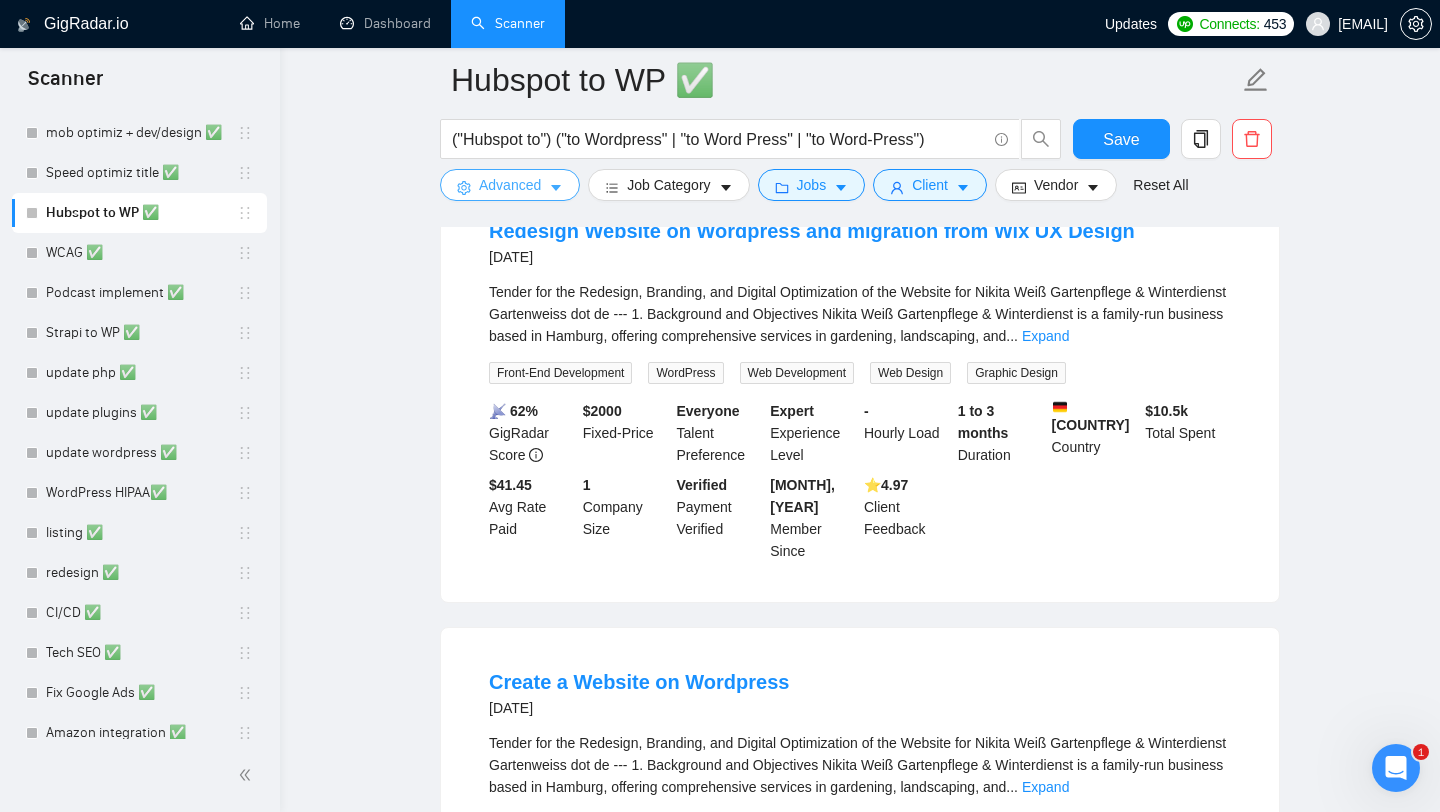 scroll, scrollTop: 0, scrollLeft: 0, axis: both 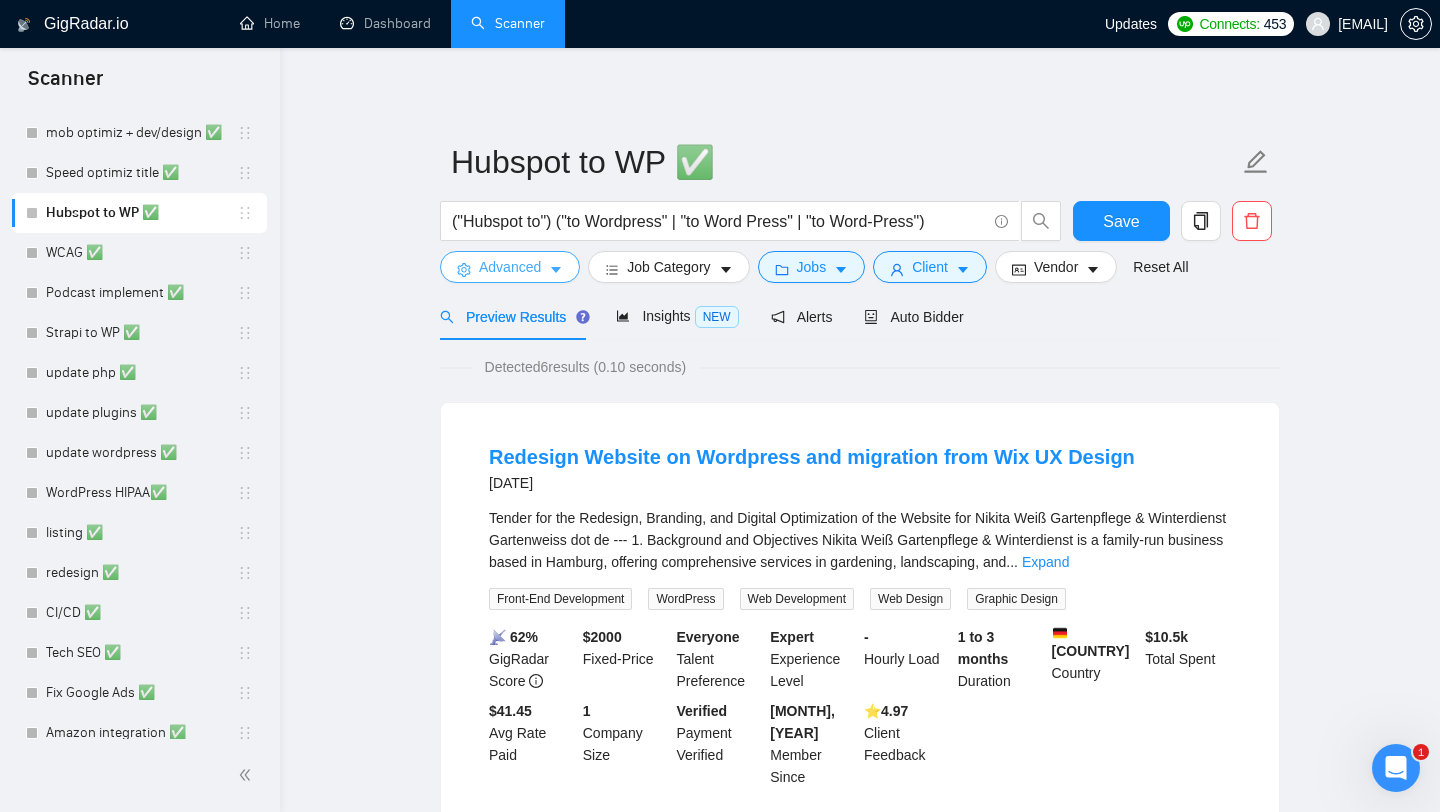 click on "Advanced" at bounding box center (510, 267) 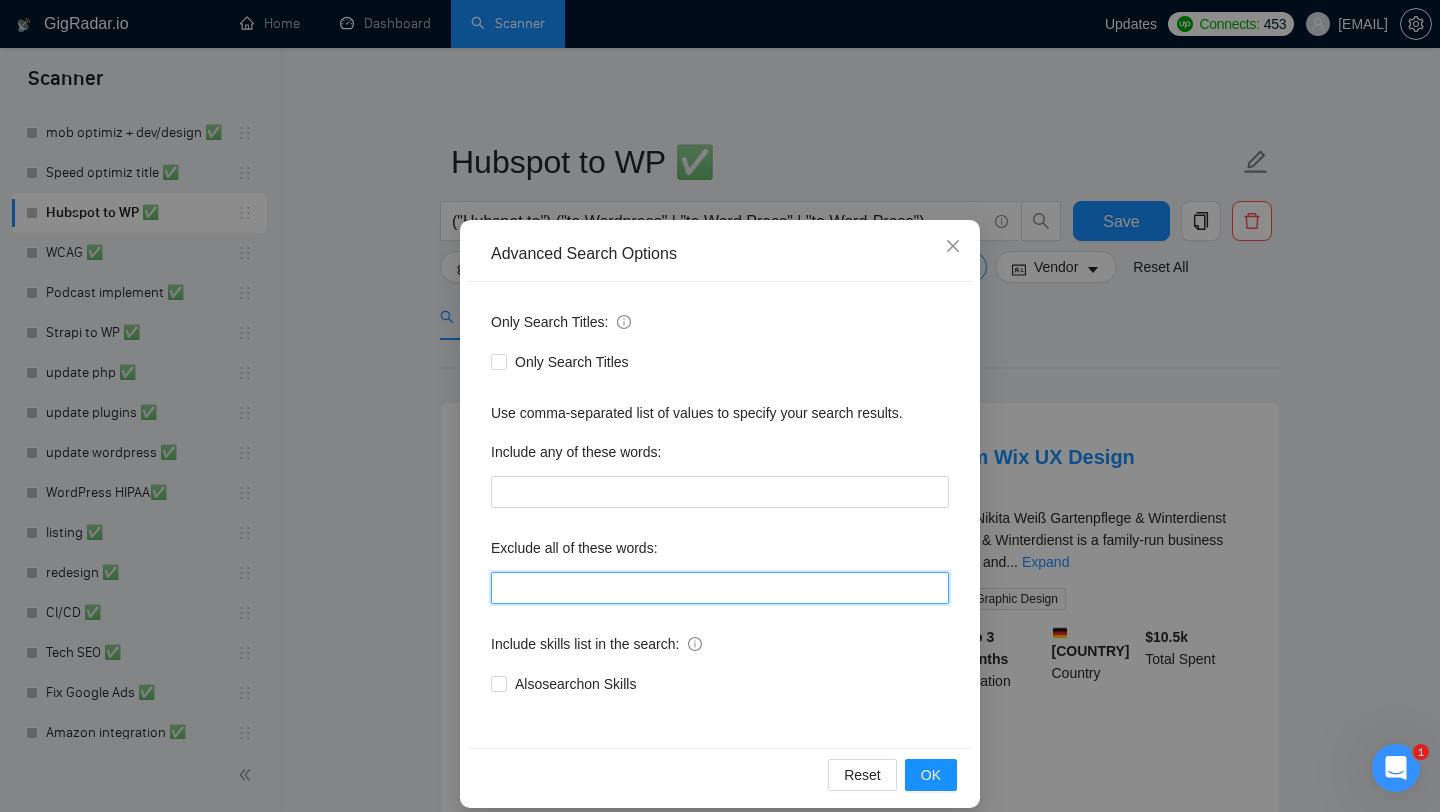 click at bounding box center (720, 588) 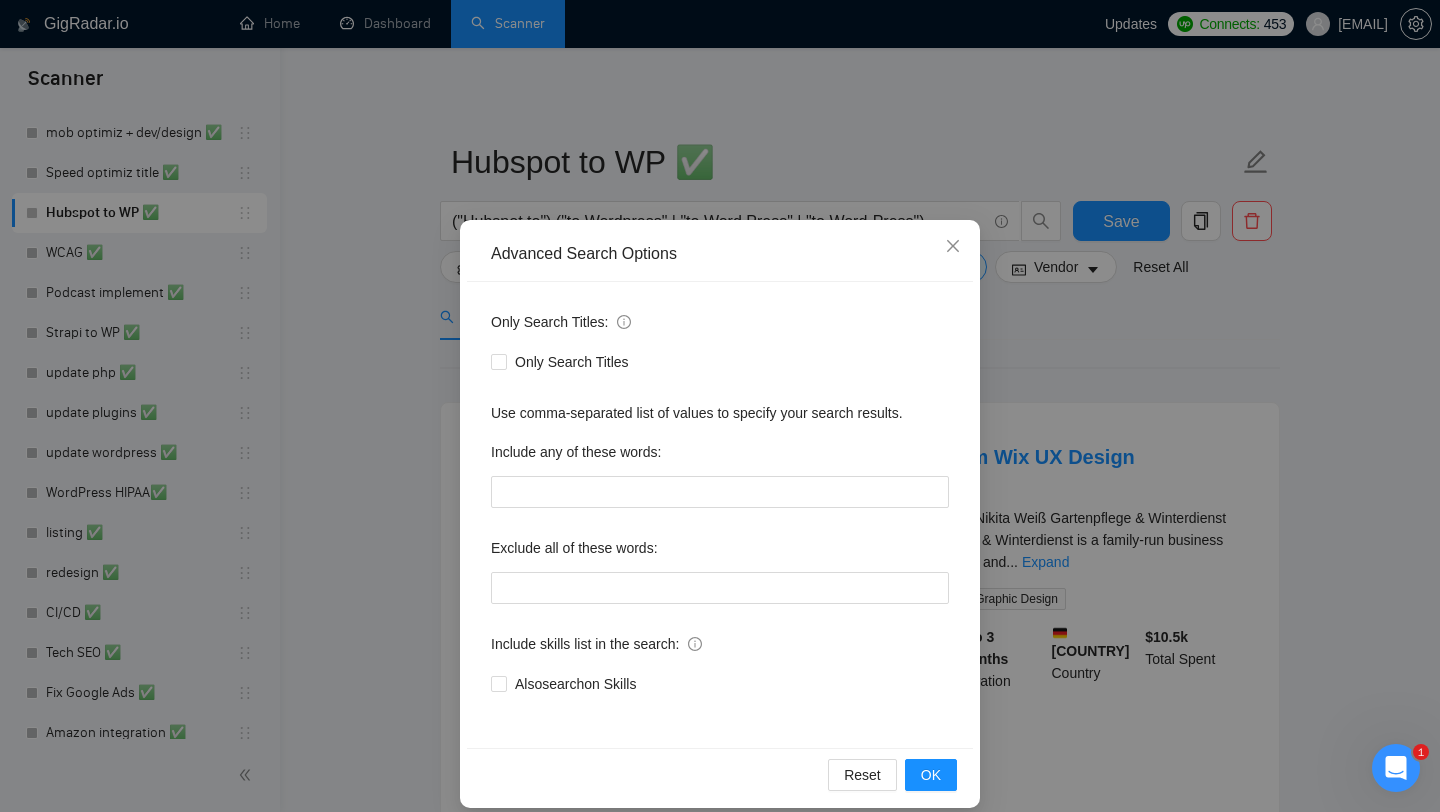 click on "Advanced Search Options Only Search Titles:   Only Search Titles Use comma-separated list of values to specify your search results. Include any of these words: Exclude all of these words: Include skills list in the search:   Also  search  on Skills Reset OK" at bounding box center (720, 406) 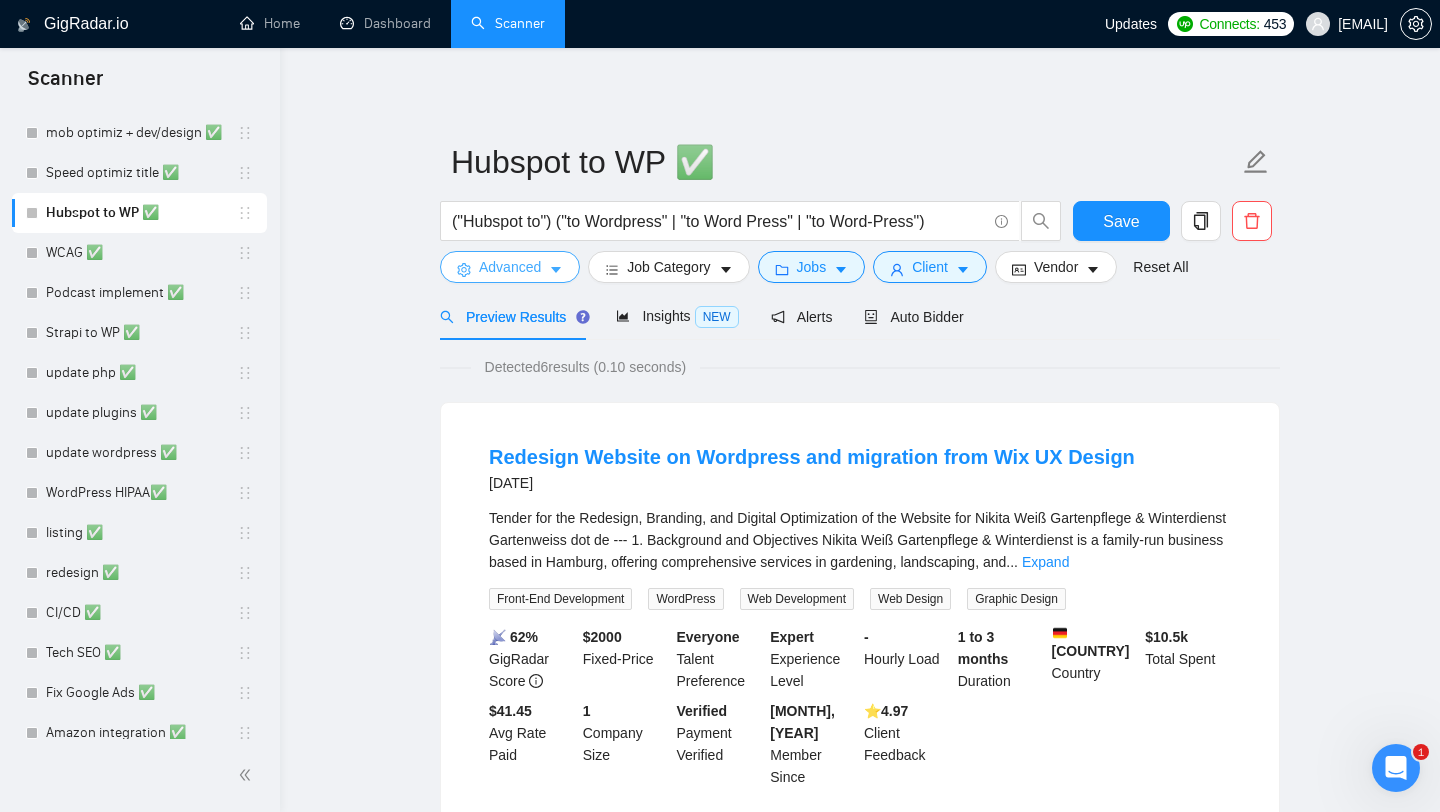 click on "Advanced" at bounding box center [510, 267] 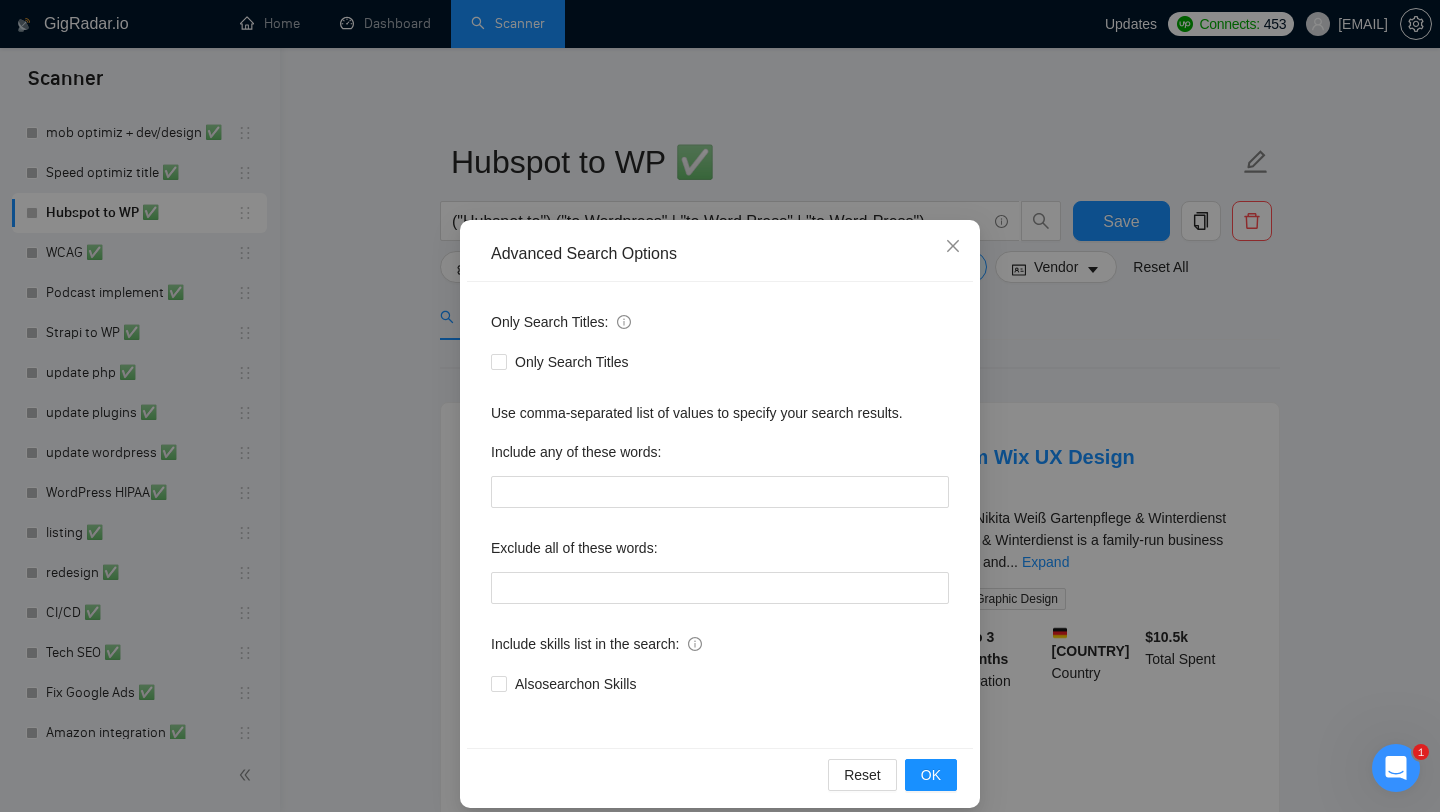 scroll, scrollTop: 20, scrollLeft: 0, axis: vertical 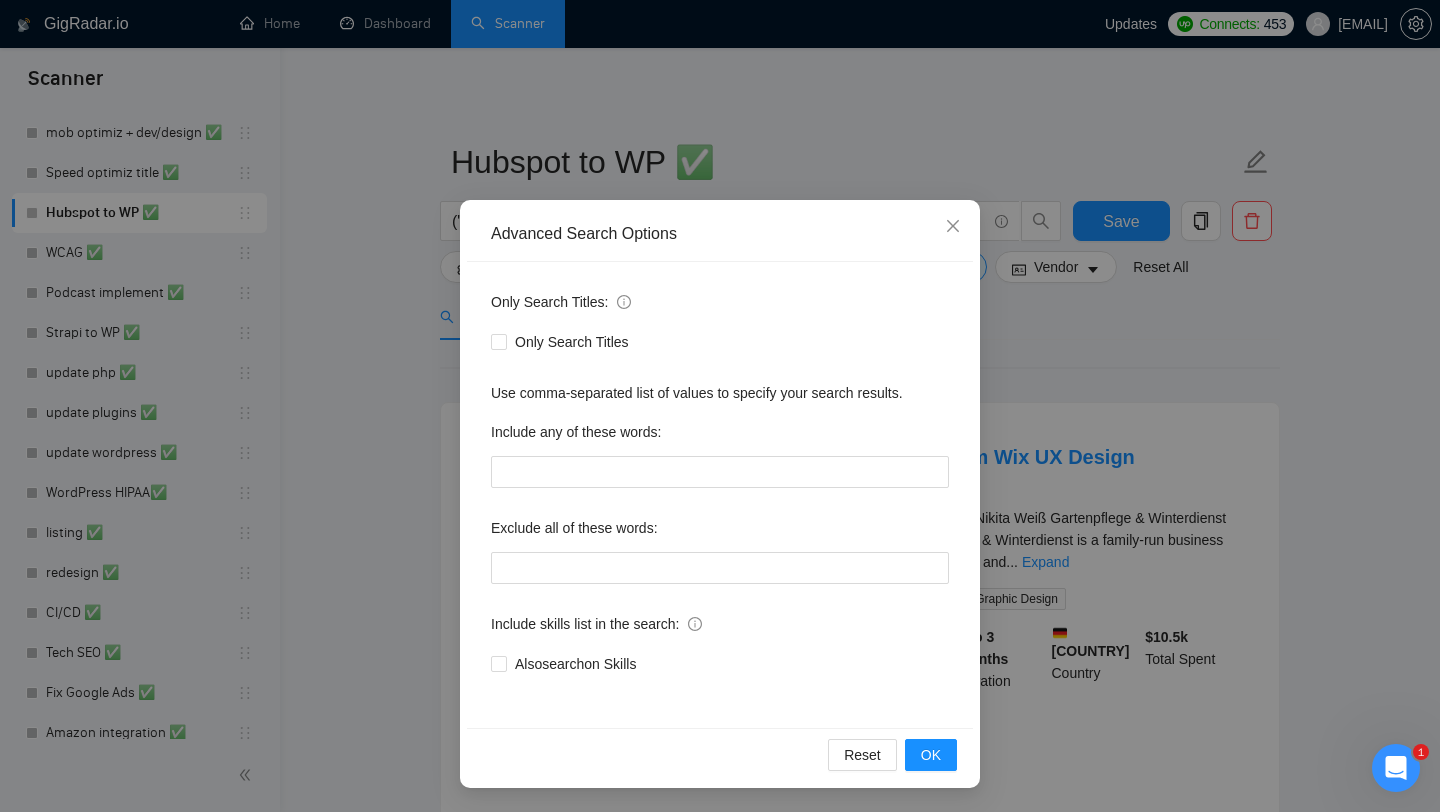 click on "Advanced Search Options Only Search Titles:   Only Search Titles Use comma-separated list of values to specify your search results. Include any of these words: Exclude all of these words: Include skills list in the search:   Also  search  on Skills Reset OK" at bounding box center (720, 406) 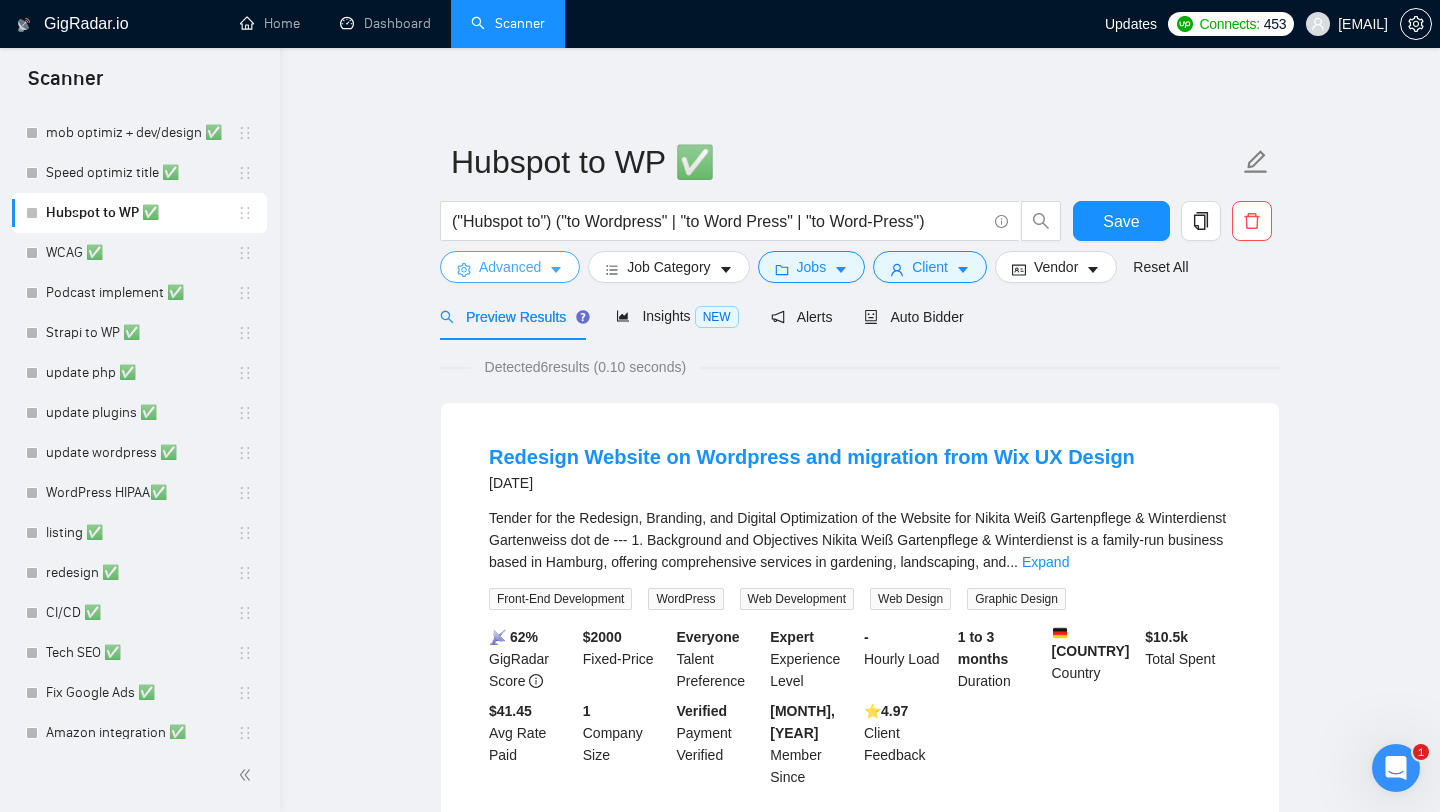click on "Advanced" at bounding box center [510, 267] 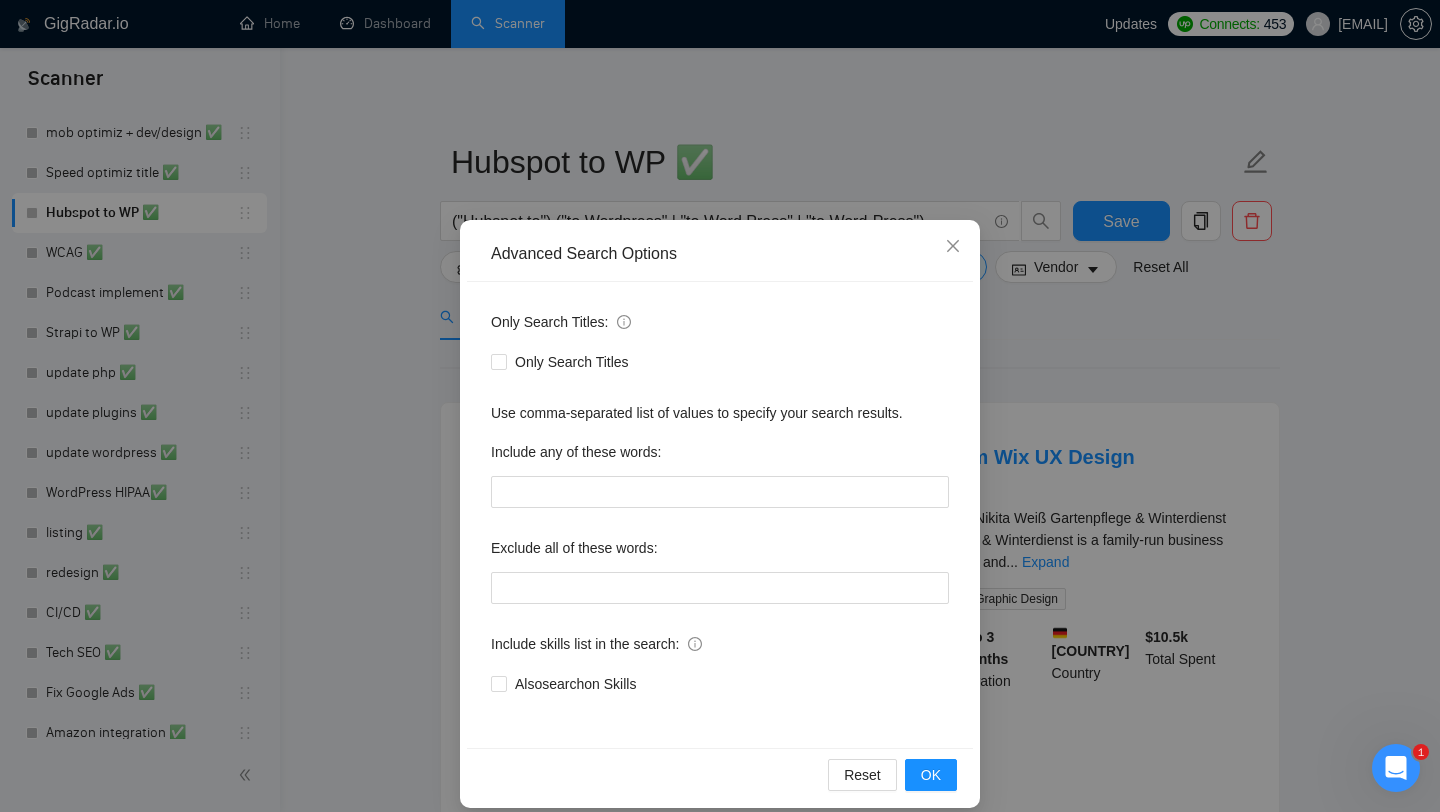 scroll, scrollTop: 20, scrollLeft: 0, axis: vertical 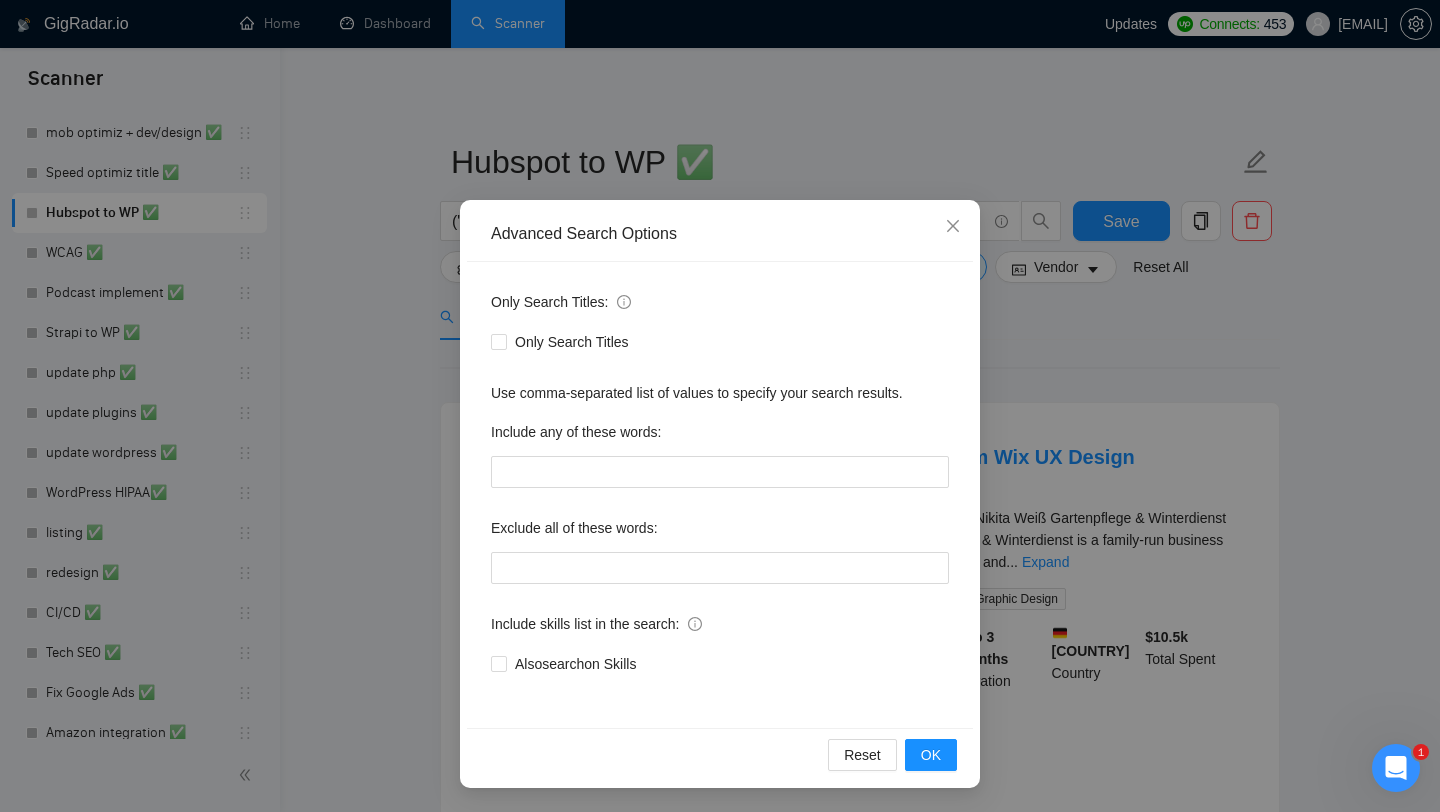 click on "Advanced Search Options Only Search Titles:   Only Search Titles Use comma-separated list of values to specify your search results. Include any of these words: Exclude all of these words: Include skills list in the search:   Also  search  on Skills Reset OK" at bounding box center [720, 406] 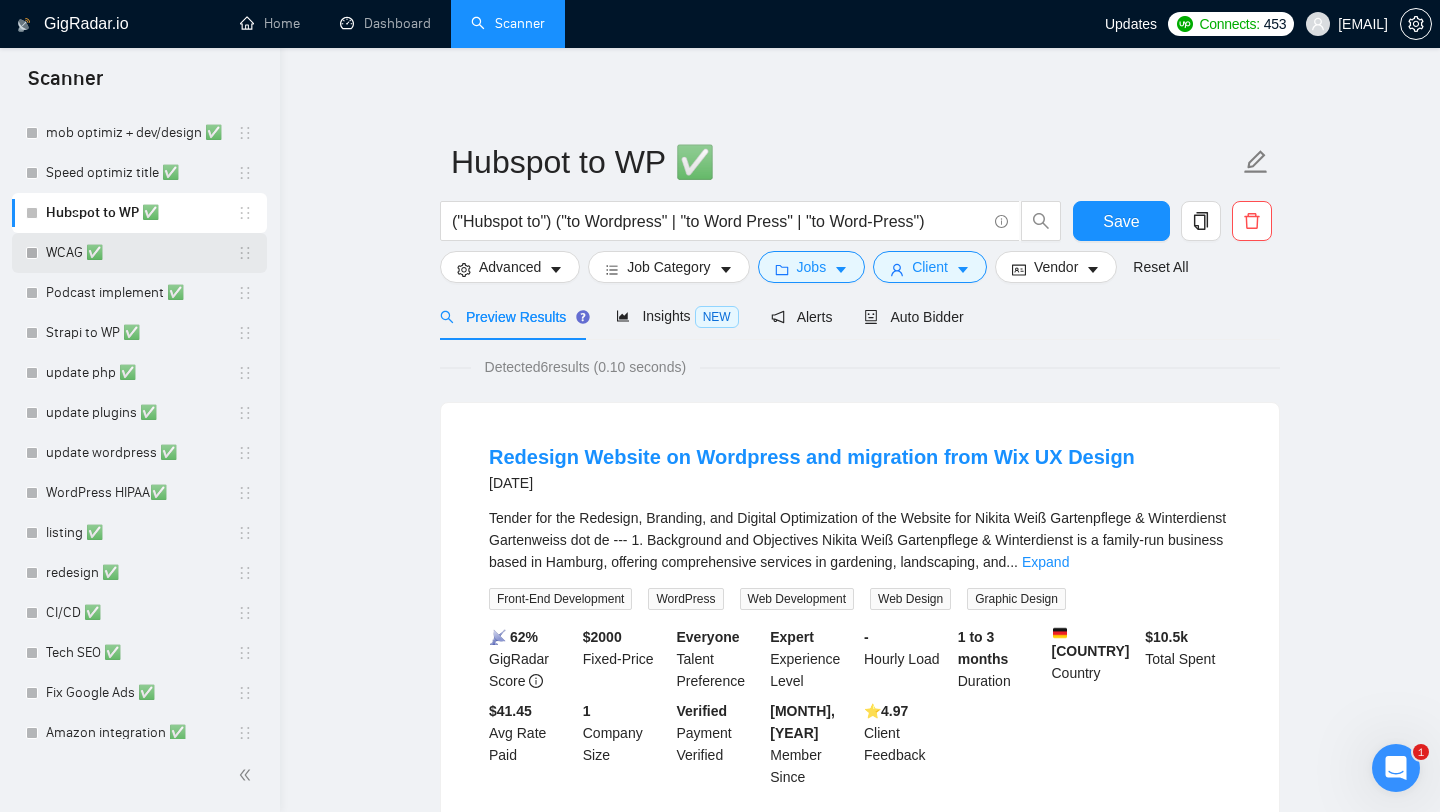 click on "WCAG ✅" at bounding box center (141, 253) 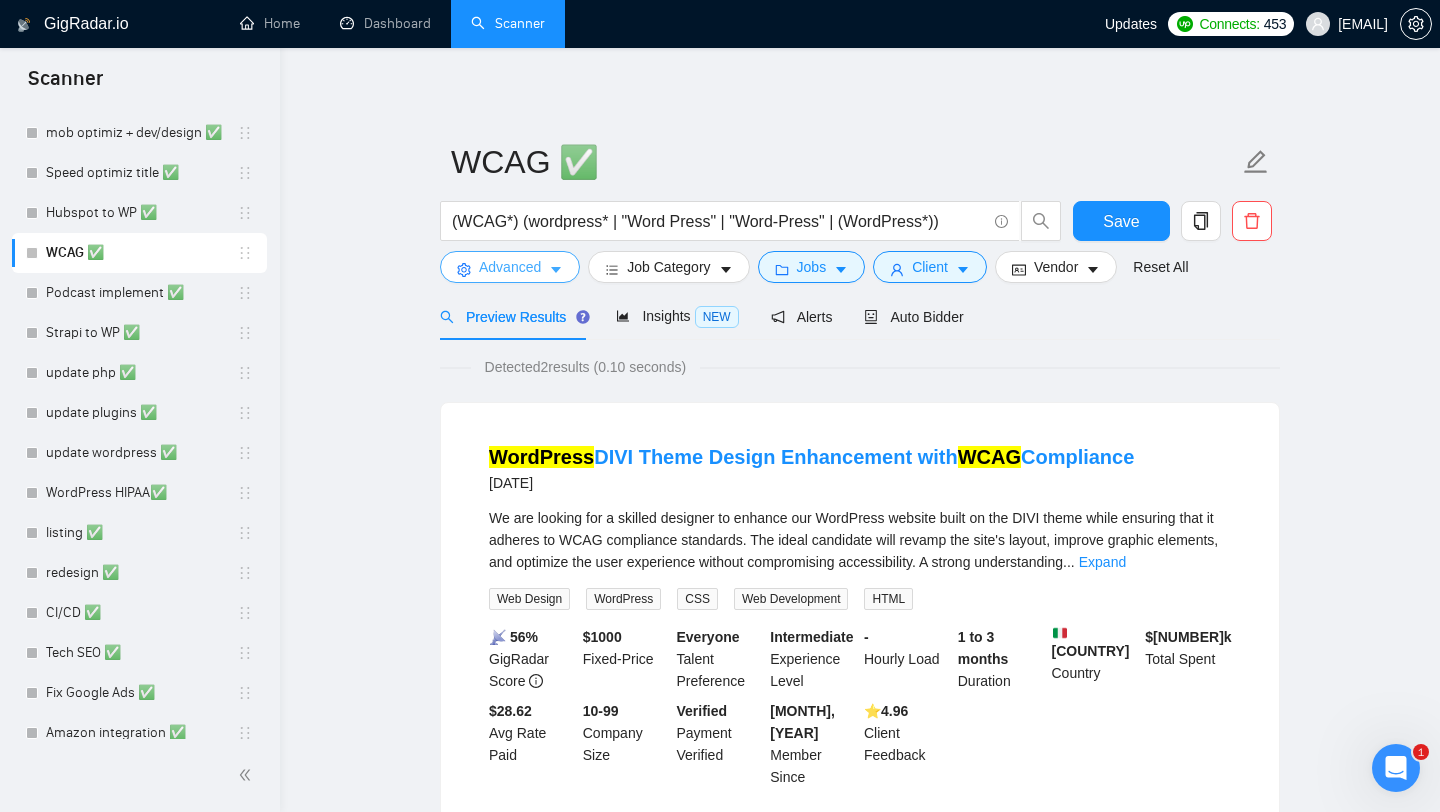 click on "Advanced" at bounding box center [510, 267] 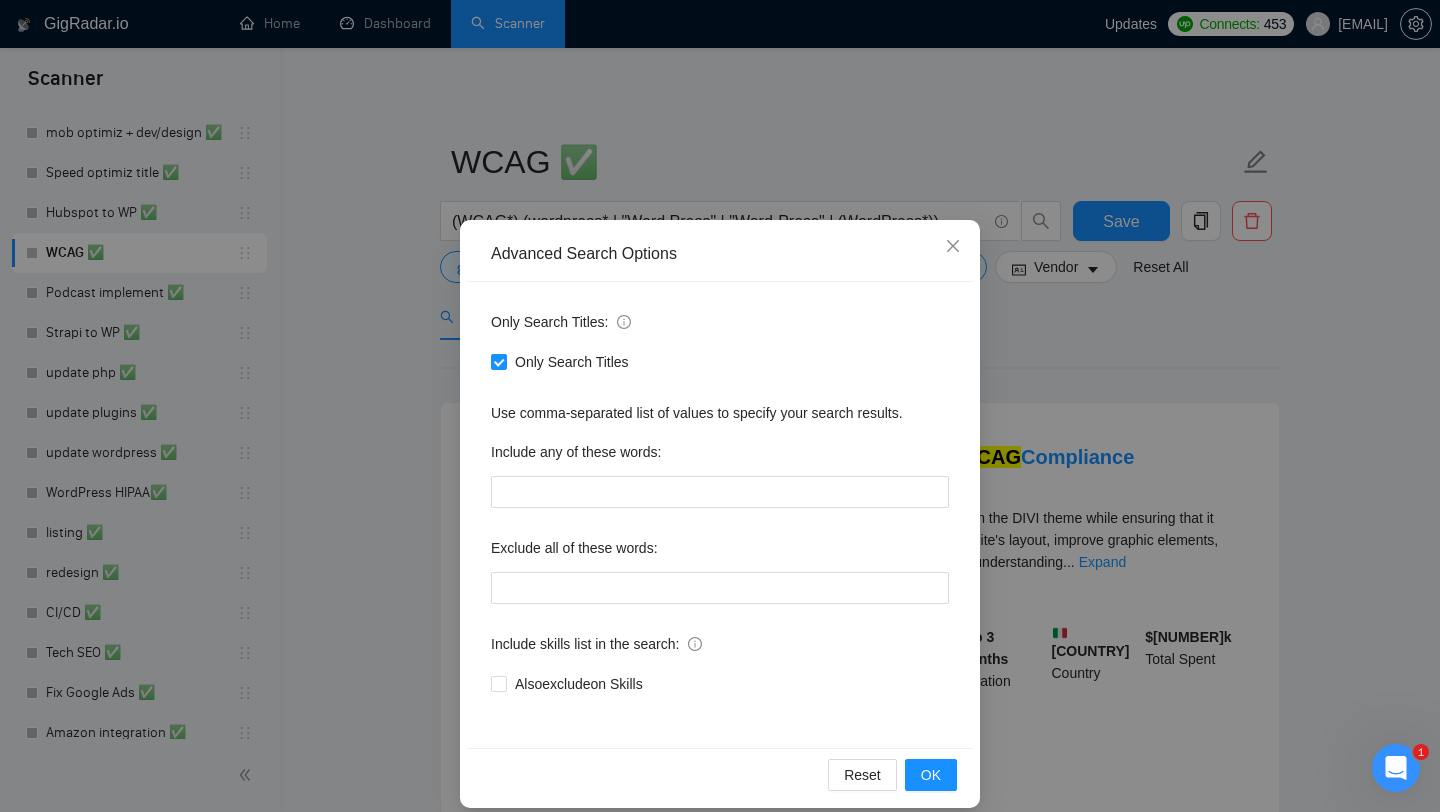 click on "Advanced Search Options Only Search Titles:   Only Search Titles Use comma-separated list of values to specify your search results. Include any of these words: Exclude all of these words: Include skills list in the search:   Also  exclude  on Skills Reset OK" at bounding box center [720, 406] 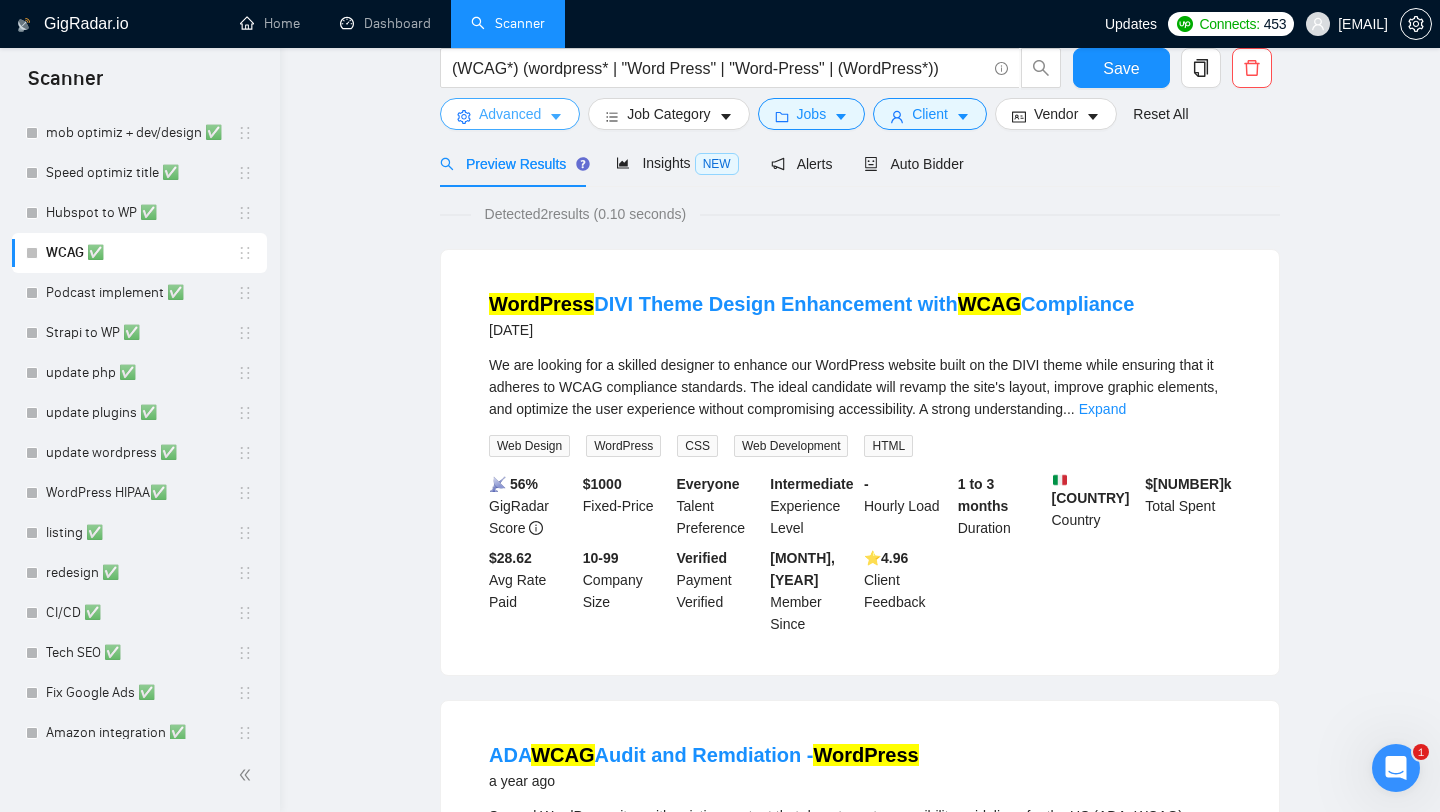 scroll, scrollTop: 0, scrollLeft: 0, axis: both 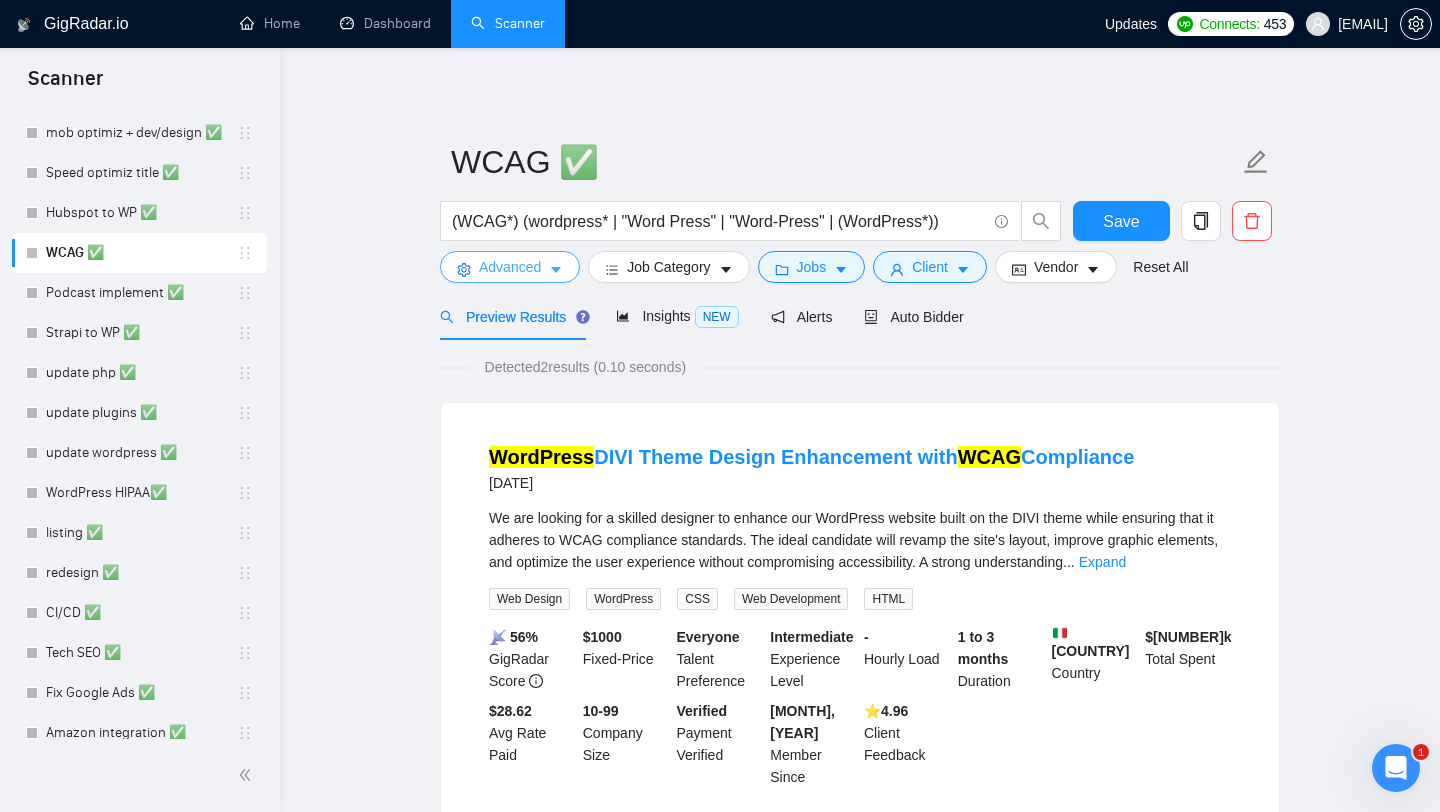 click on "Advanced" at bounding box center [510, 267] 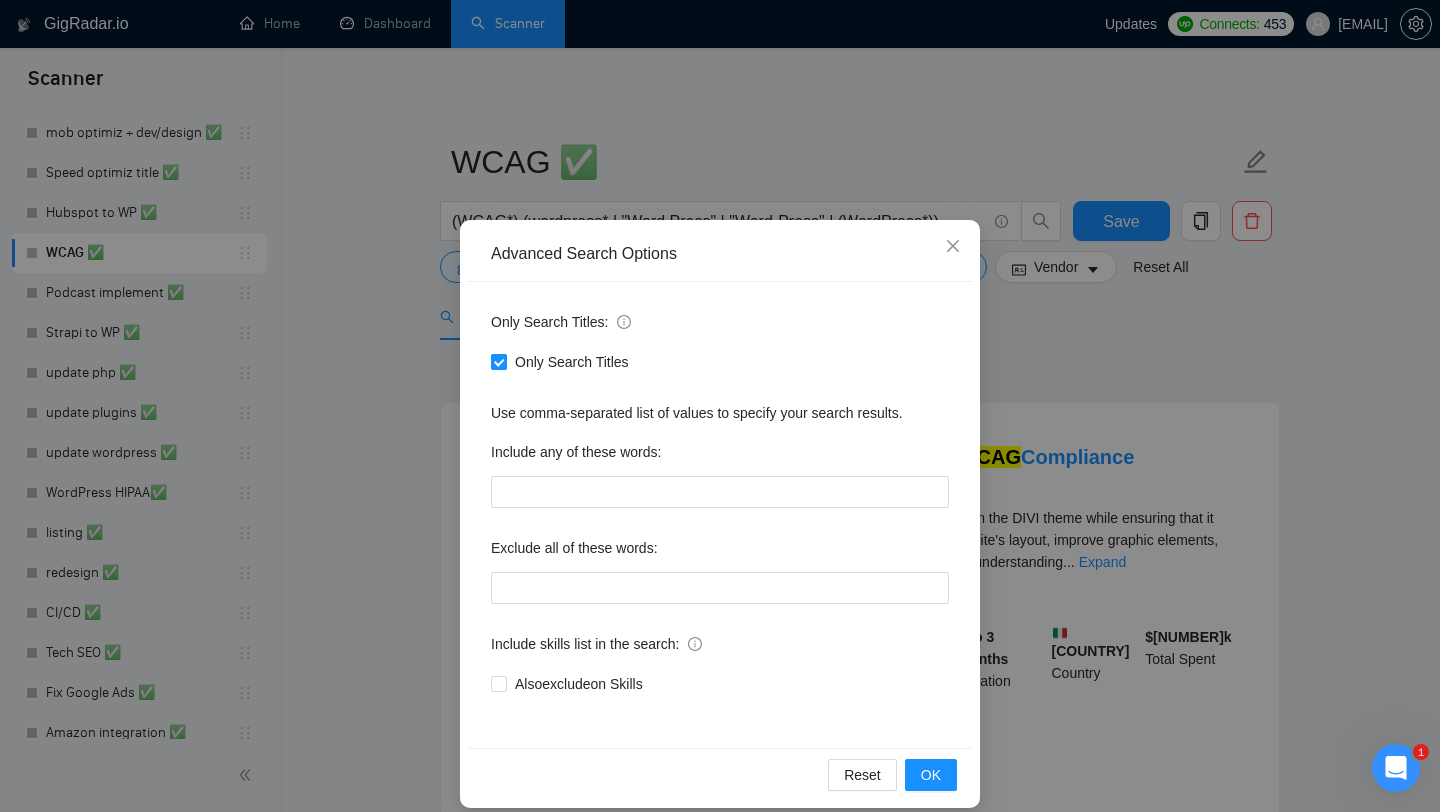 click on "Only Search Titles" at bounding box center (498, 361) 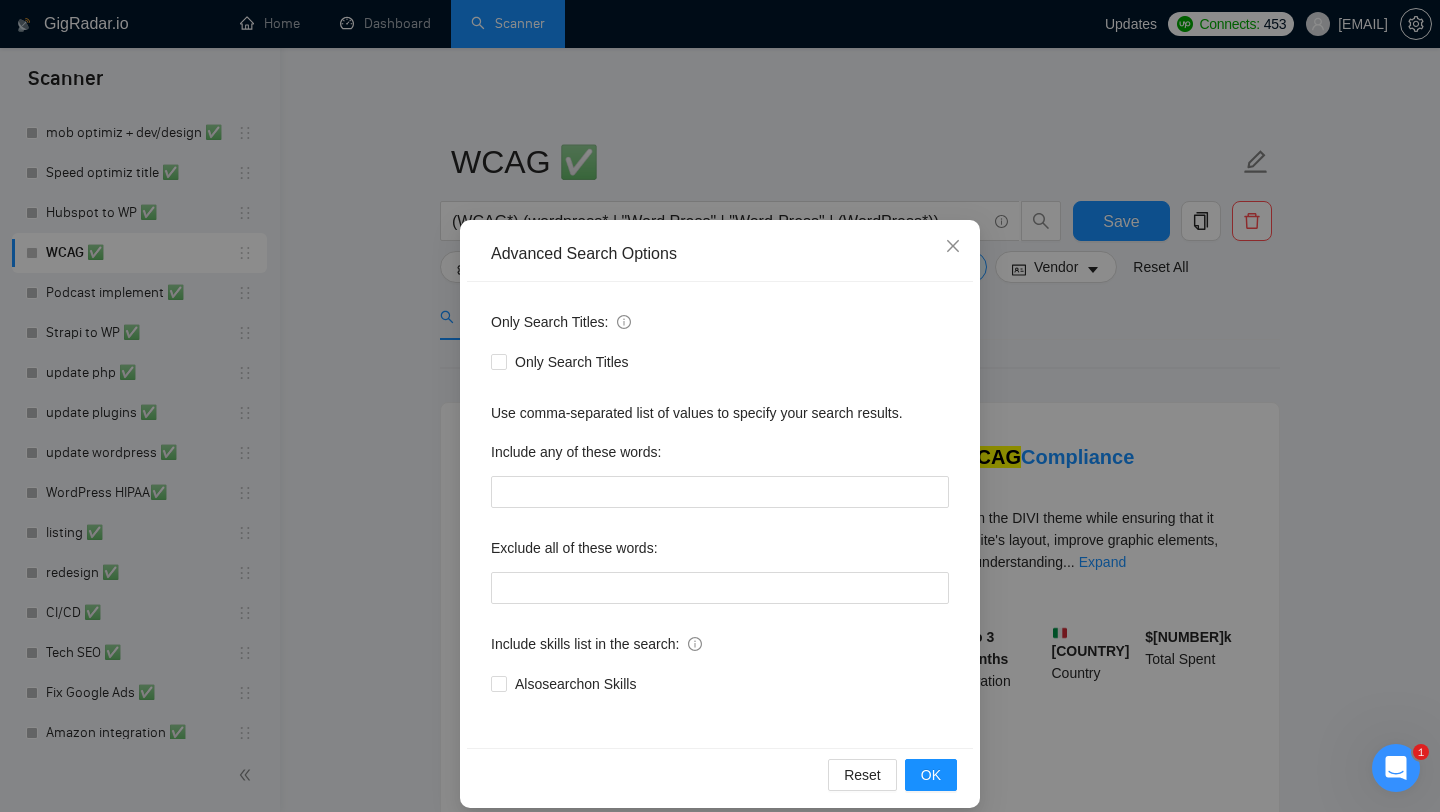 click on "Advanced Search Options Only Search Titles:   Only Search Titles Use comma-separated list of values to specify your search results. Include any of these words: Exclude all of these words: Include skills list in the search:   Also  search  on Skills Reset OK" at bounding box center [720, 406] 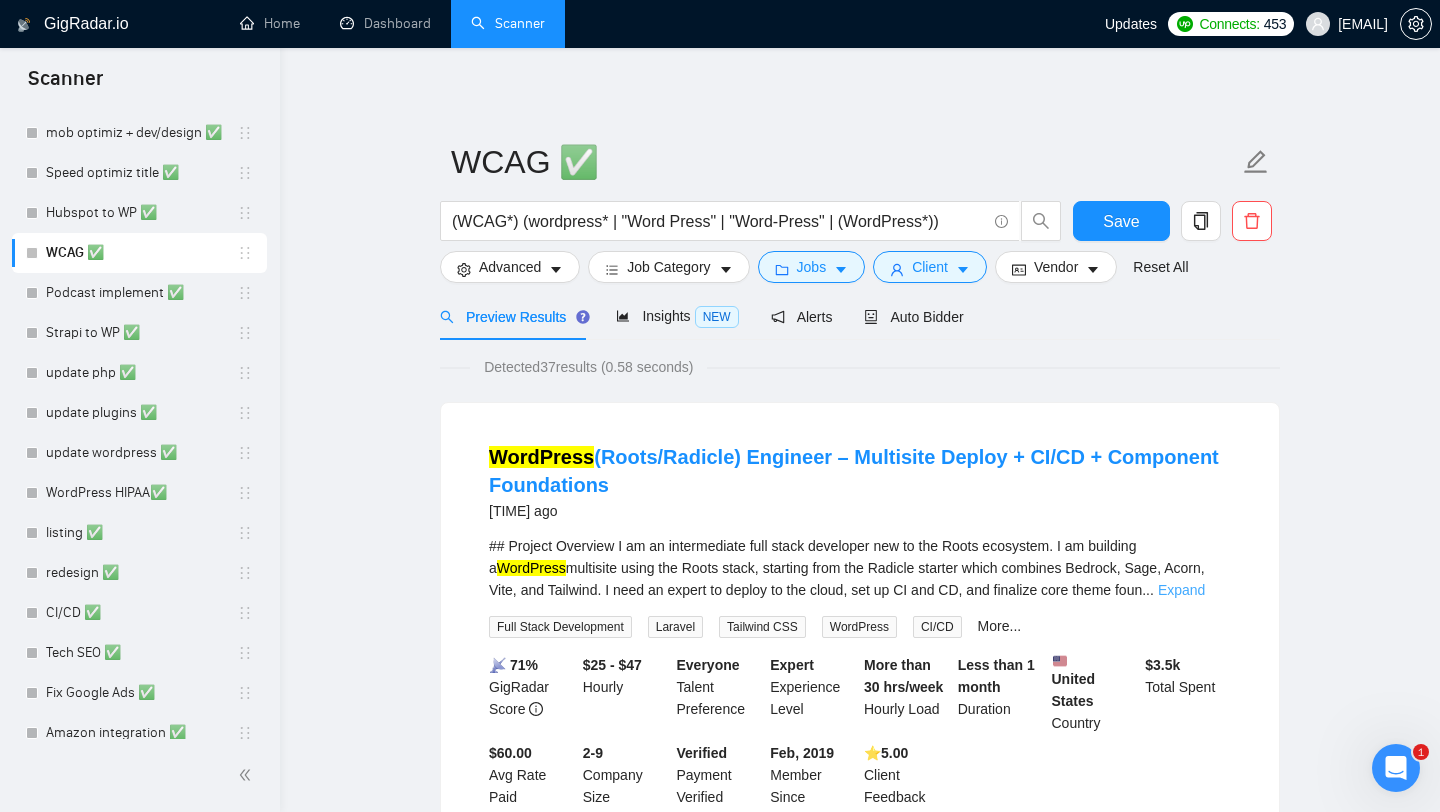 click on "Expand" at bounding box center (1181, 590) 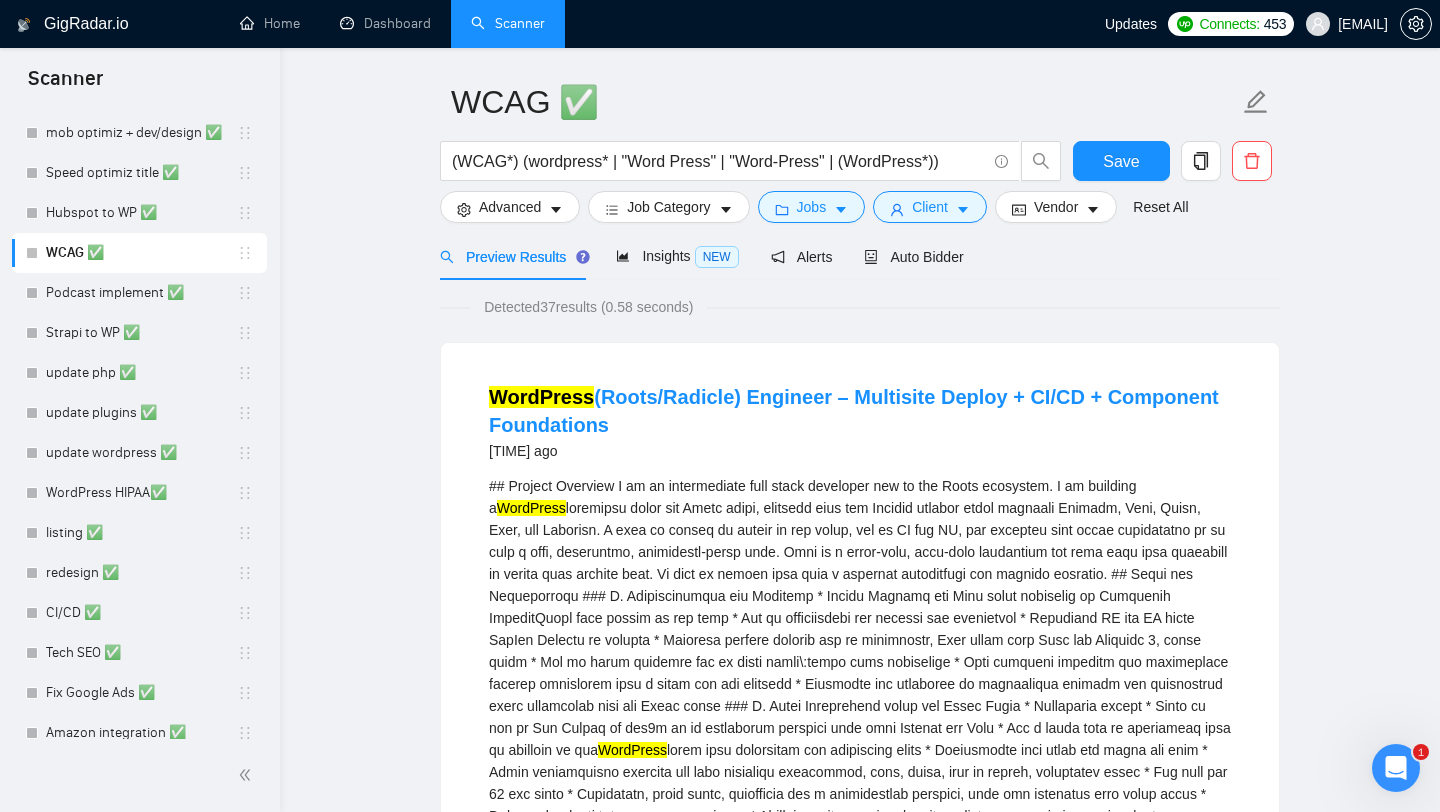 scroll, scrollTop: 0, scrollLeft: 0, axis: both 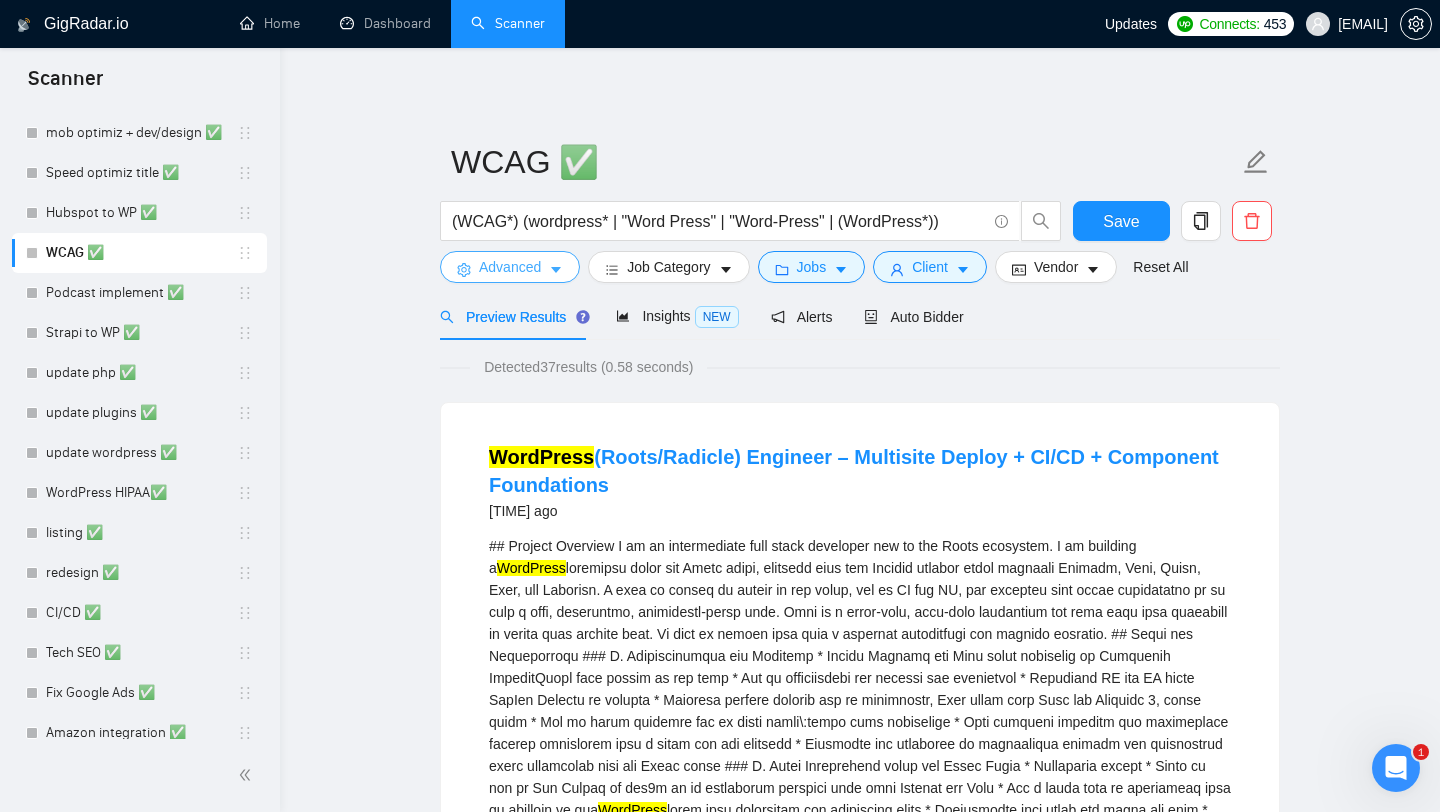 click on "Advanced" at bounding box center (510, 267) 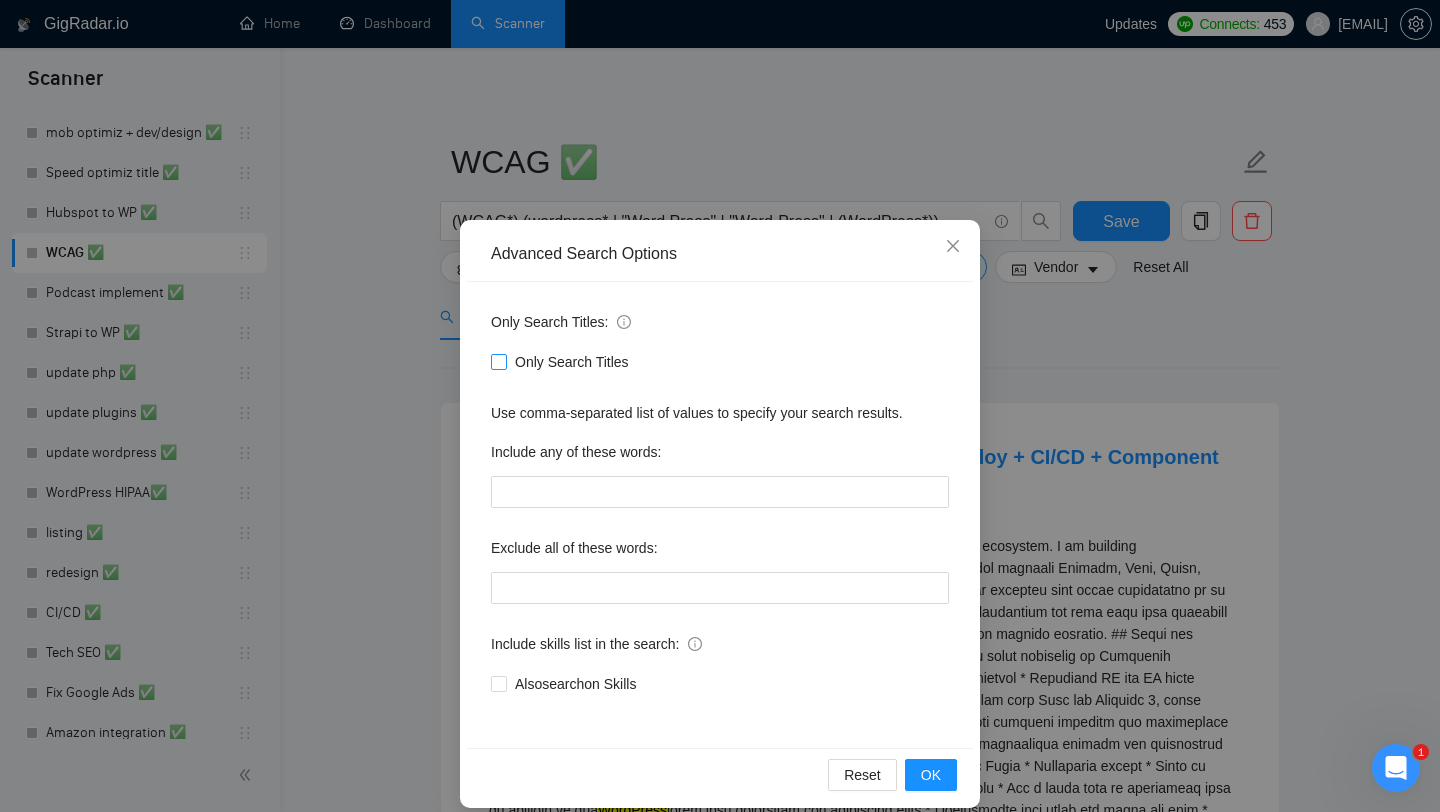 click on "Only Search Titles" at bounding box center [498, 361] 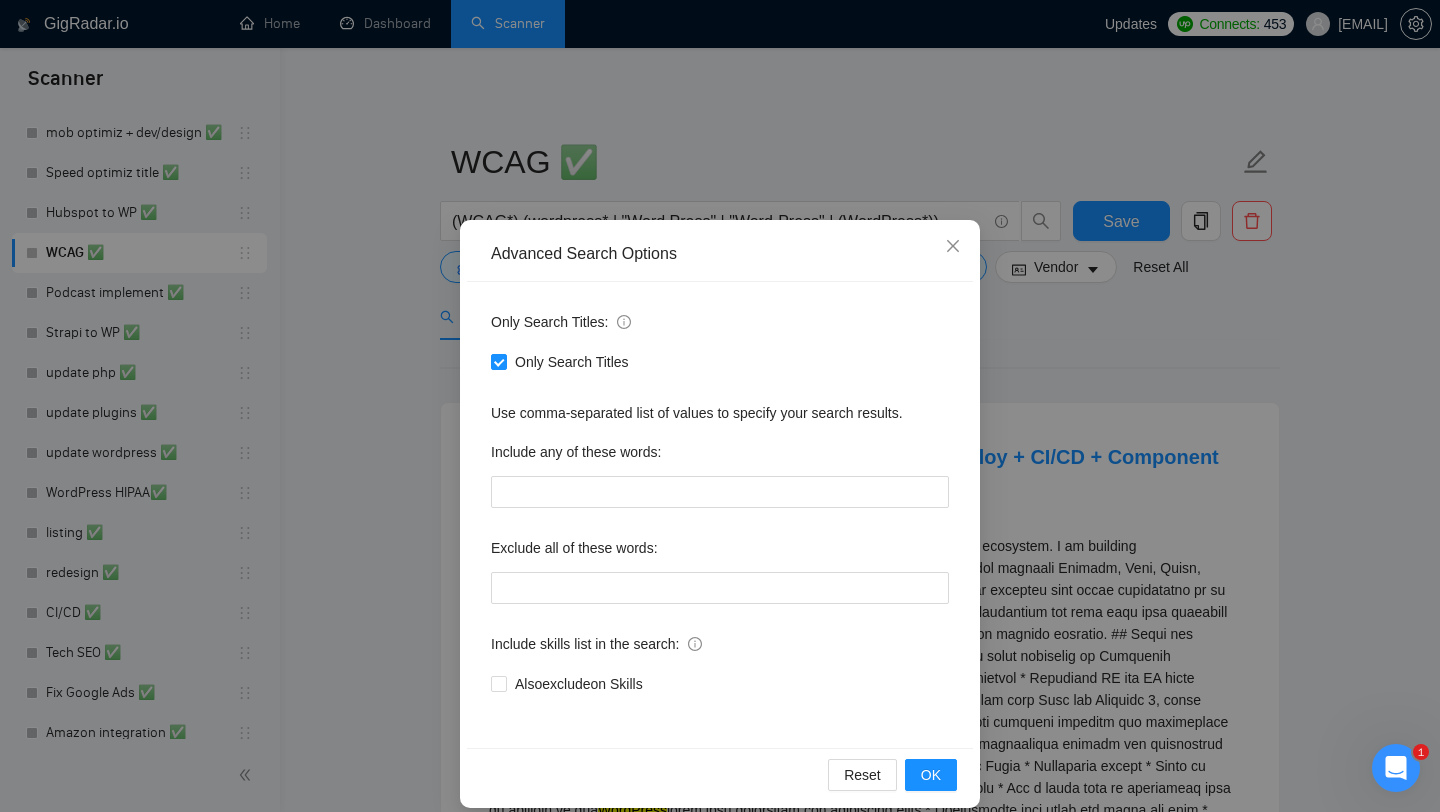 click on "Advanced Search Options Only Search Titles:   Only Search Titles Use comma-separated list of values to specify your search results. Include any of these words: Exclude all of these words: Include skills list in the search:   Also  exclude  on Skills Reset OK" at bounding box center [720, 406] 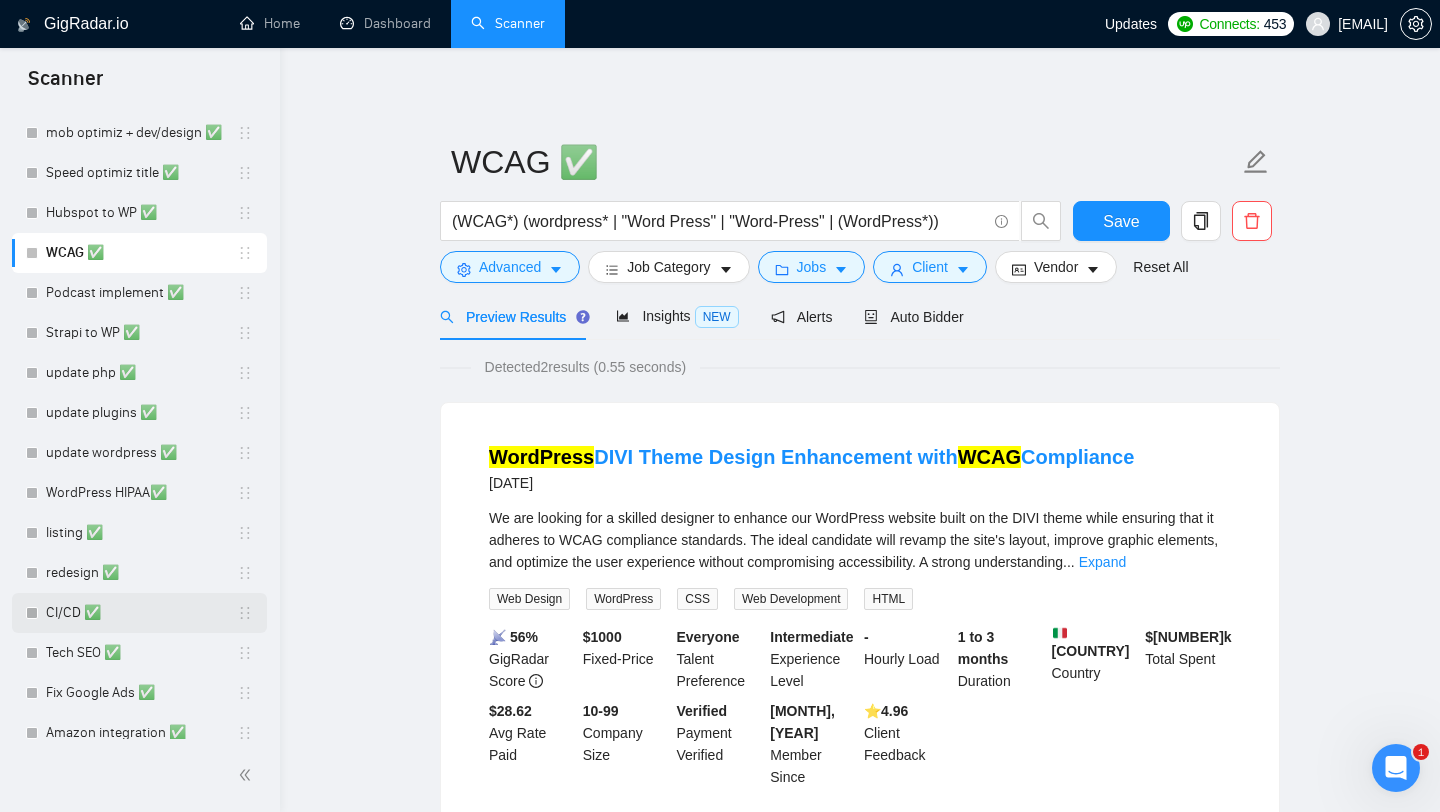 click on "CI/CD ✅" at bounding box center [141, 613] 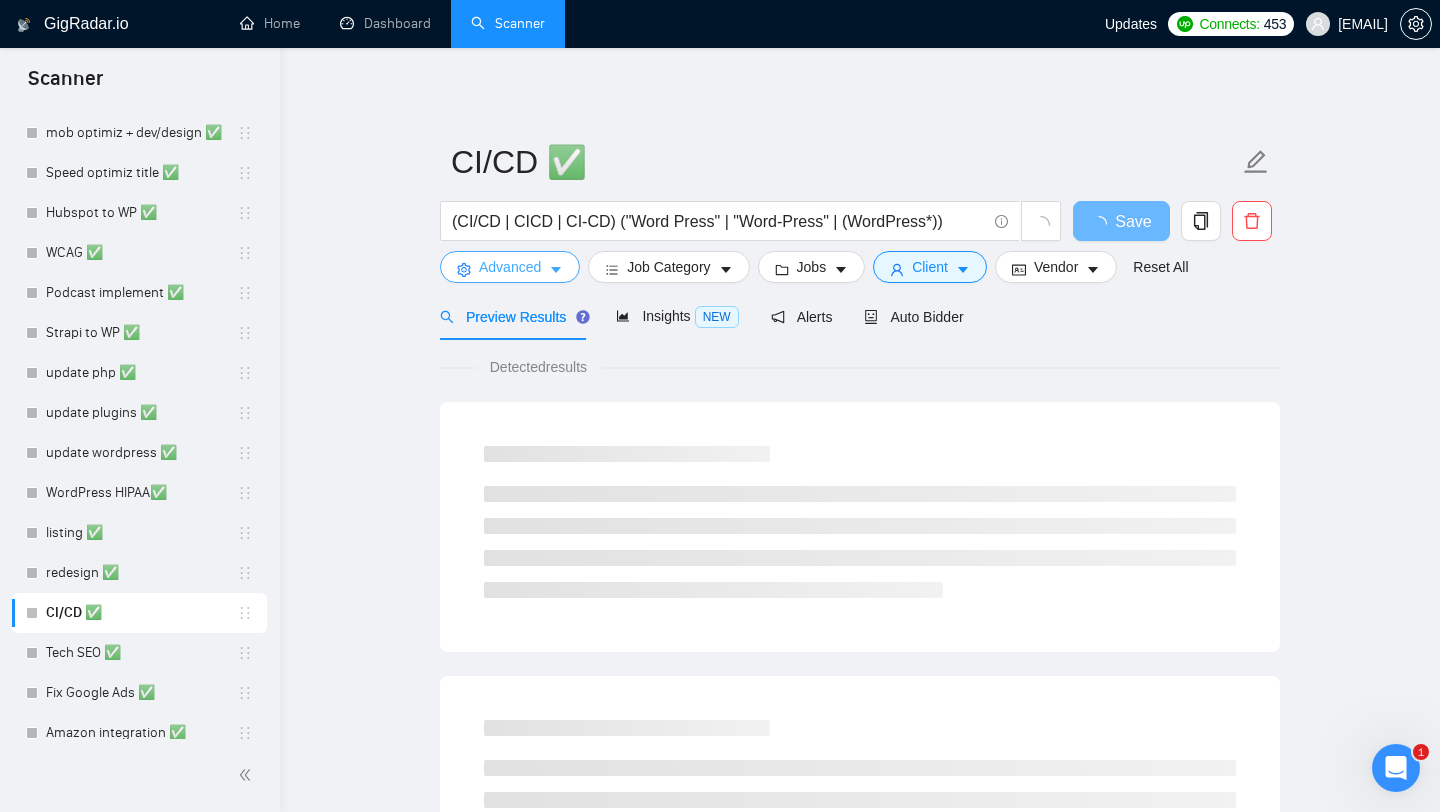 click on "Advanced" at bounding box center (510, 267) 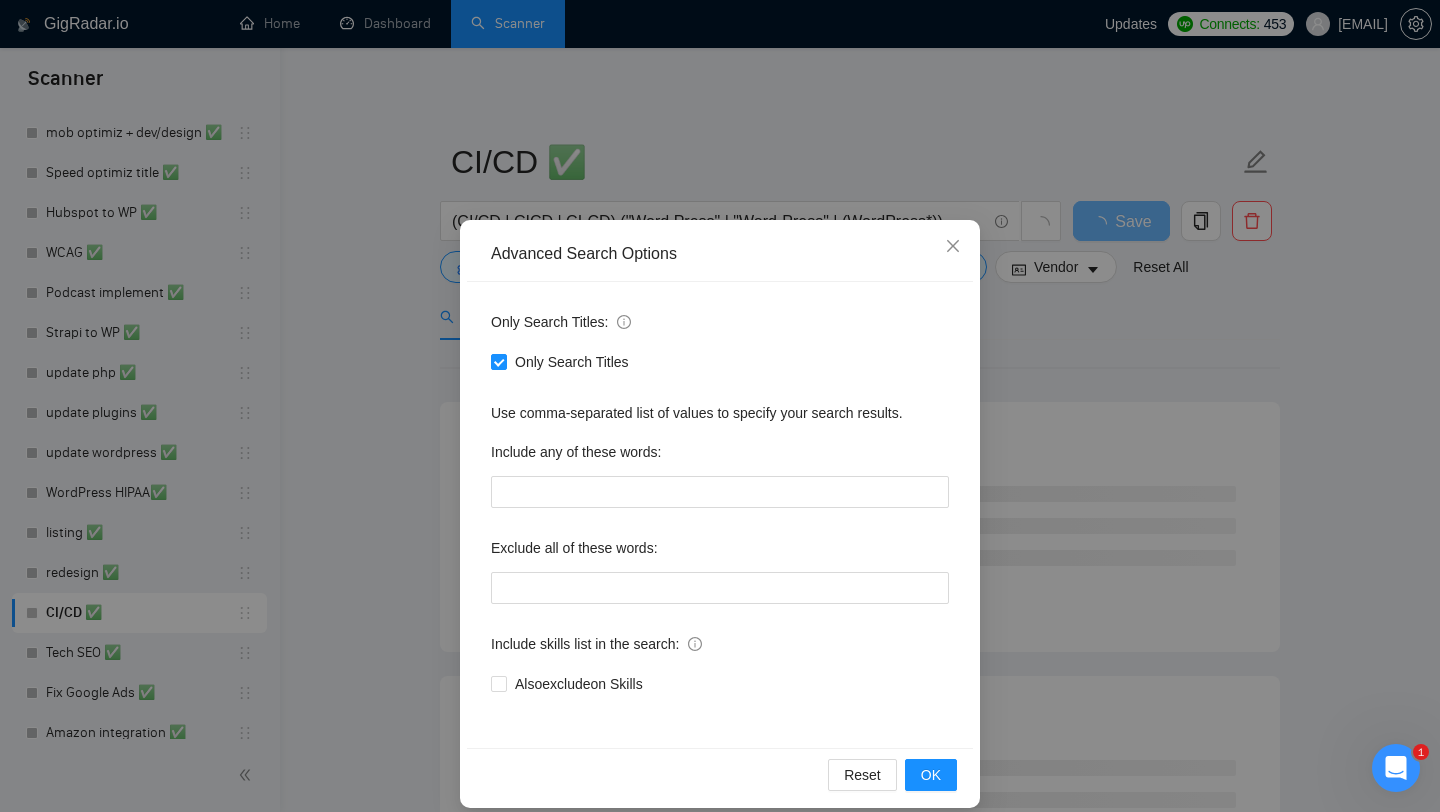 click on "Advanced Search Options Only Search Titles:   Only Search Titles Use comma-separated list of values to specify your search results. Include any of these words: Exclude all of these words: Include skills list in the search:   Also  exclude  on Skills Reset OK" at bounding box center [720, 406] 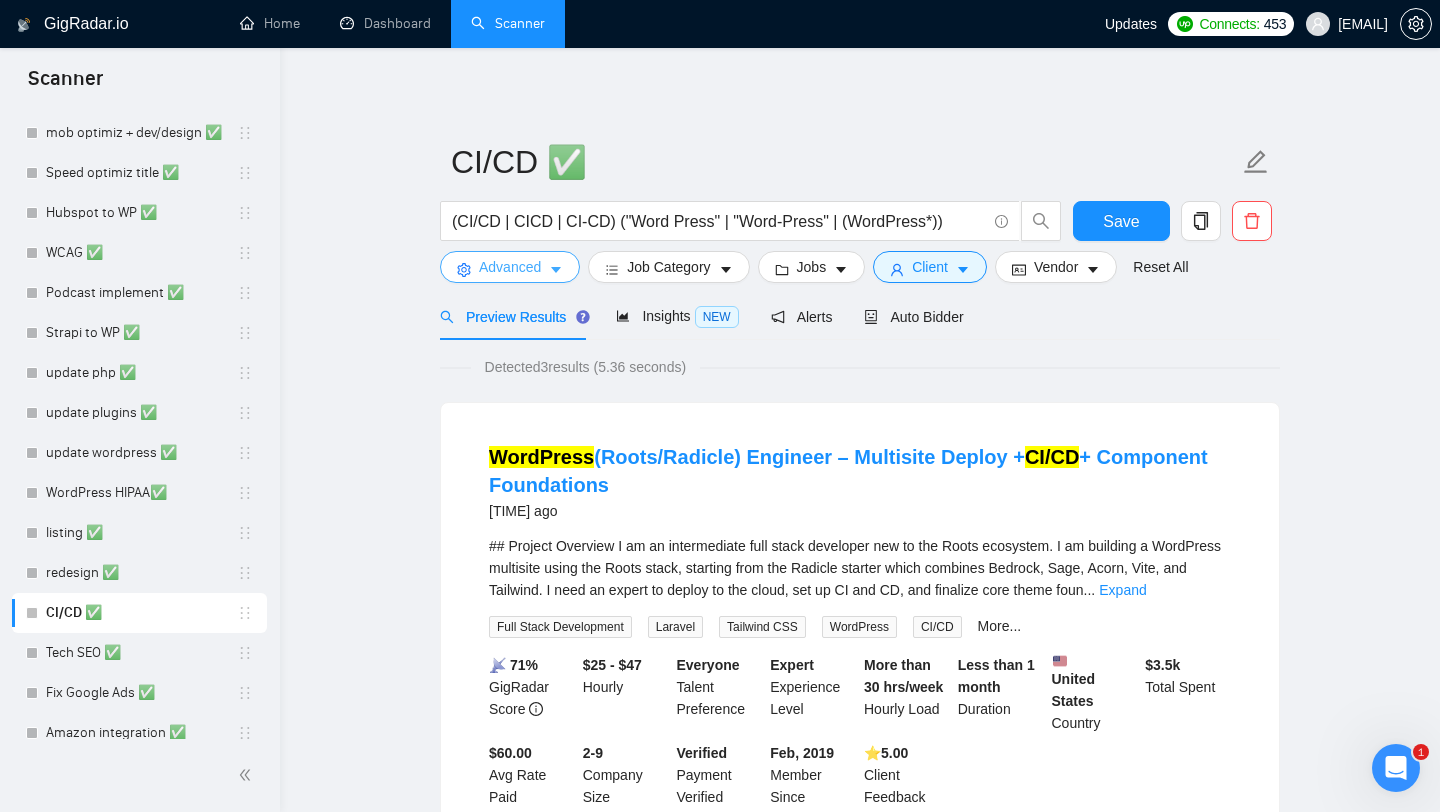 click on "Advanced" at bounding box center (510, 267) 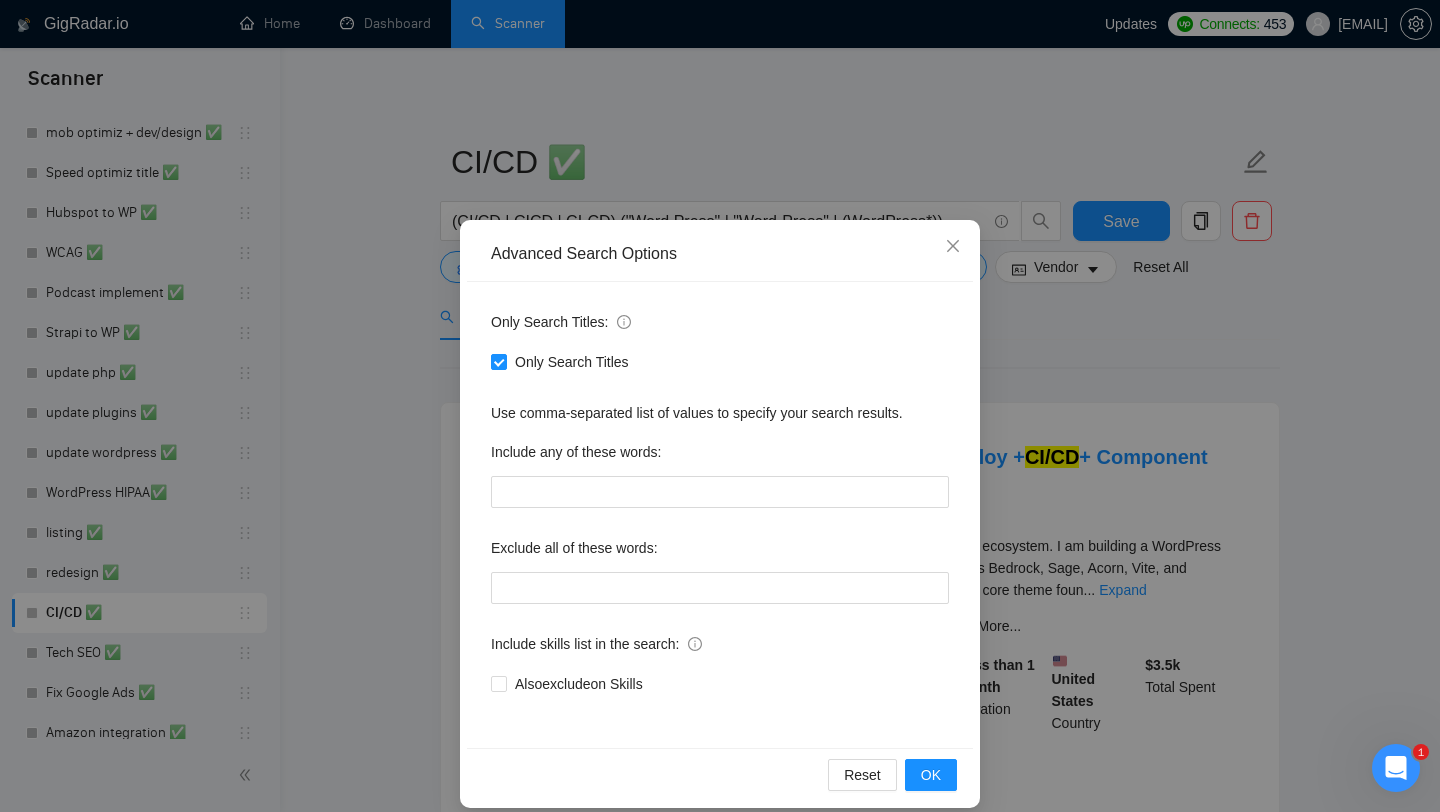 click on "Advanced Search Options Only Search Titles:   Only Search Titles Use comma-separated list of values to specify your search results. Include any of these words: Exclude all of these words: Include skills list in the search:   Also  exclude  on Skills Reset OK" at bounding box center (720, 406) 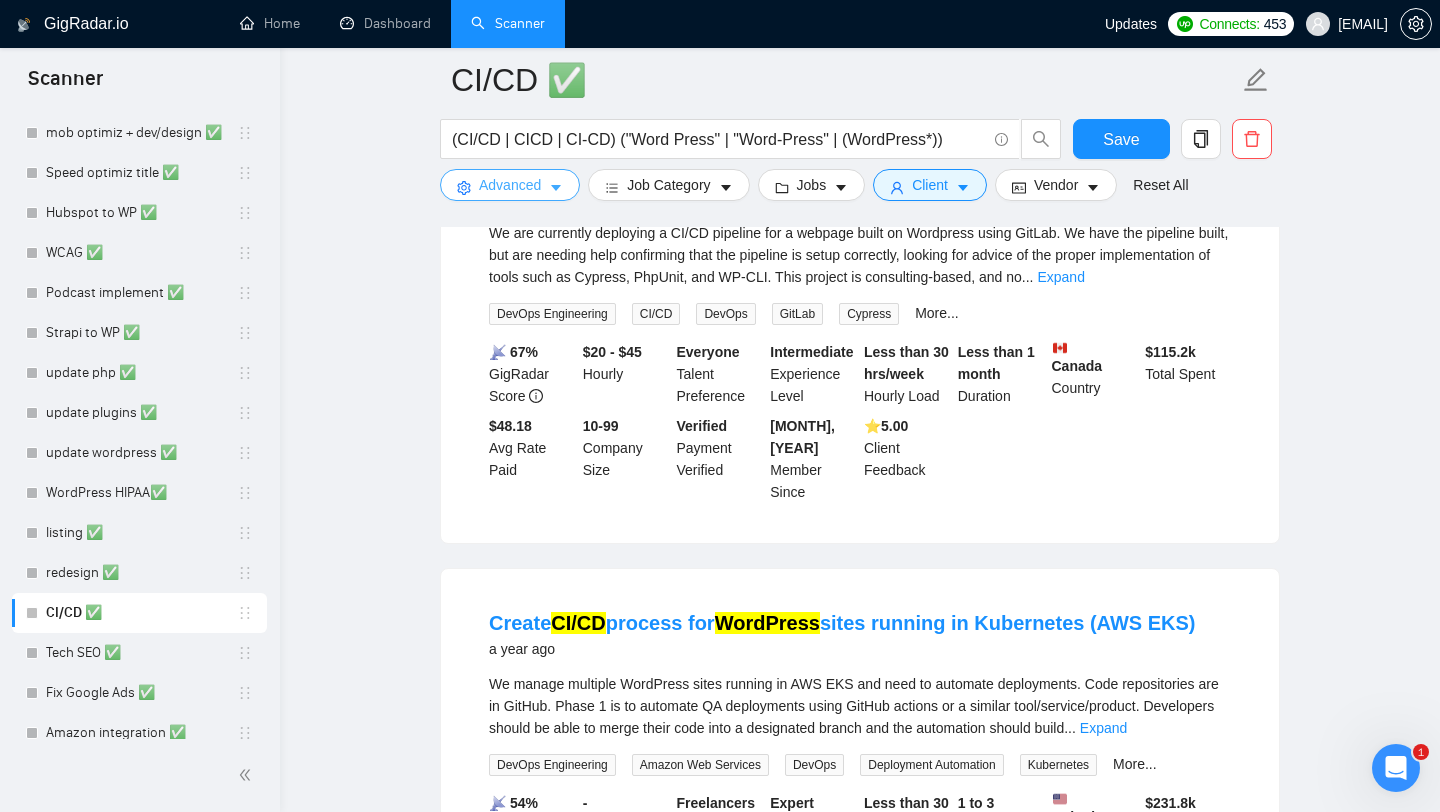 scroll, scrollTop: 0, scrollLeft: 0, axis: both 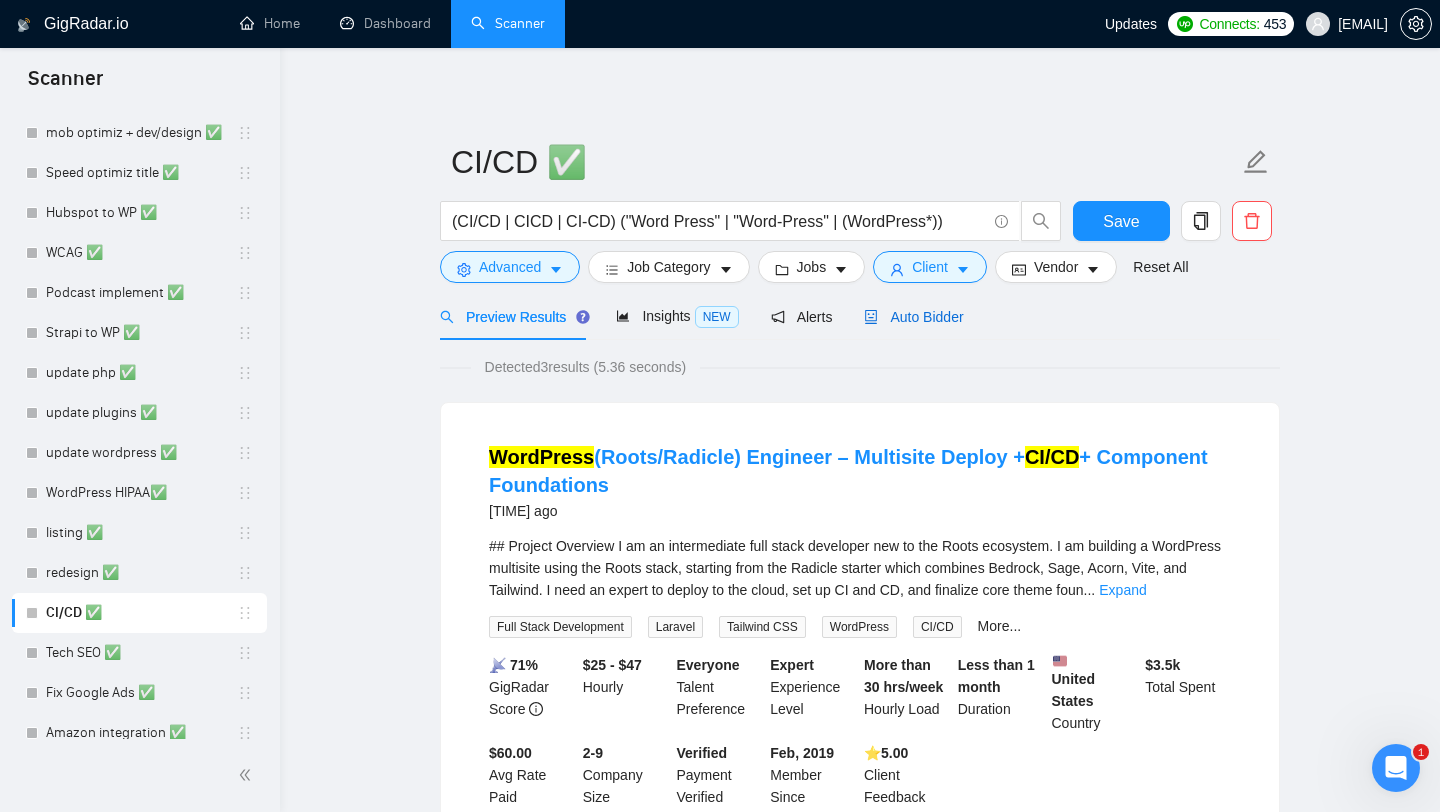 click on "Auto Bidder" at bounding box center (913, 317) 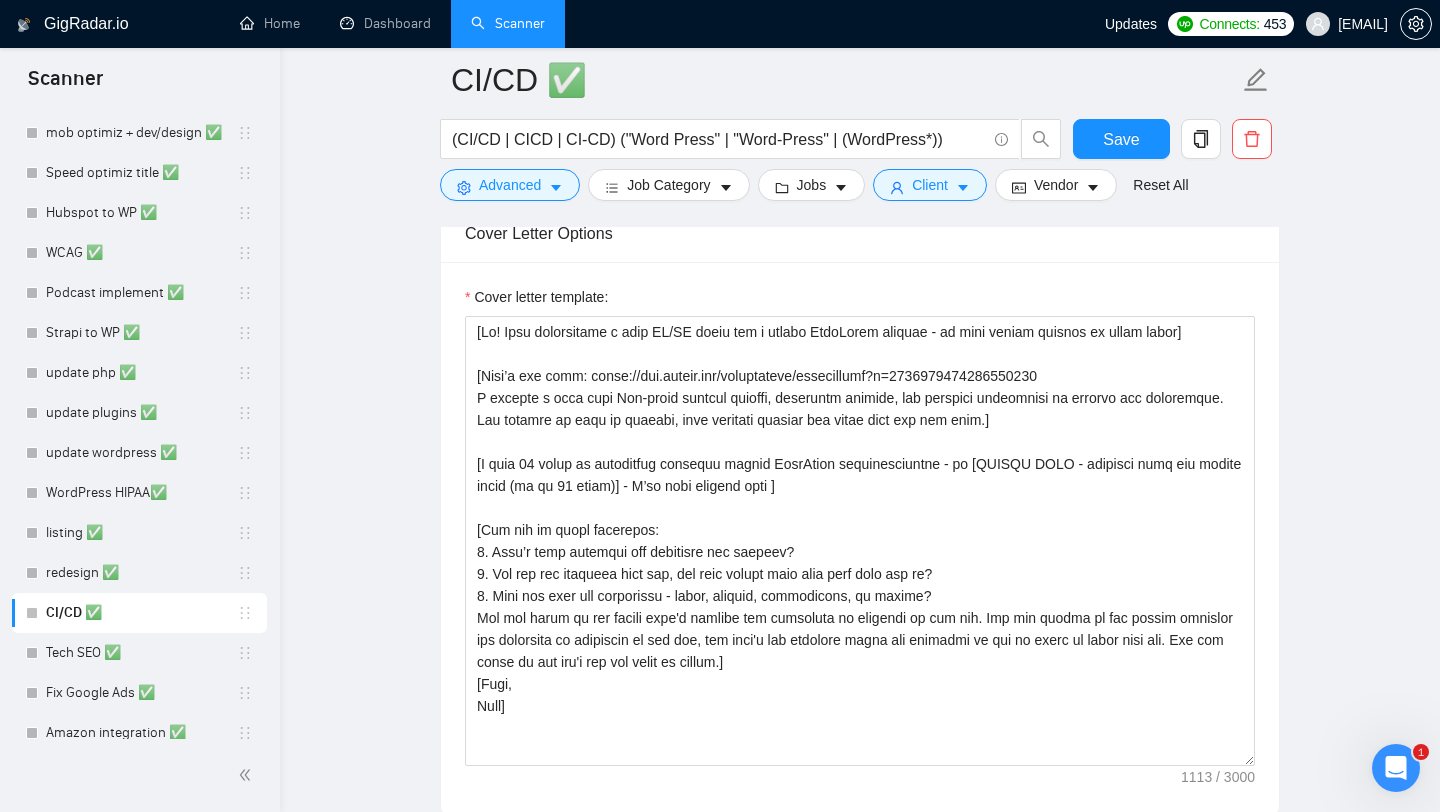scroll, scrollTop: 2333, scrollLeft: 0, axis: vertical 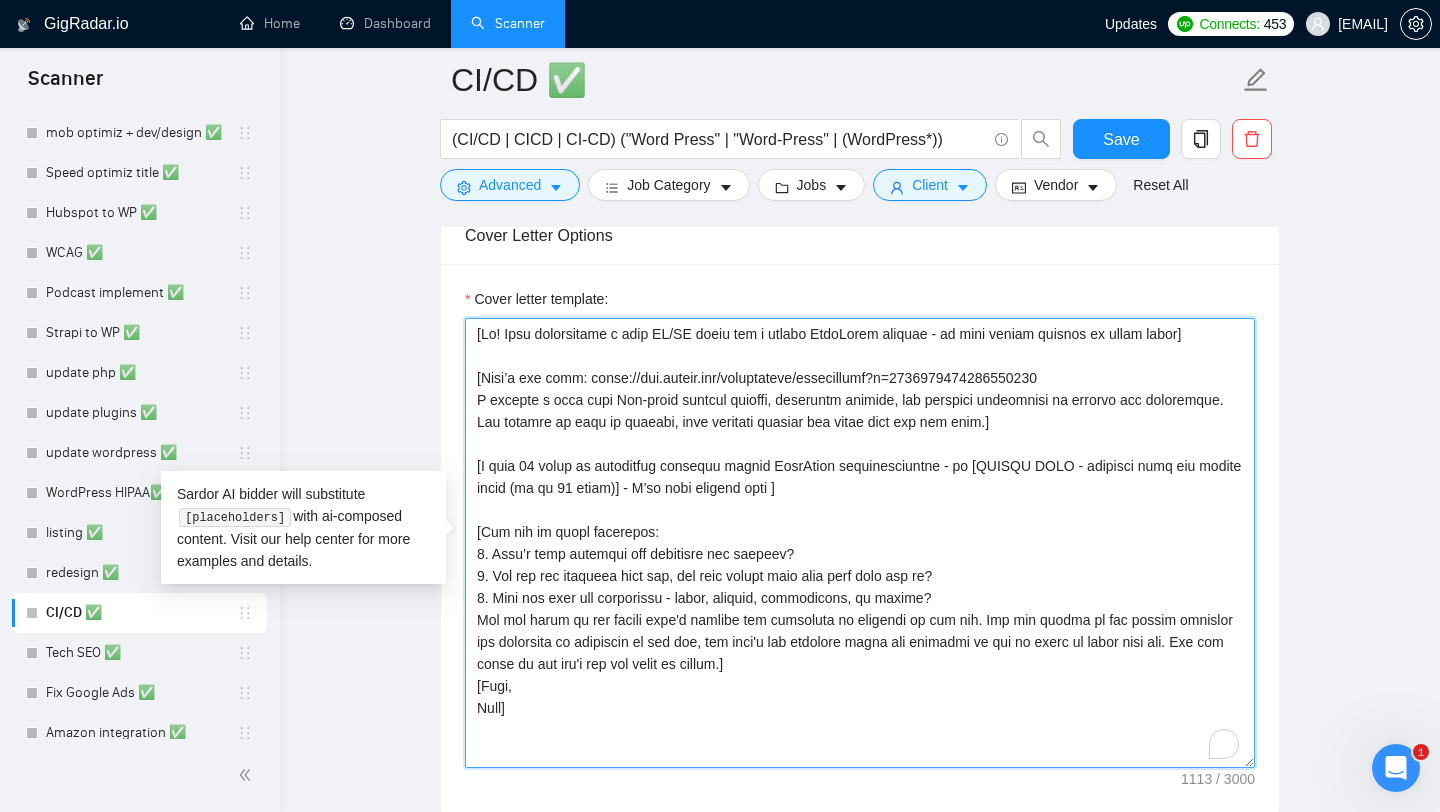 drag, startPoint x: 499, startPoint y: 523, endPoint x: 462, endPoint y: 338, distance: 188.66373 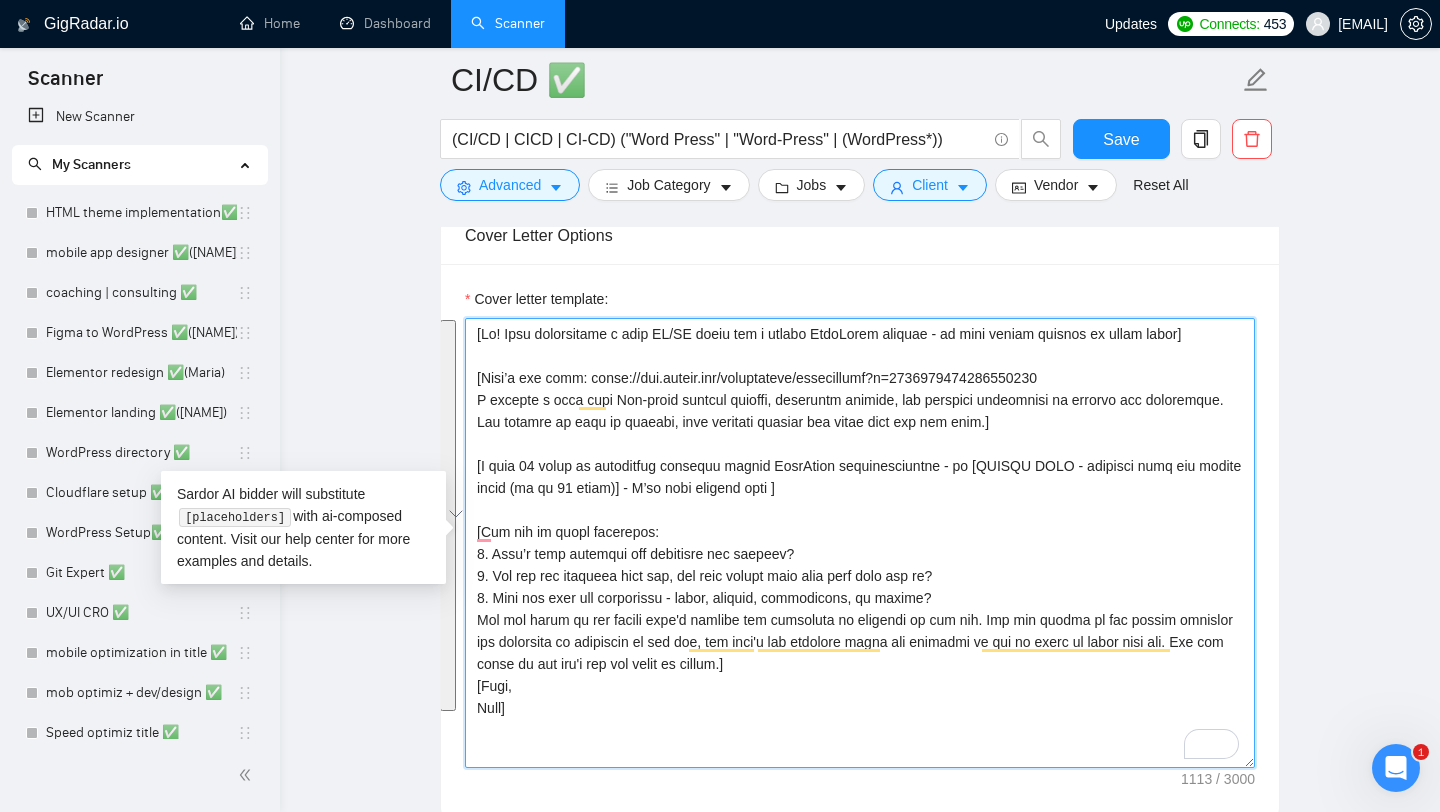 scroll, scrollTop: 0, scrollLeft: 0, axis: both 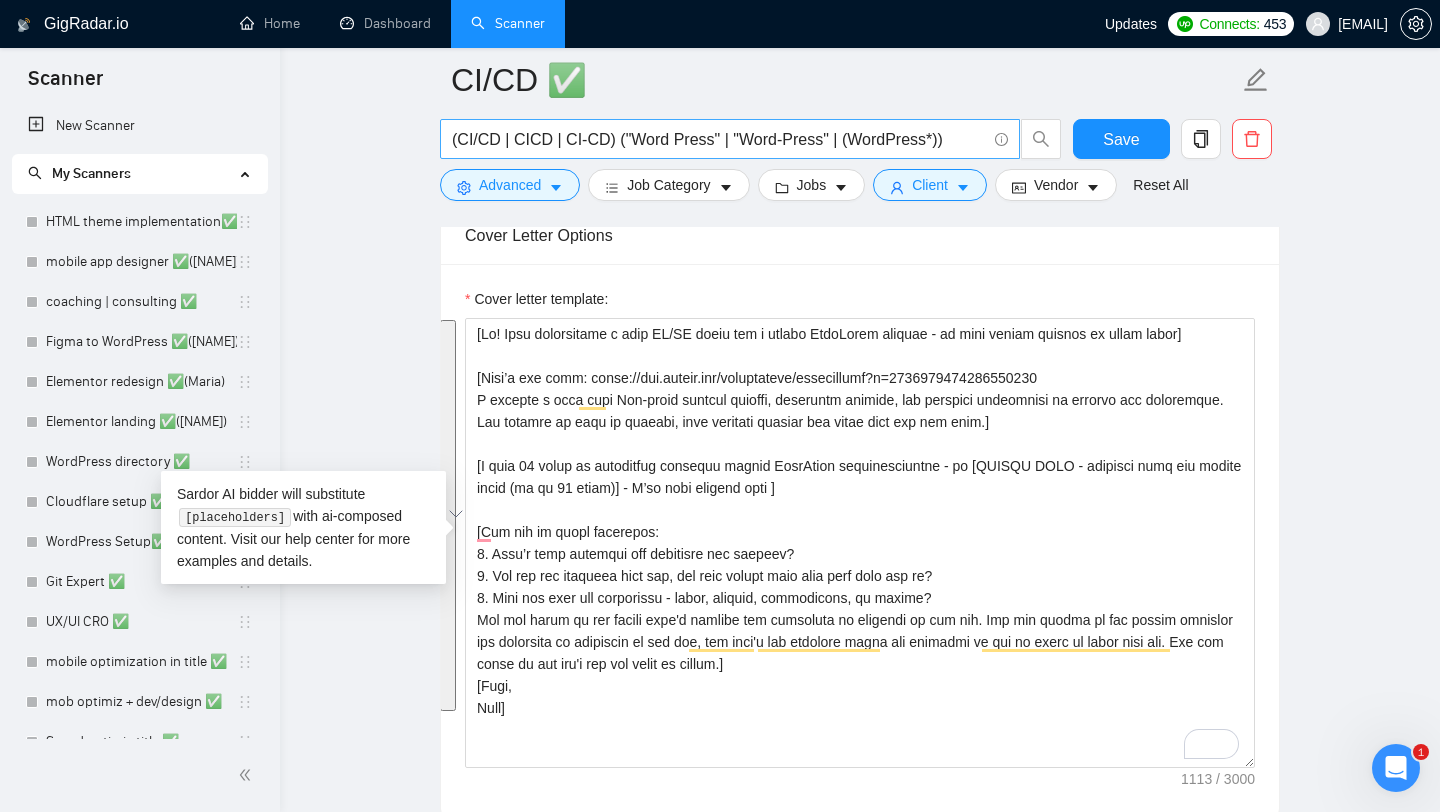 drag, startPoint x: 126, startPoint y: 248, endPoint x: 685, endPoint y: 153, distance: 567.015 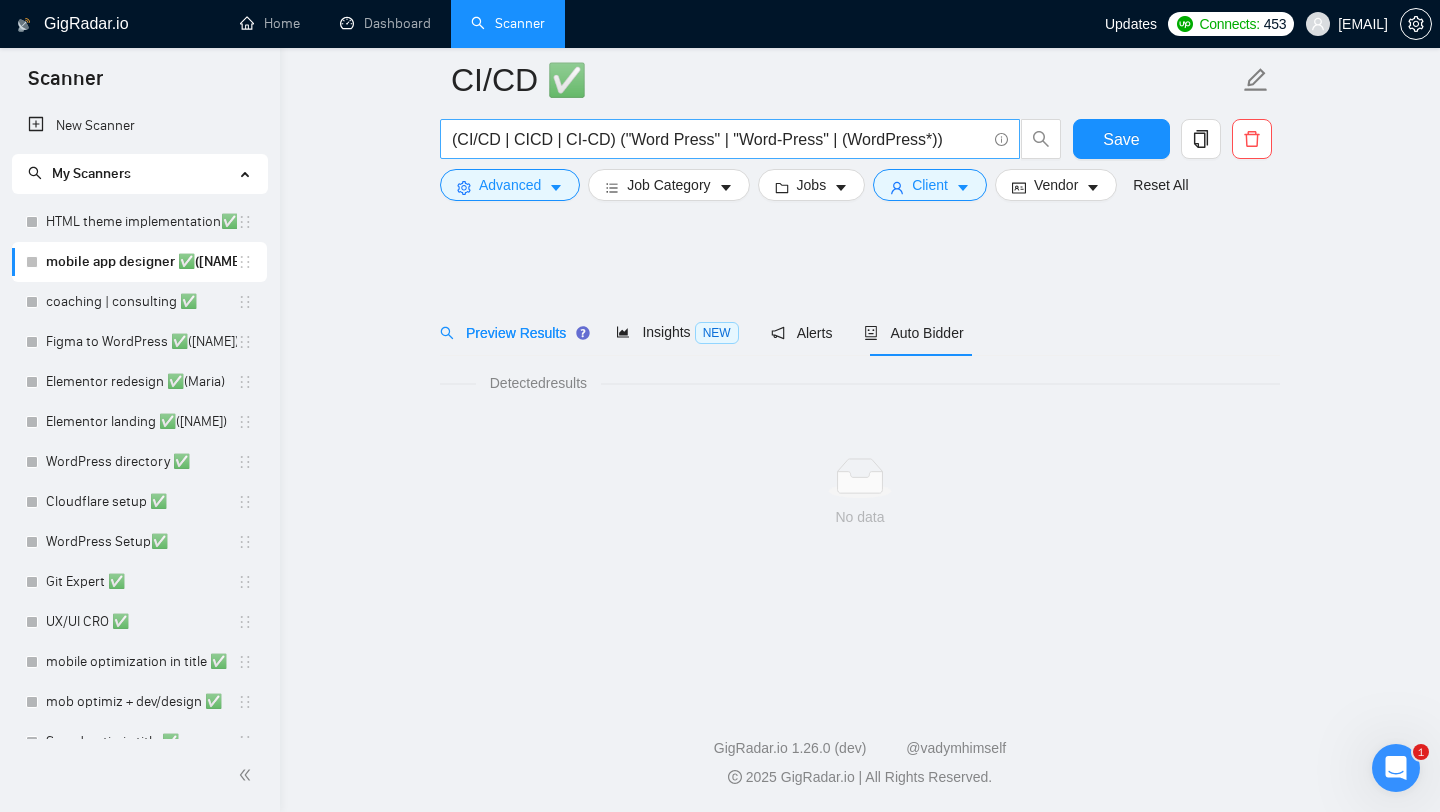 scroll, scrollTop: 0, scrollLeft: 0, axis: both 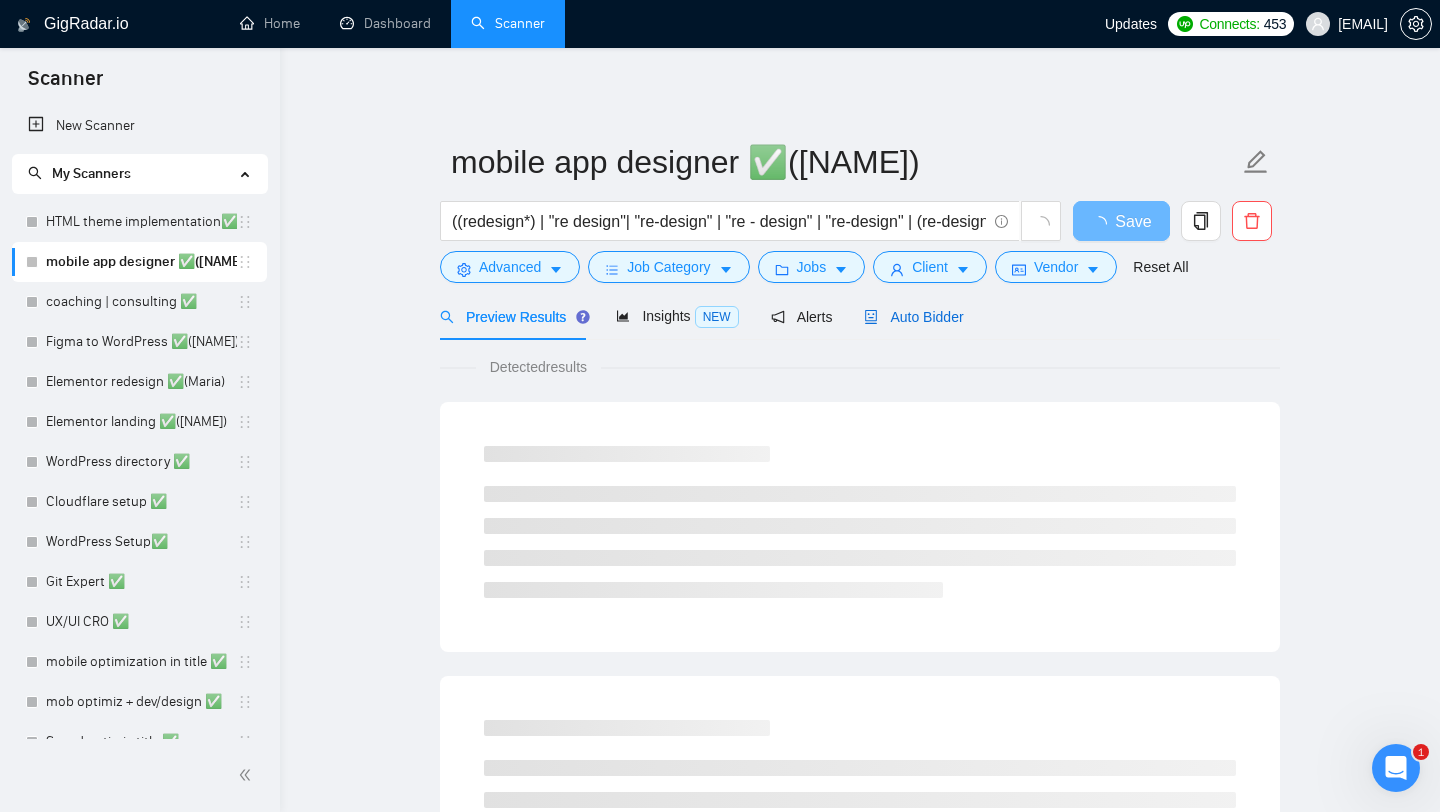 drag, startPoint x: 904, startPoint y: 312, endPoint x: 739, endPoint y: 358, distance: 171.29214 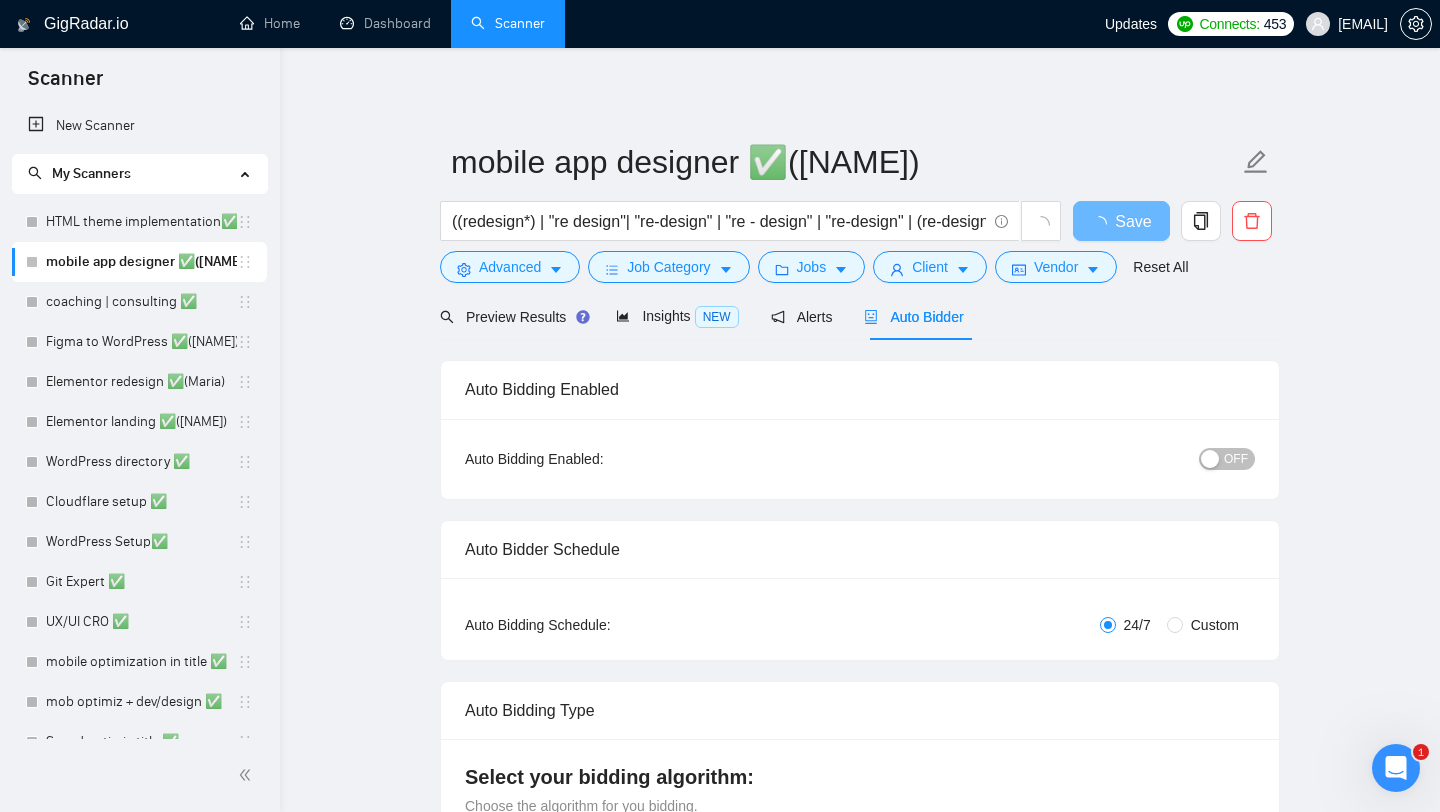 type 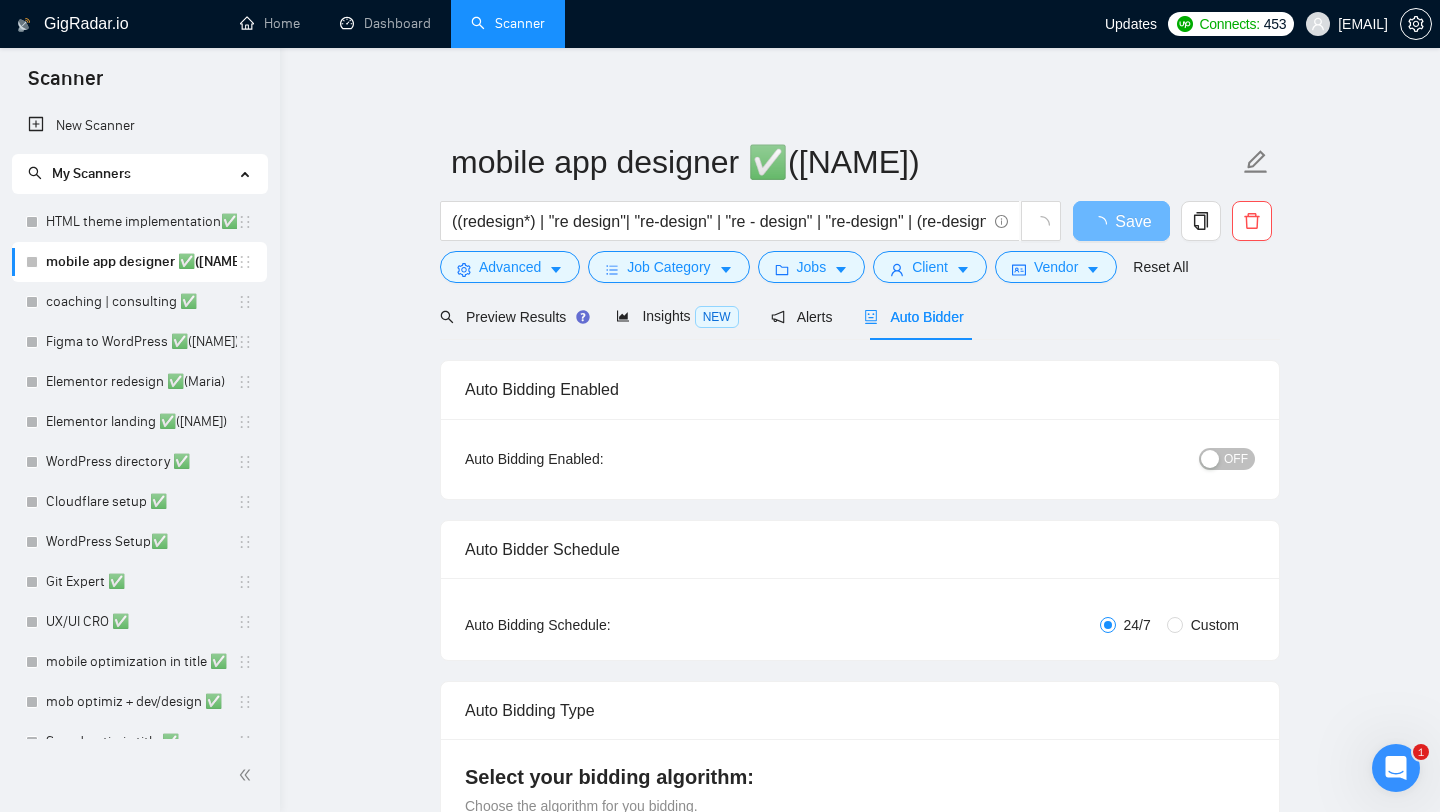 radio on "false" 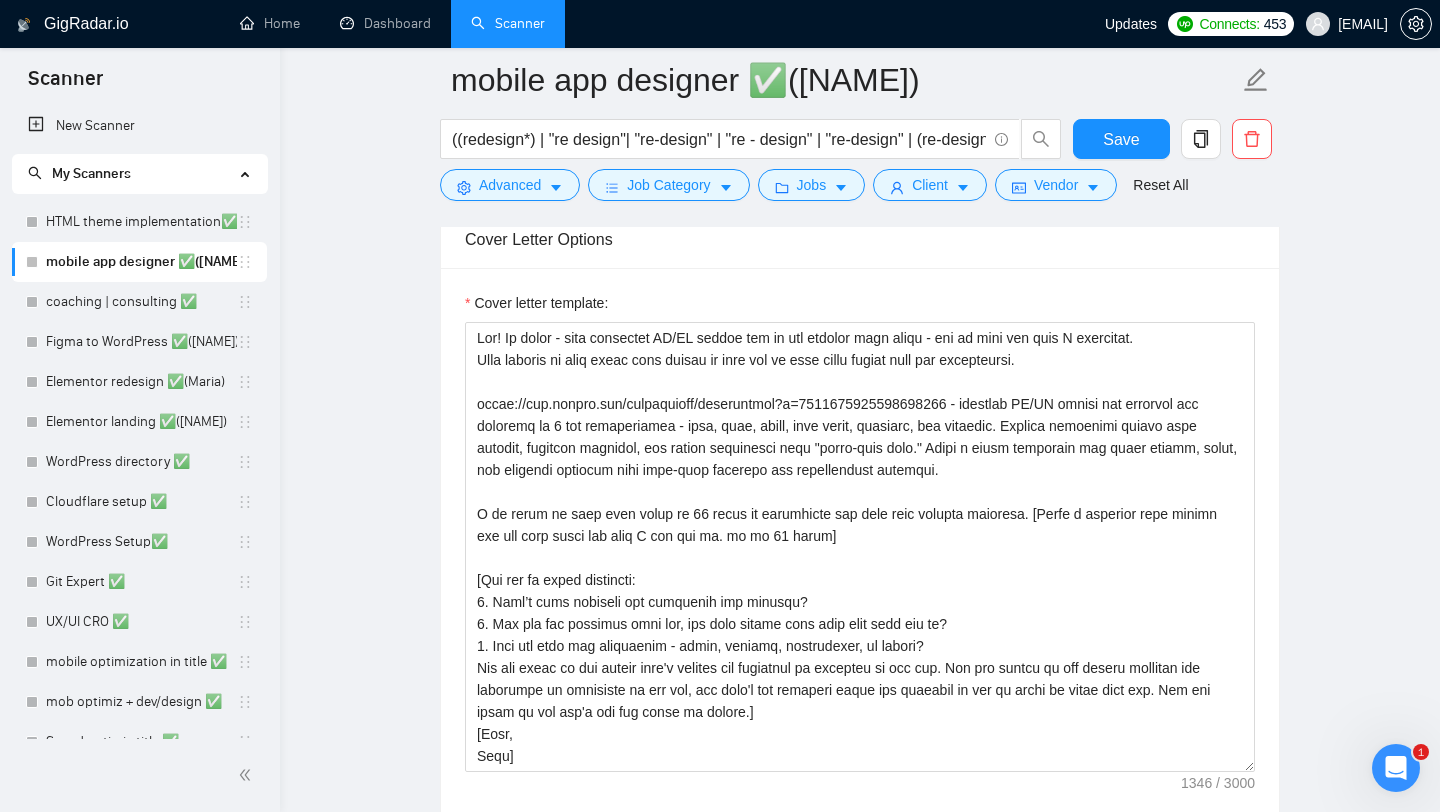scroll, scrollTop: 2619, scrollLeft: 0, axis: vertical 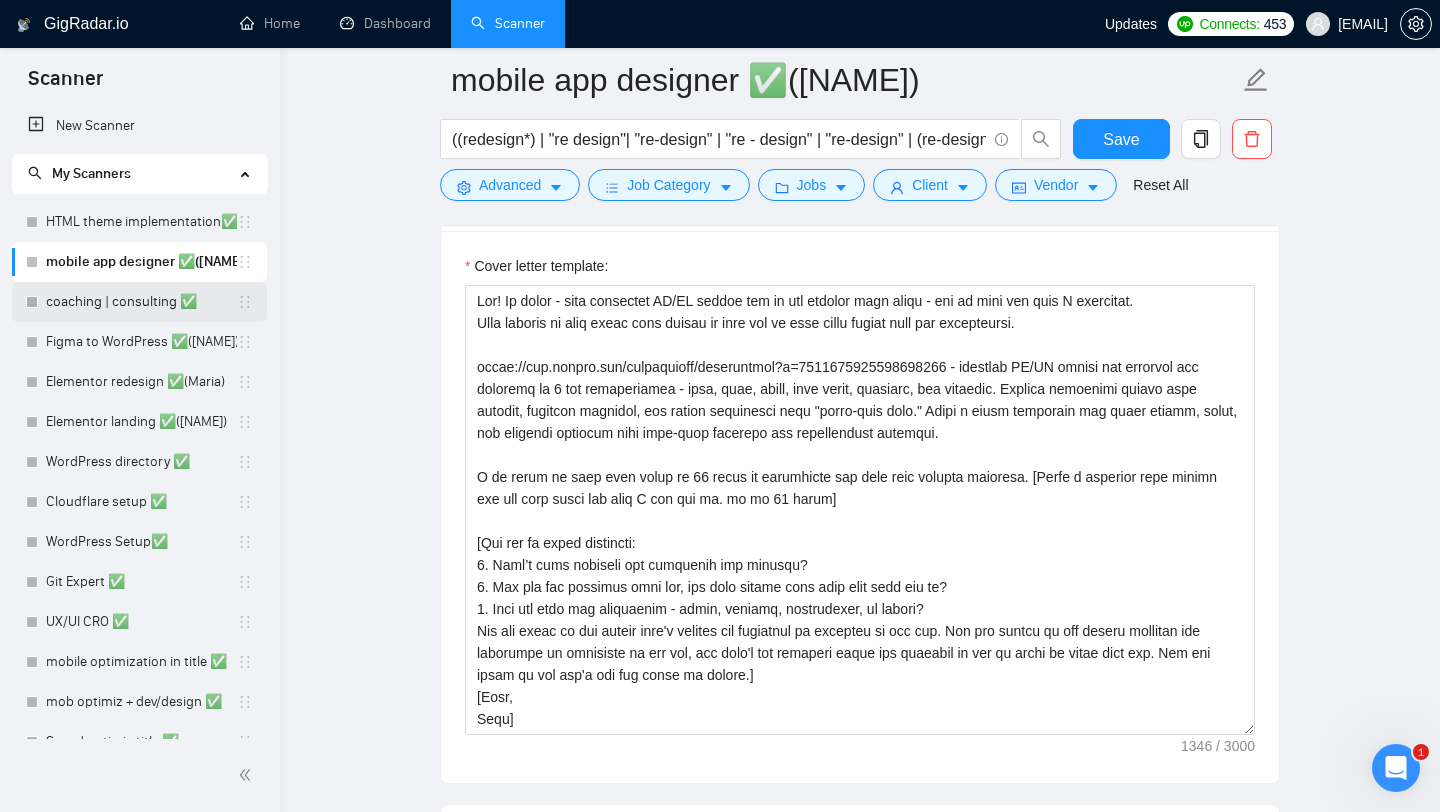 drag, startPoint x: 146, startPoint y: 323, endPoint x: 146, endPoint y: 311, distance: 12 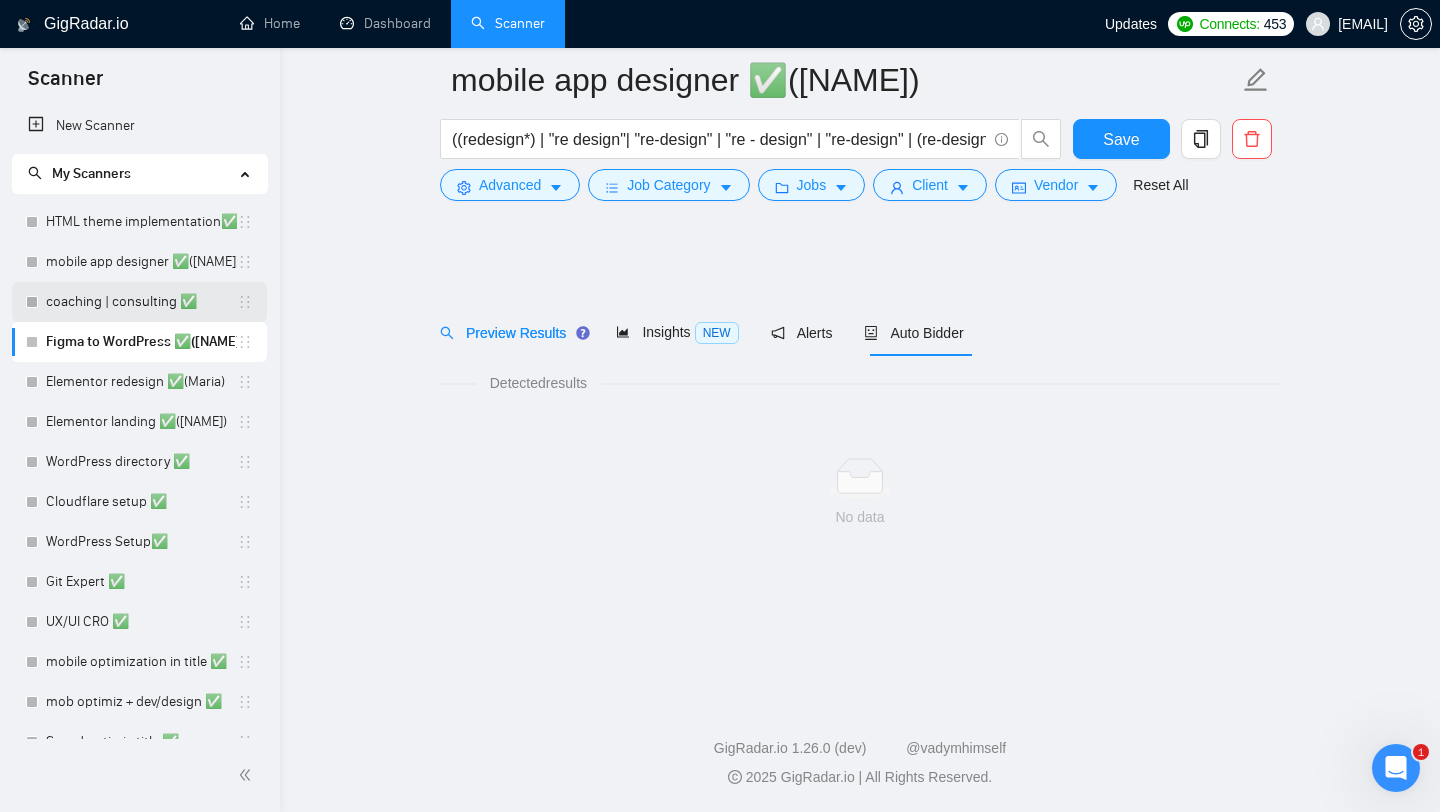 click on "coaching | consulting ✅" at bounding box center (141, 302) 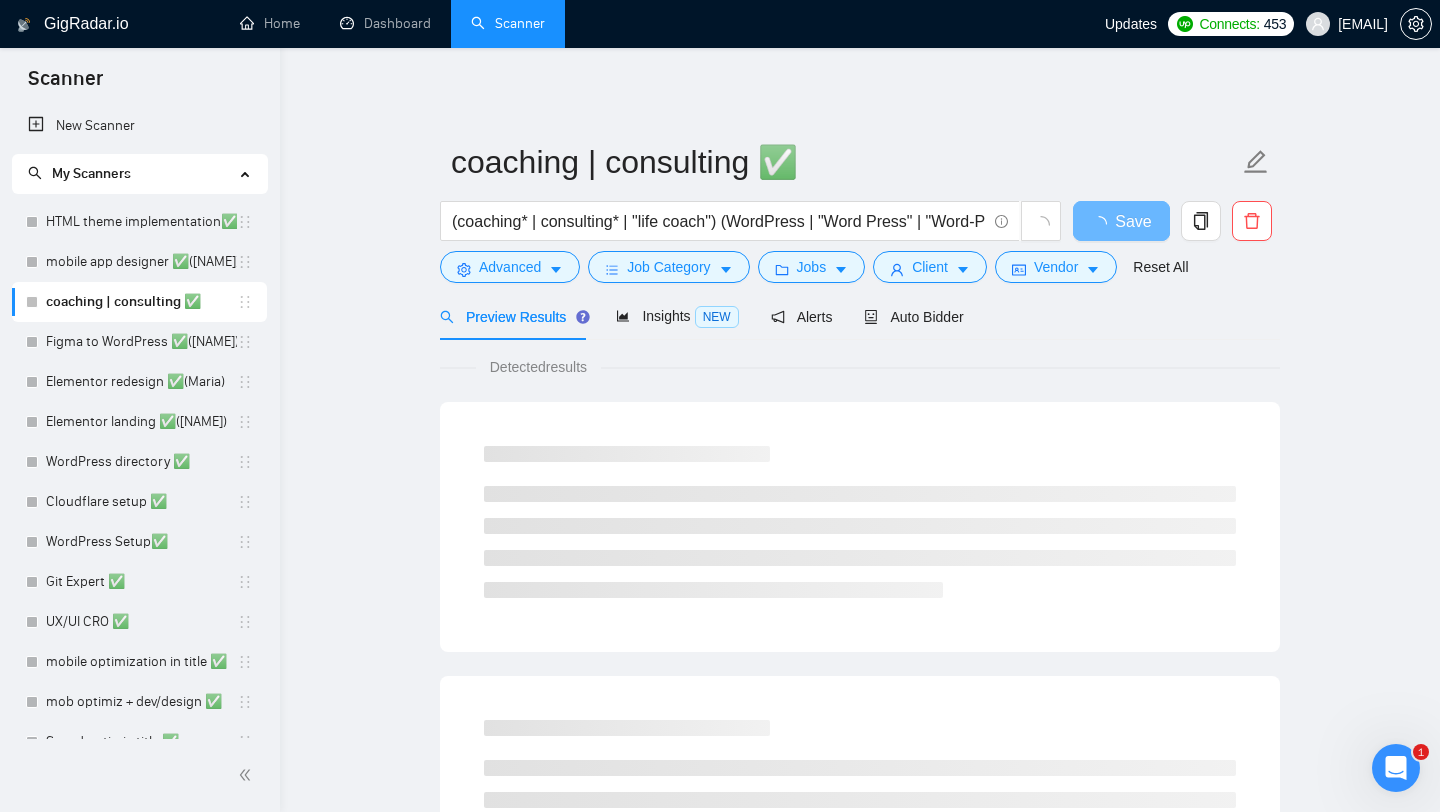 click on "coaching | consulting ✅" at bounding box center (141, 302) 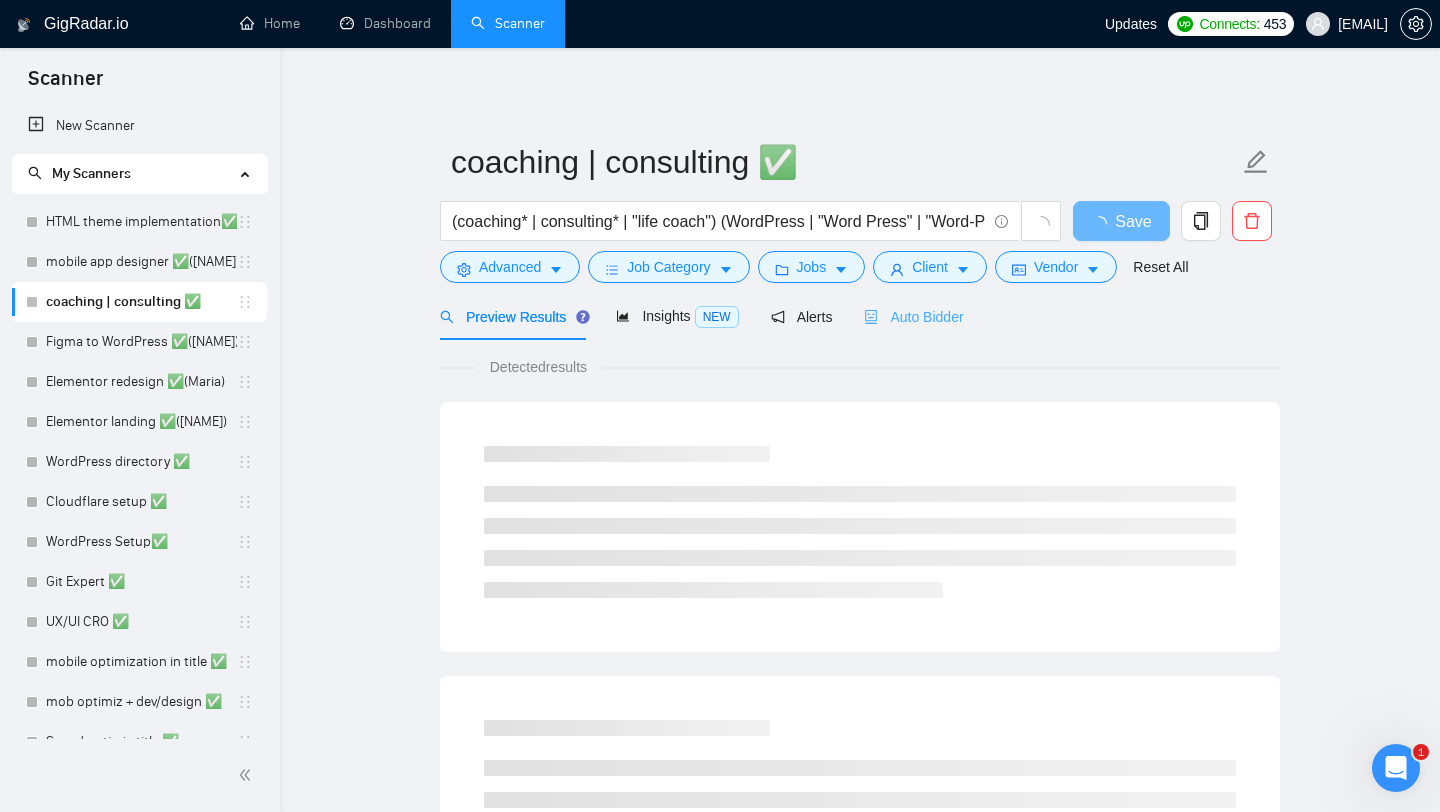 click on "Auto Bidder" at bounding box center [913, 316] 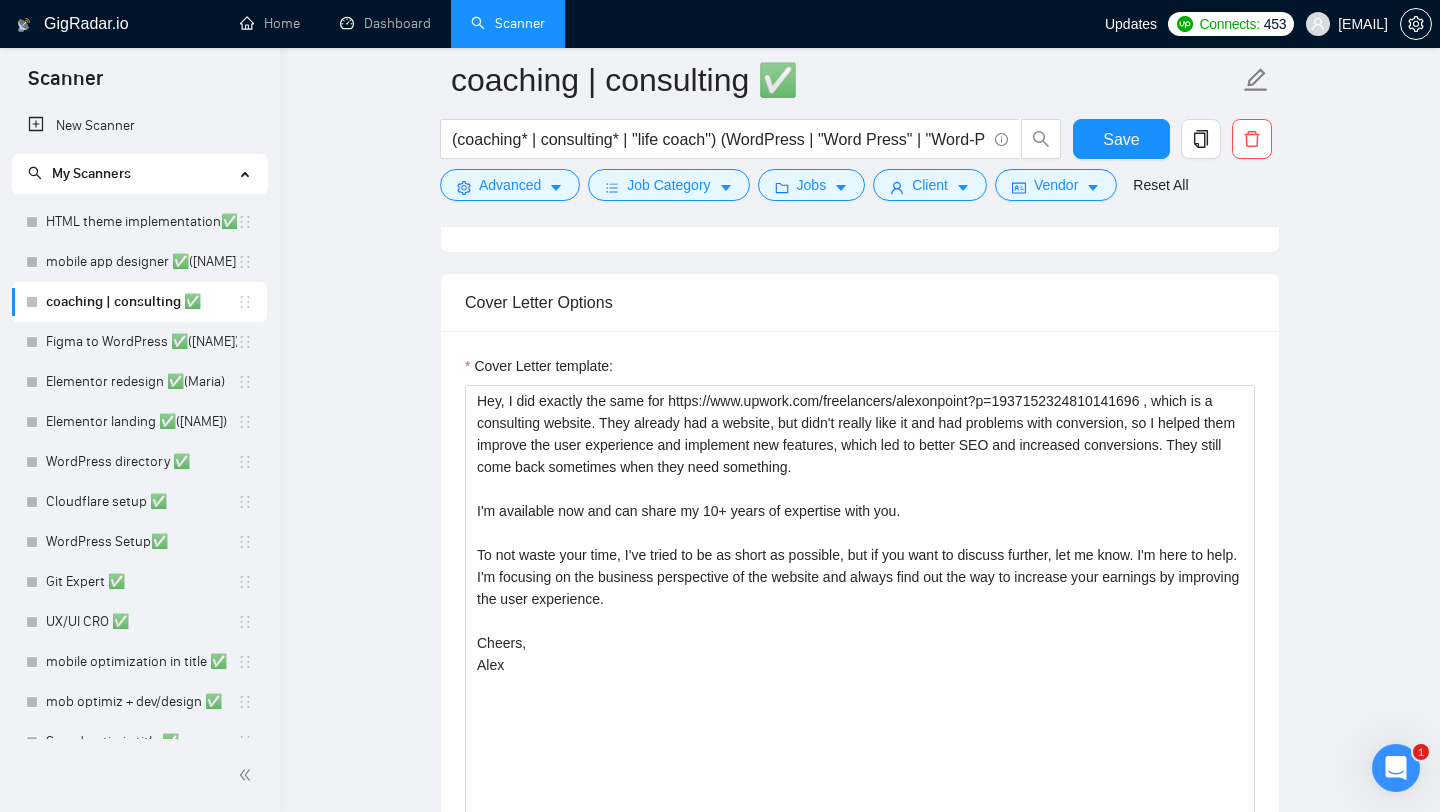 scroll, scrollTop: 1508, scrollLeft: 0, axis: vertical 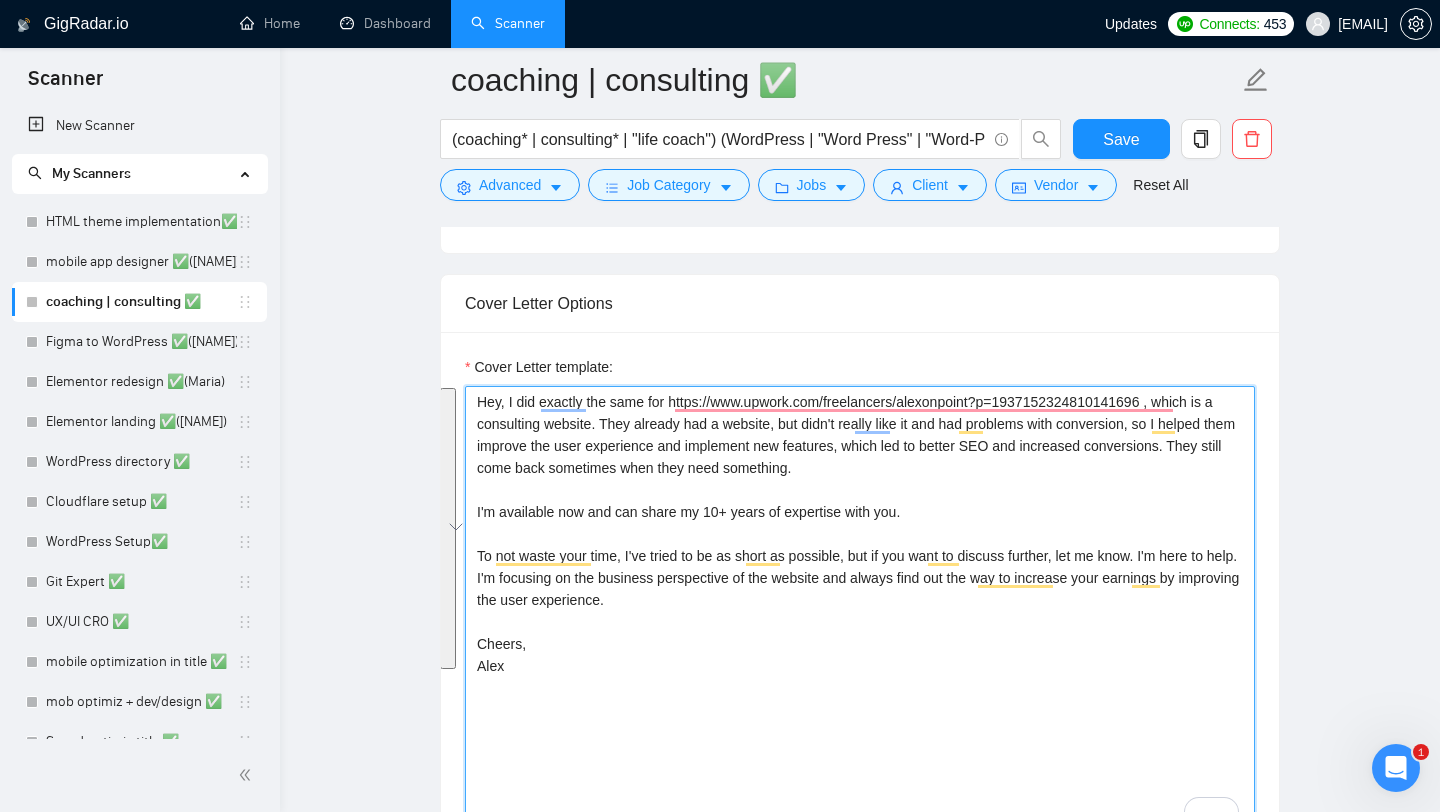 drag, startPoint x: 541, startPoint y: 662, endPoint x: 457, endPoint y: 399, distance: 276.08875 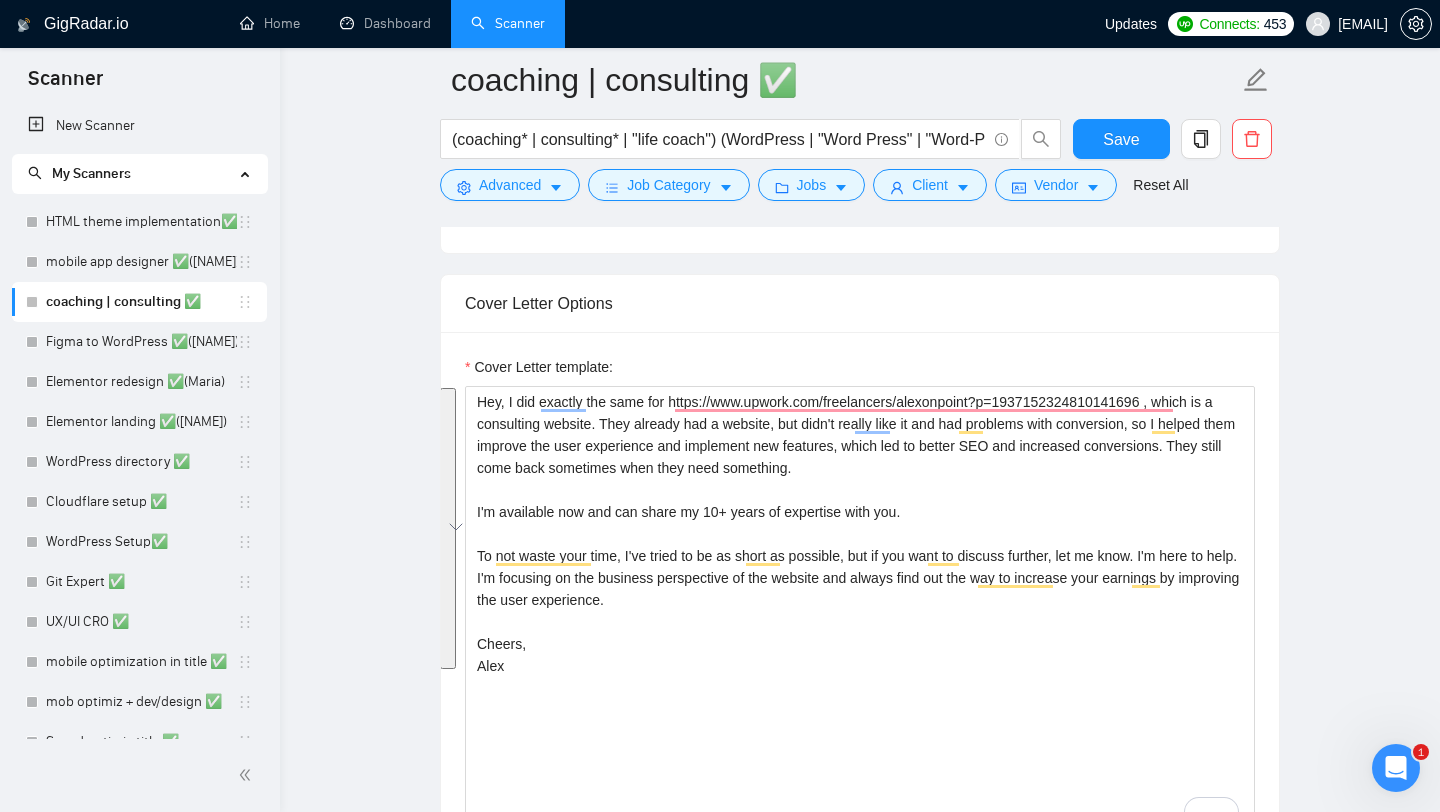click on "Cover Letter template: Hey, I did exactly the same for https://www.upwork.com/freelancers/alexonpoint?p=1937152324810141696 , which is a consulting website. They already had a website, but didn't really like it and had problems with conversion, so I helped them improve the user experience and implement new features, which led to better SEO and increased conversions. They still come back sometimes when they need something.
I'm available now and can share my 10+ years of expertise with you.
To not waste your time, I've tried to be as short as possible, but if you want to discuss further, let me know. I'm here to help. I'm focusing on the business perspective of the website and always find out the way to increase your earnings by improving the user experience.
Cheers,
Alex" at bounding box center (860, 608) 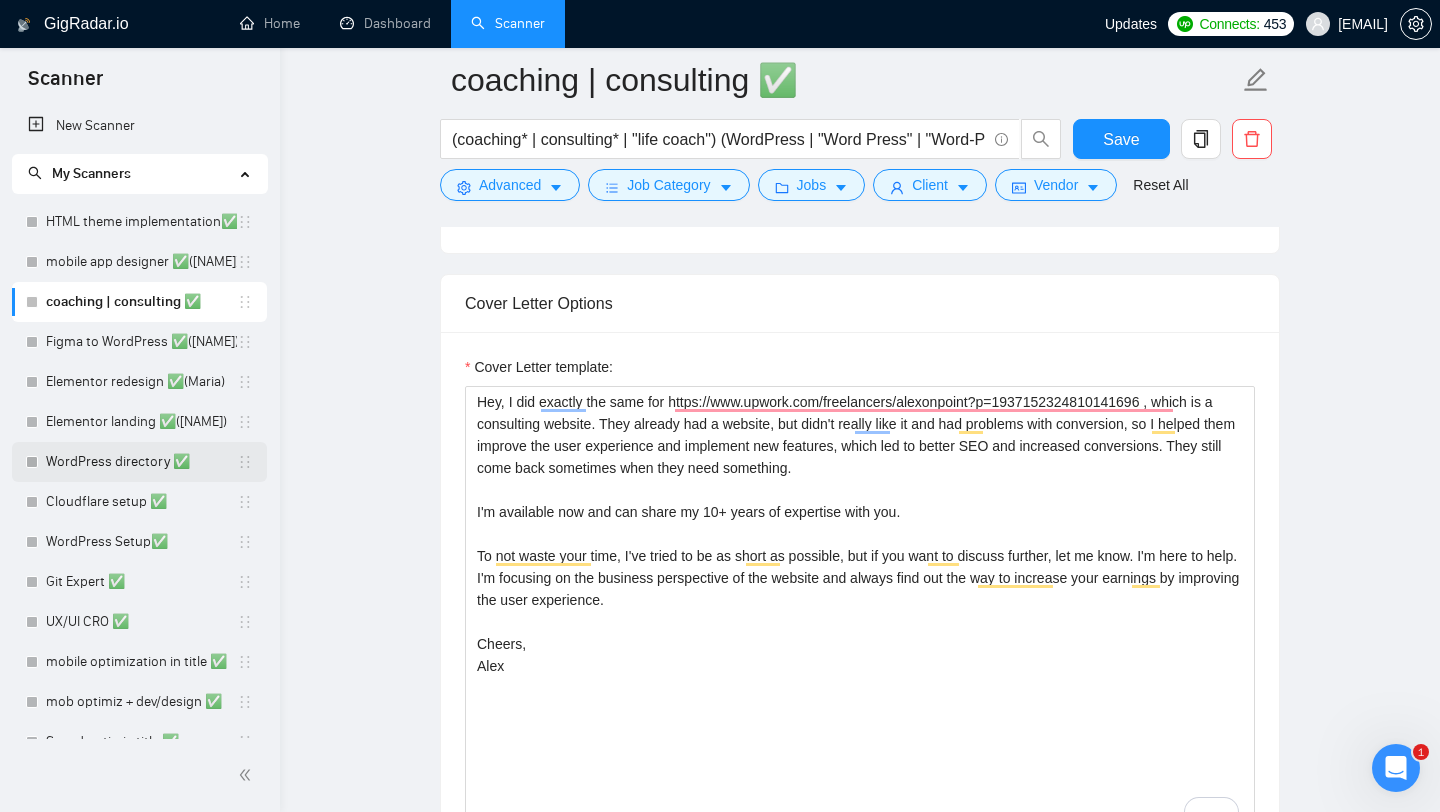 click on "WordPress directory ✅" at bounding box center (141, 462) 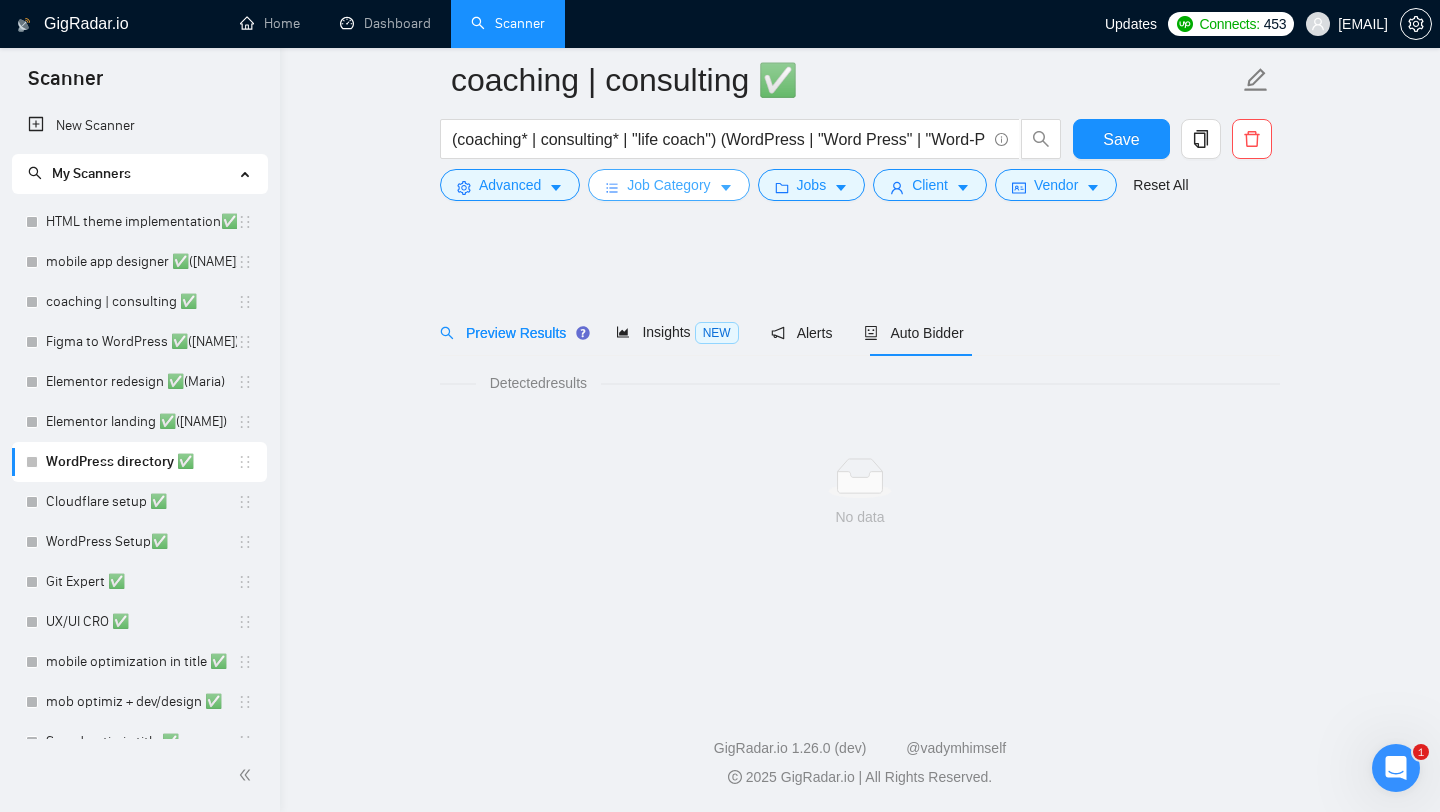 scroll, scrollTop: 0, scrollLeft: 0, axis: both 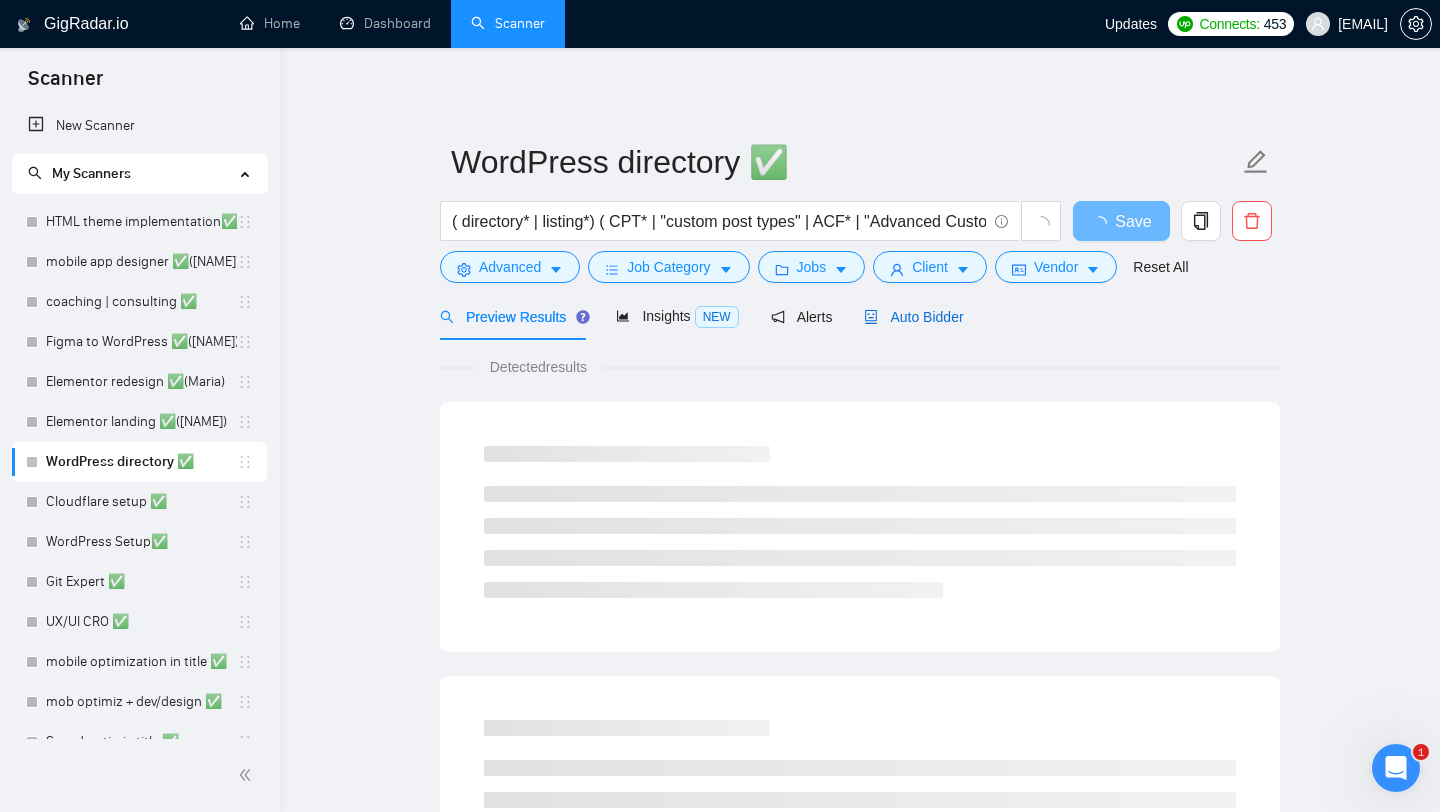 drag, startPoint x: 869, startPoint y: 326, endPoint x: 882, endPoint y: 317, distance: 15.811388 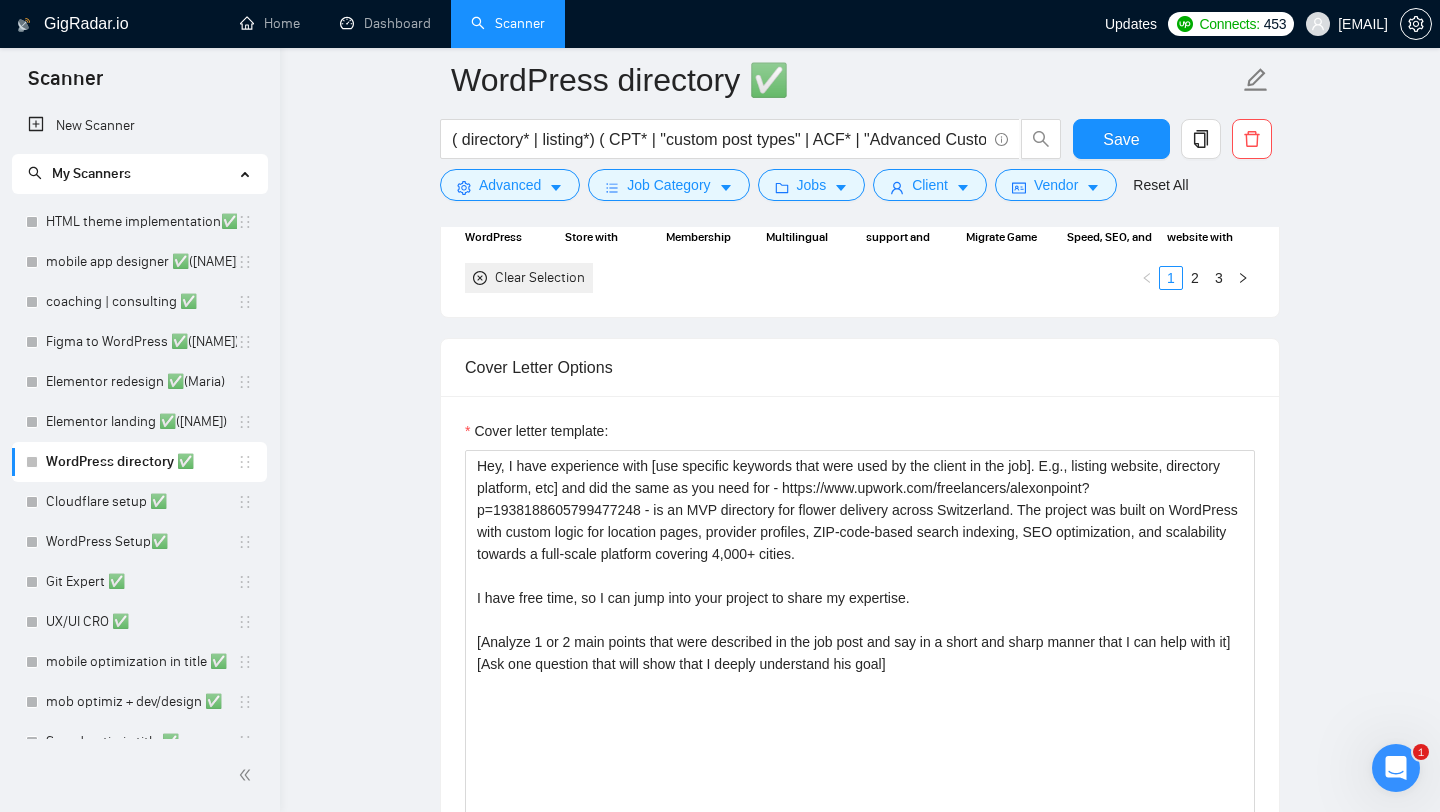 scroll, scrollTop: 2568, scrollLeft: 0, axis: vertical 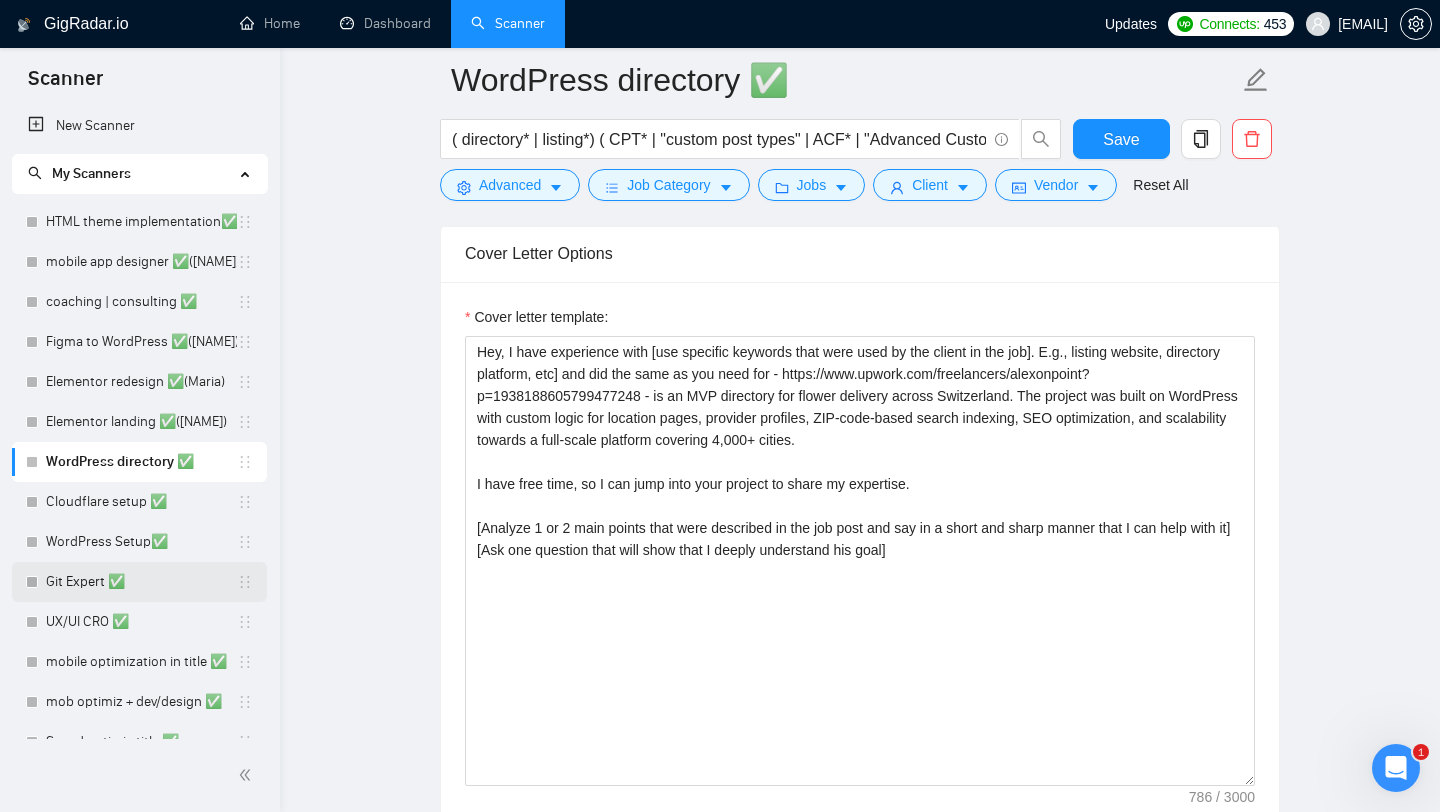 click on "Git Expert ✅" at bounding box center (141, 582) 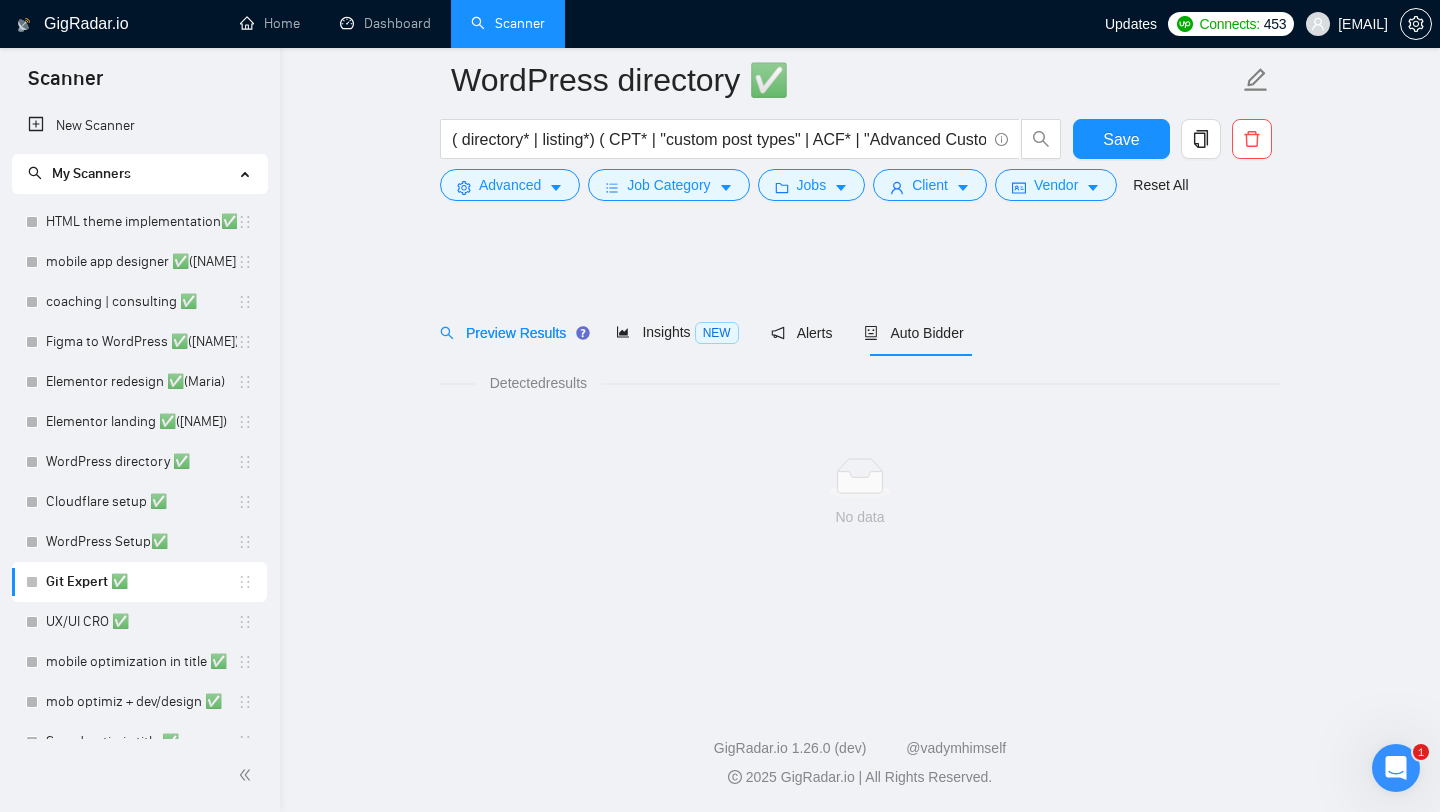 scroll, scrollTop: 0, scrollLeft: 0, axis: both 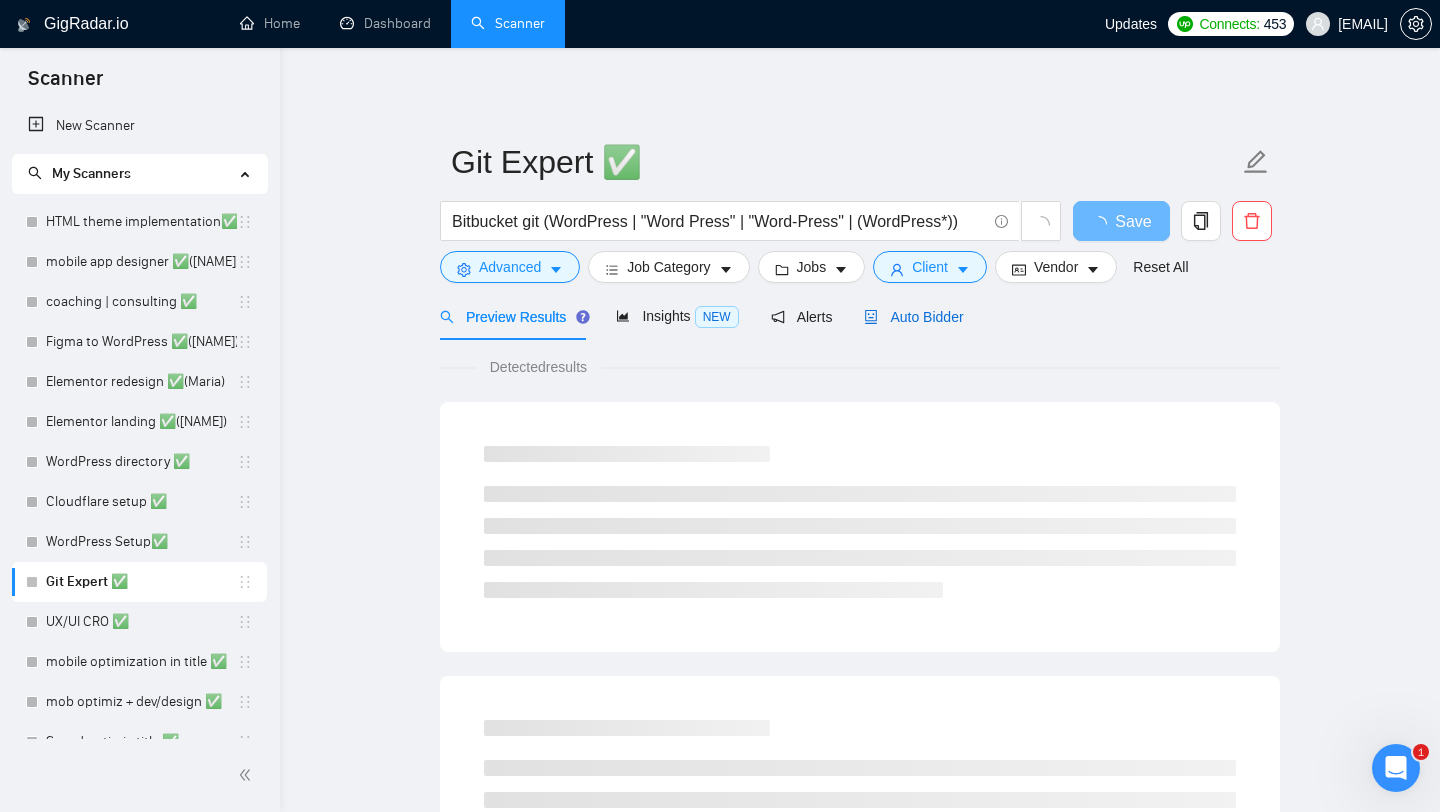click on "Auto Bidder" at bounding box center [913, 317] 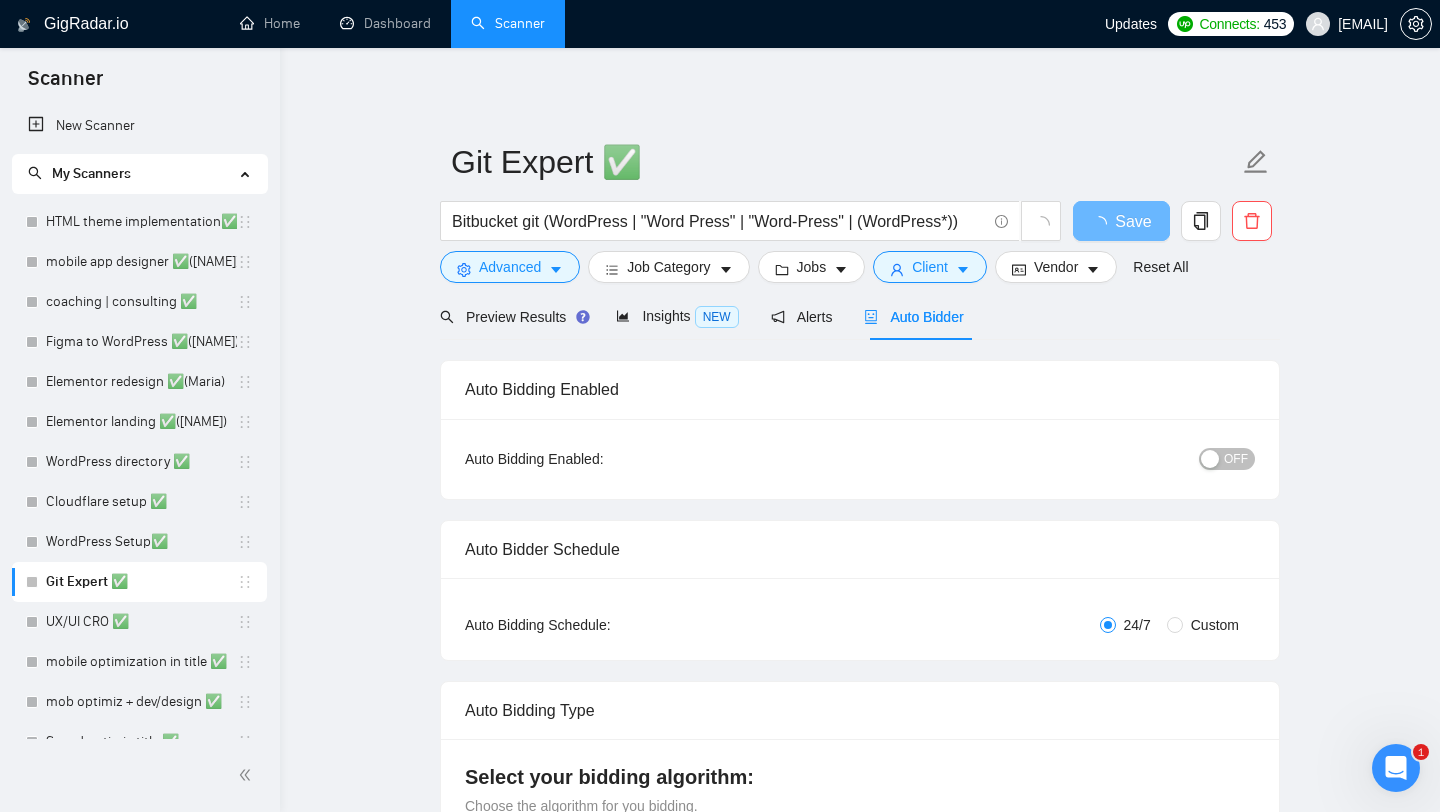 radio on "false" 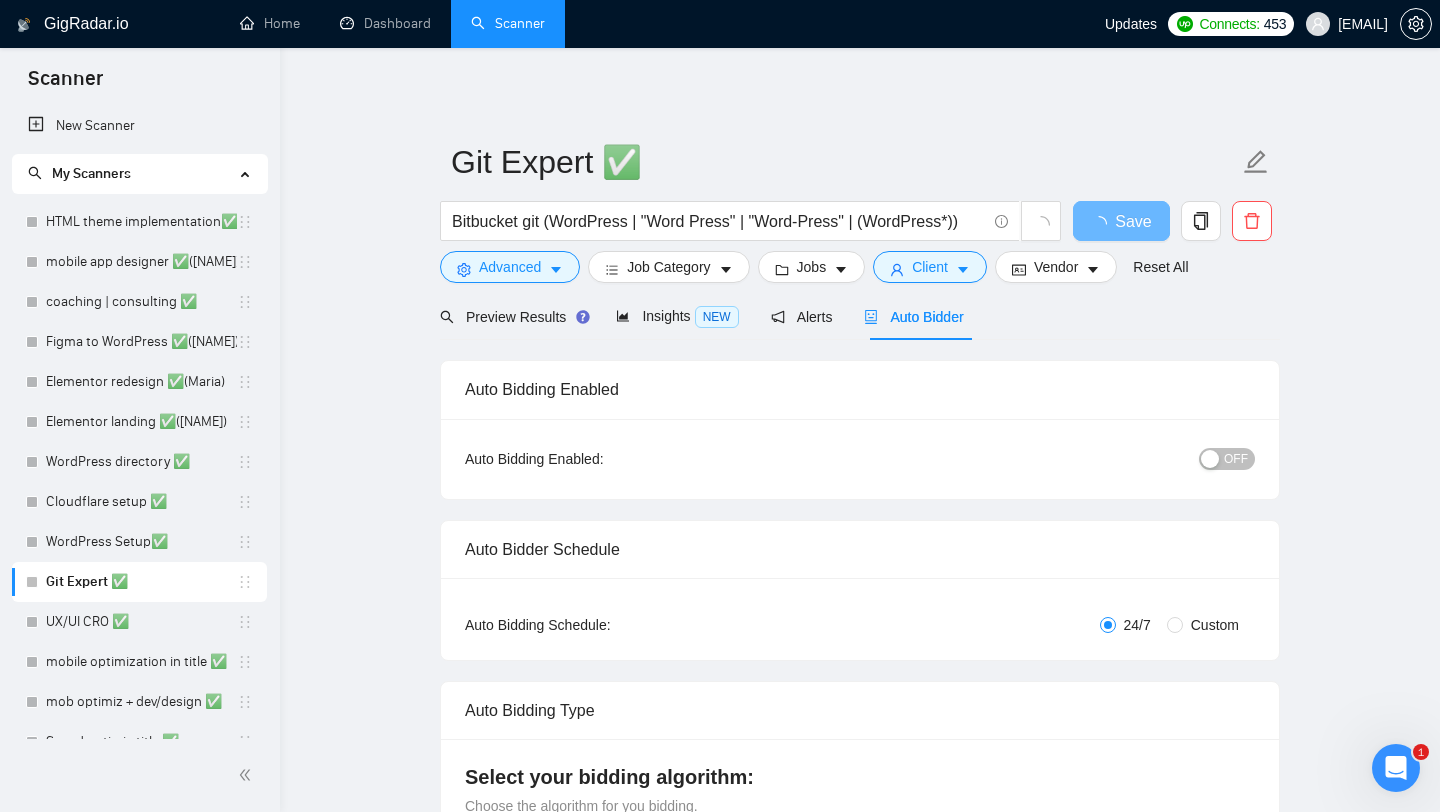 radio on "true" 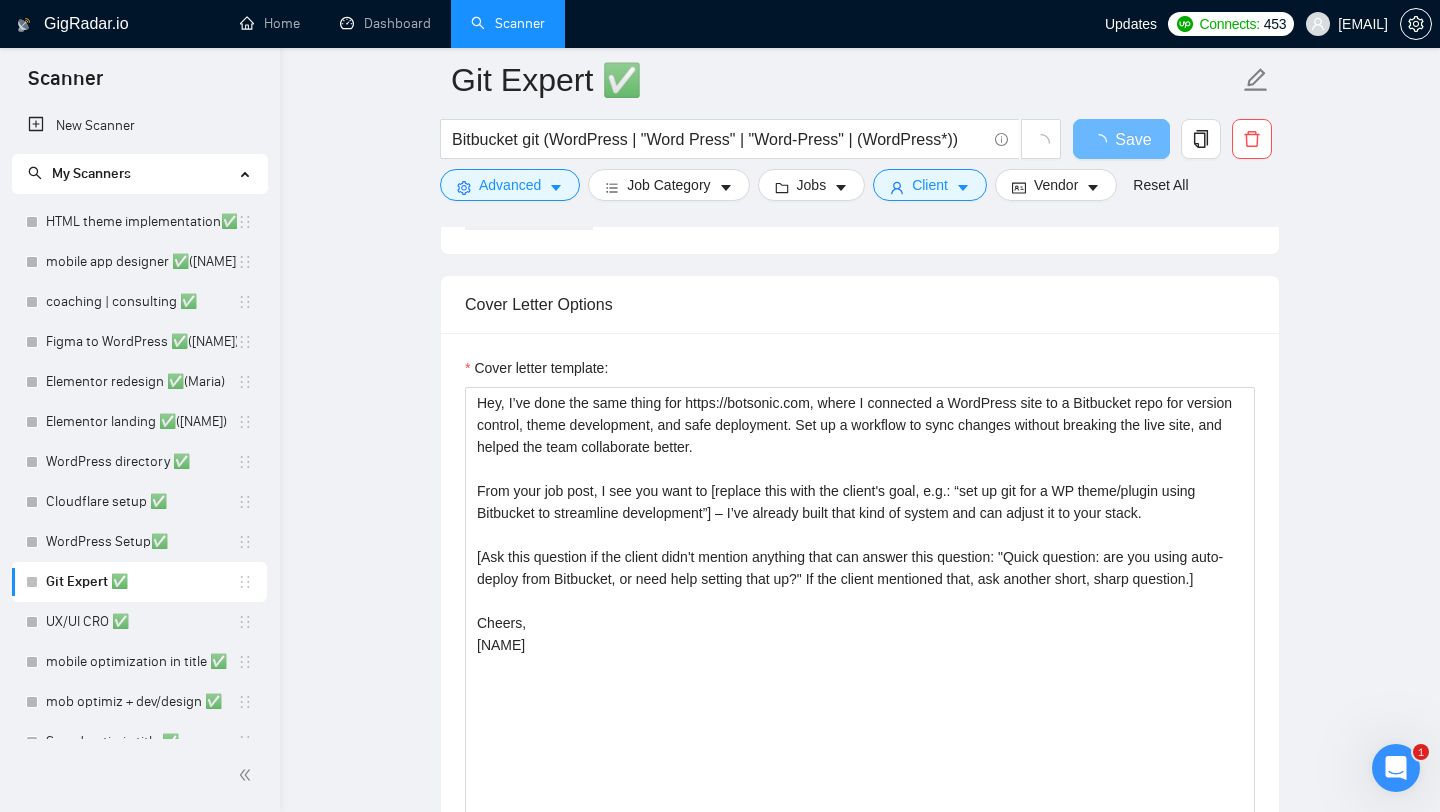 scroll, scrollTop: 2446, scrollLeft: 0, axis: vertical 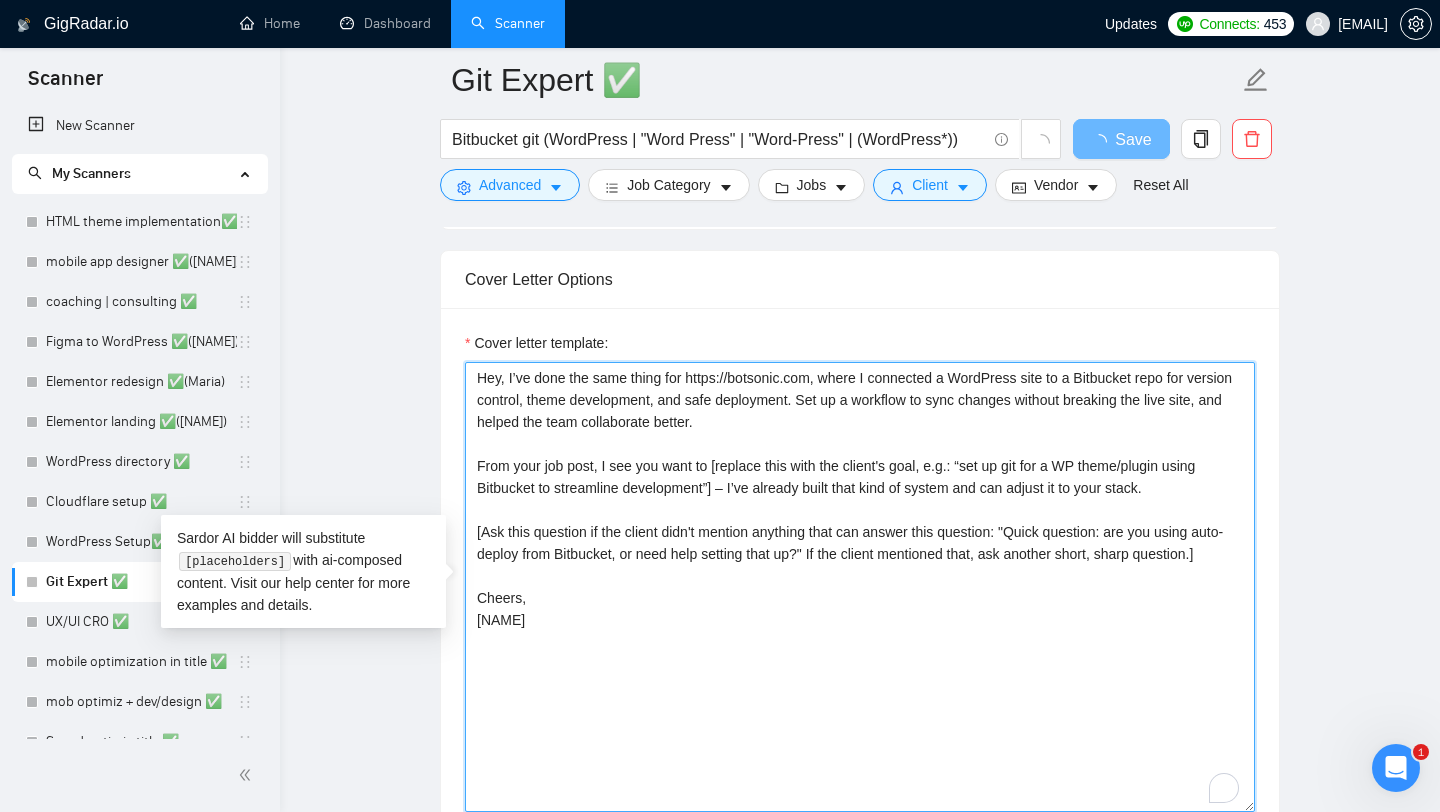 drag, startPoint x: 540, startPoint y: 642, endPoint x: 472, endPoint y: 315, distance: 333.9955 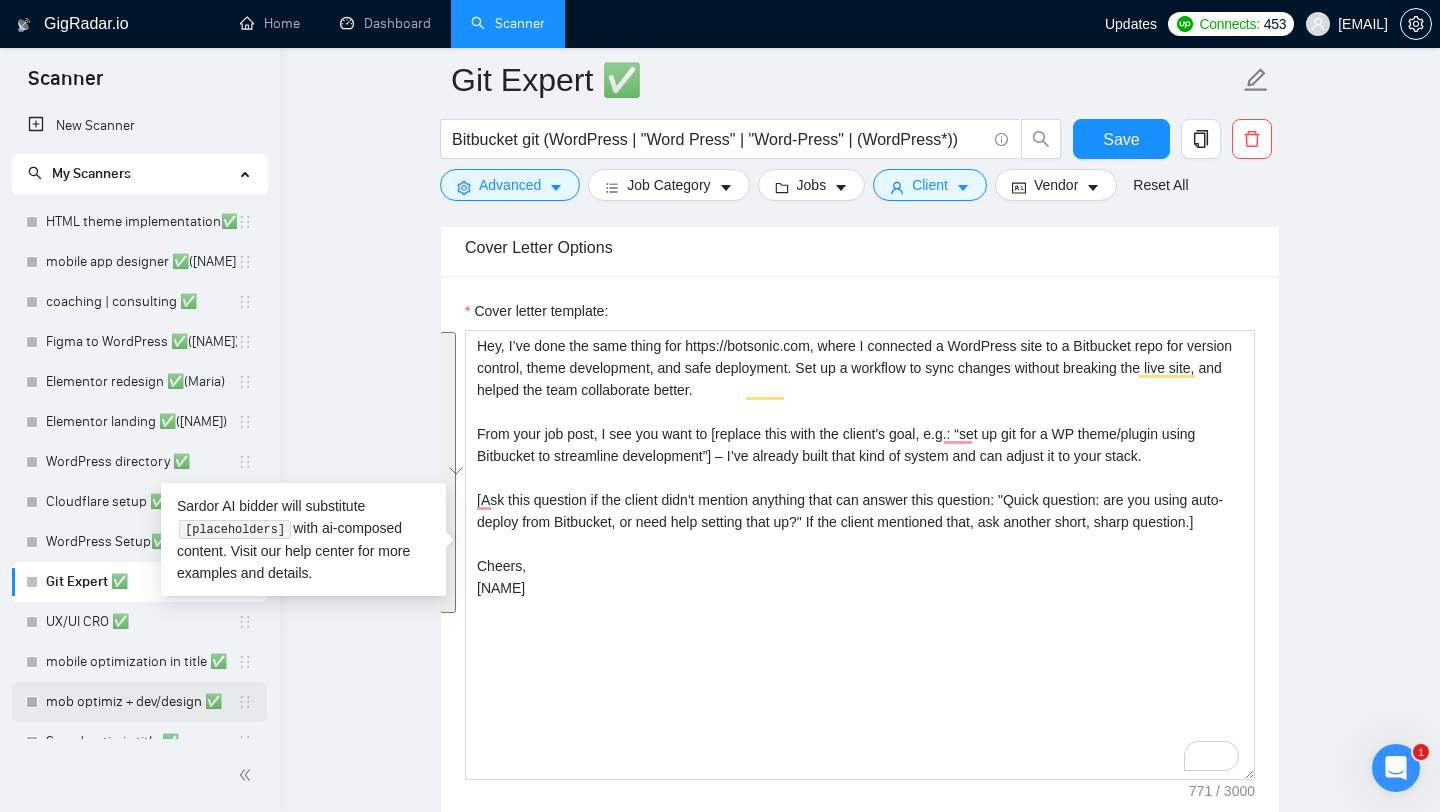 click on "mob optimiz + dev/design ✅" at bounding box center [141, 702] 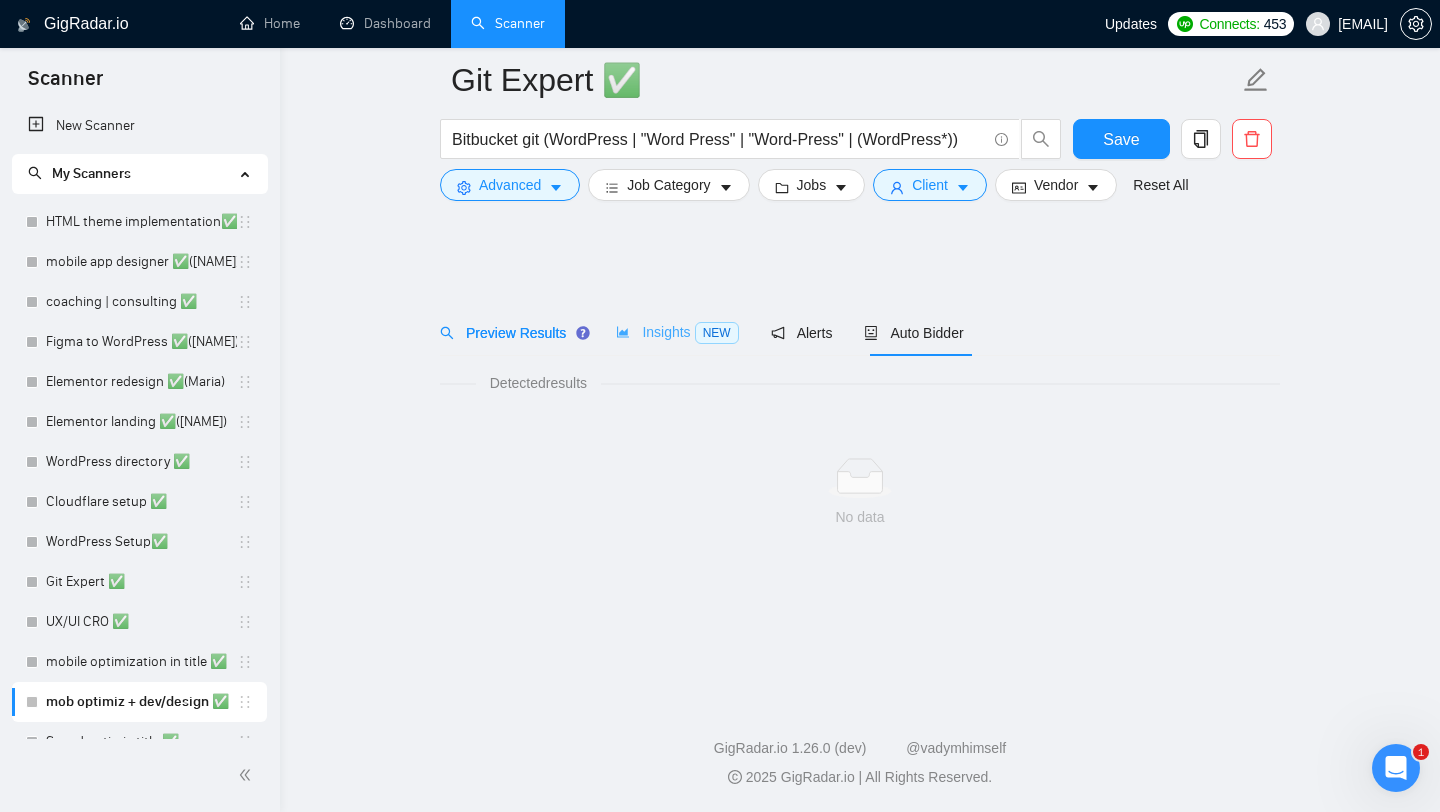 scroll, scrollTop: 0, scrollLeft: 0, axis: both 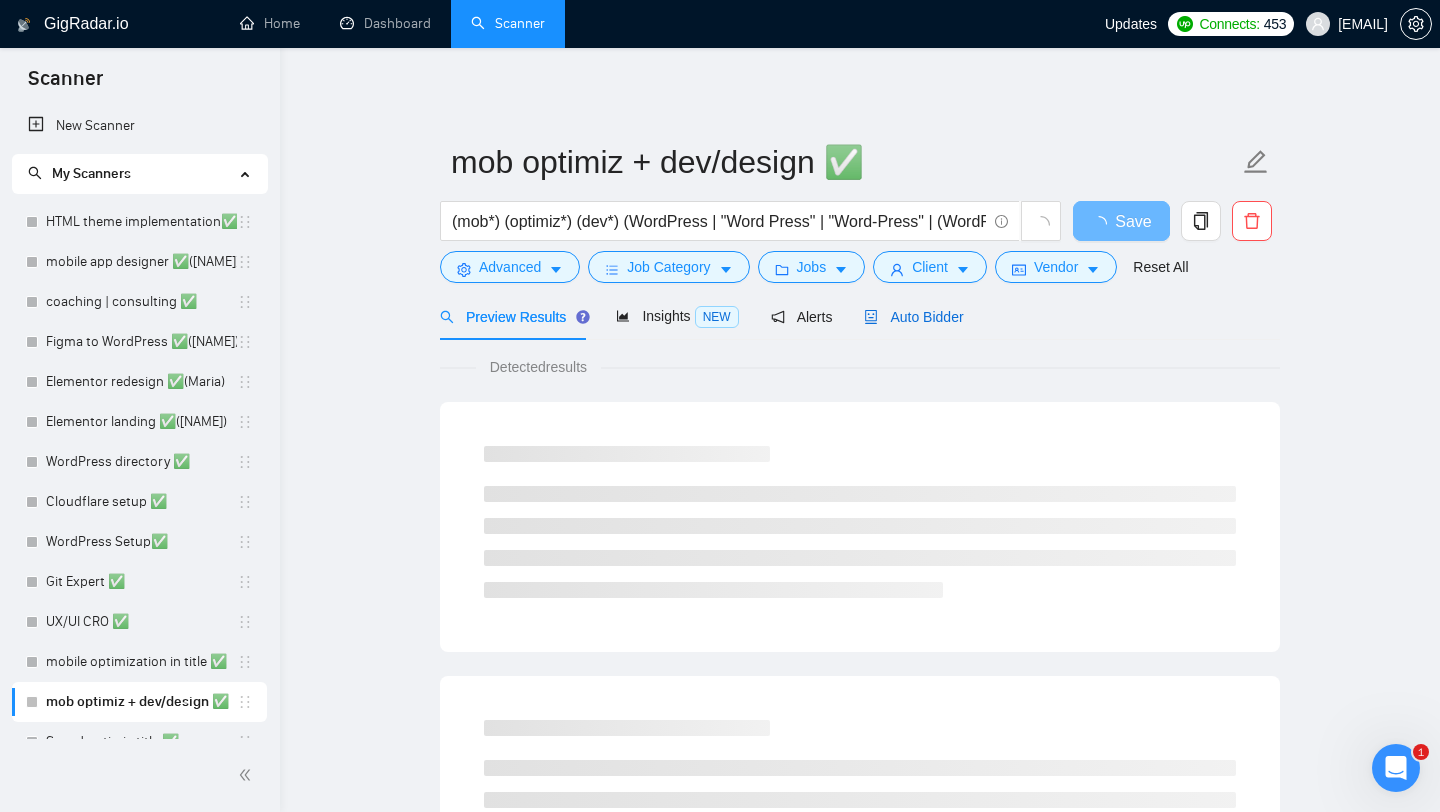 click on "Auto Bidder" at bounding box center [913, 317] 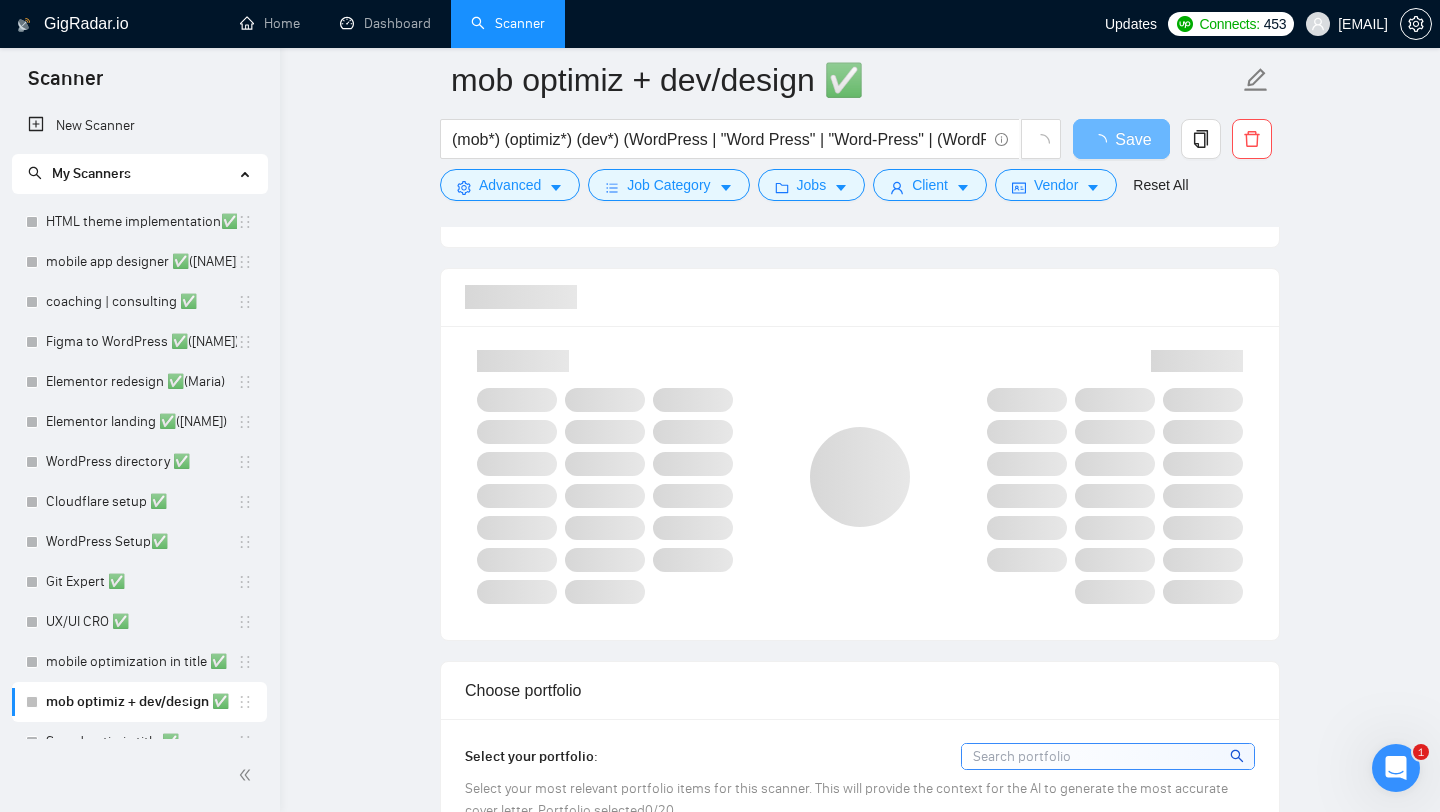 scroll, scrollTop: 1897, scrollLeft: 0, axis: vertical 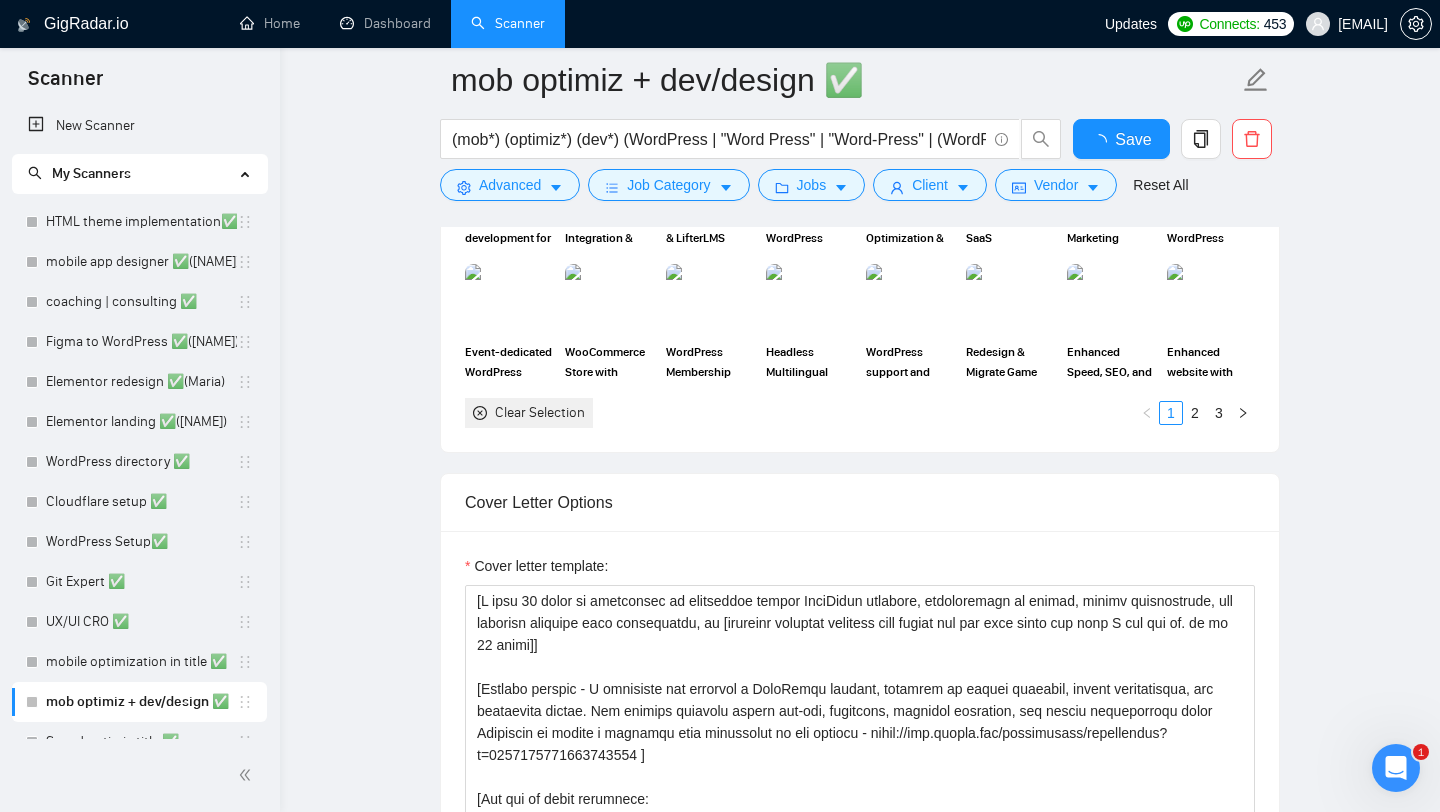 type 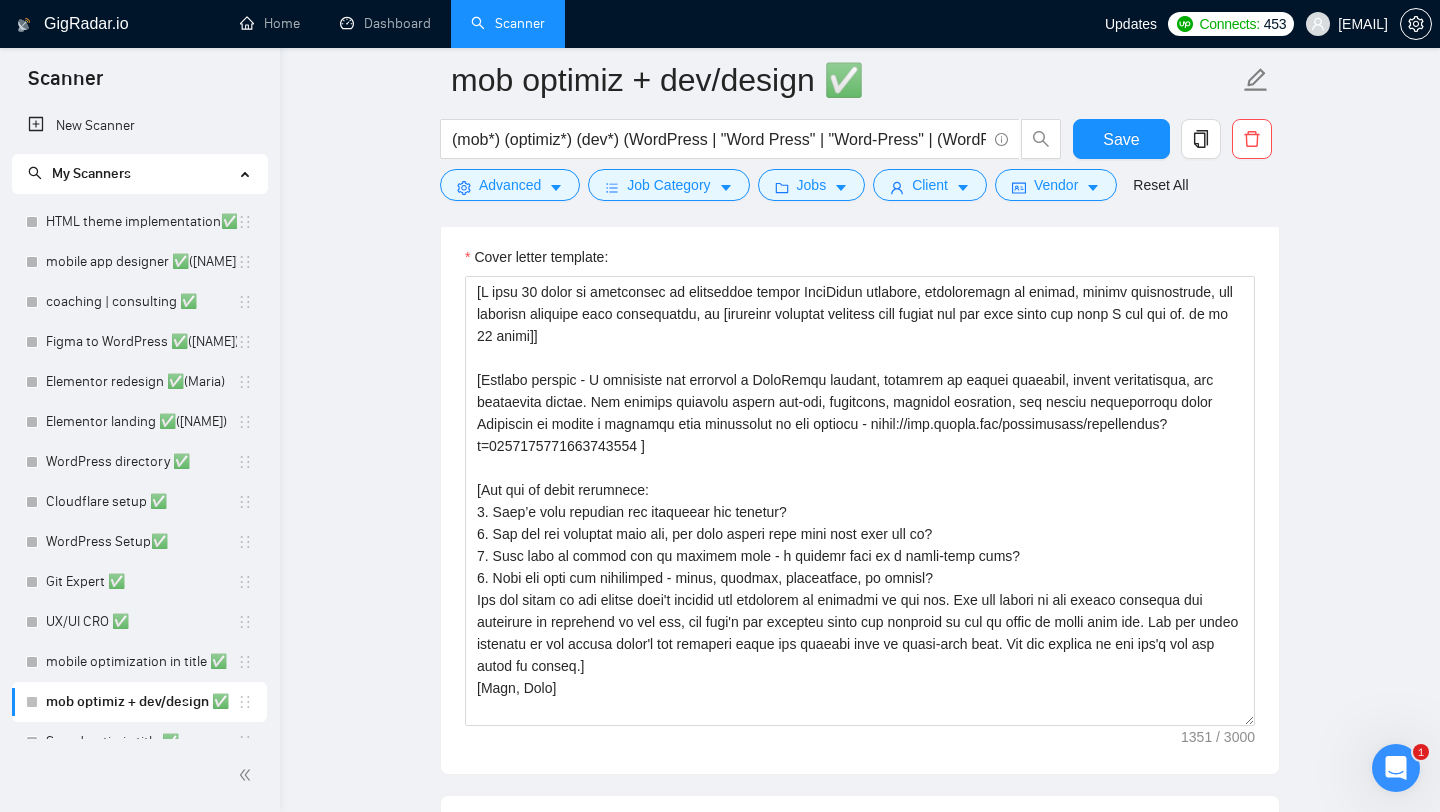 scroll, scrollTop: 2377, scrollLeft: 0, axis: vertical 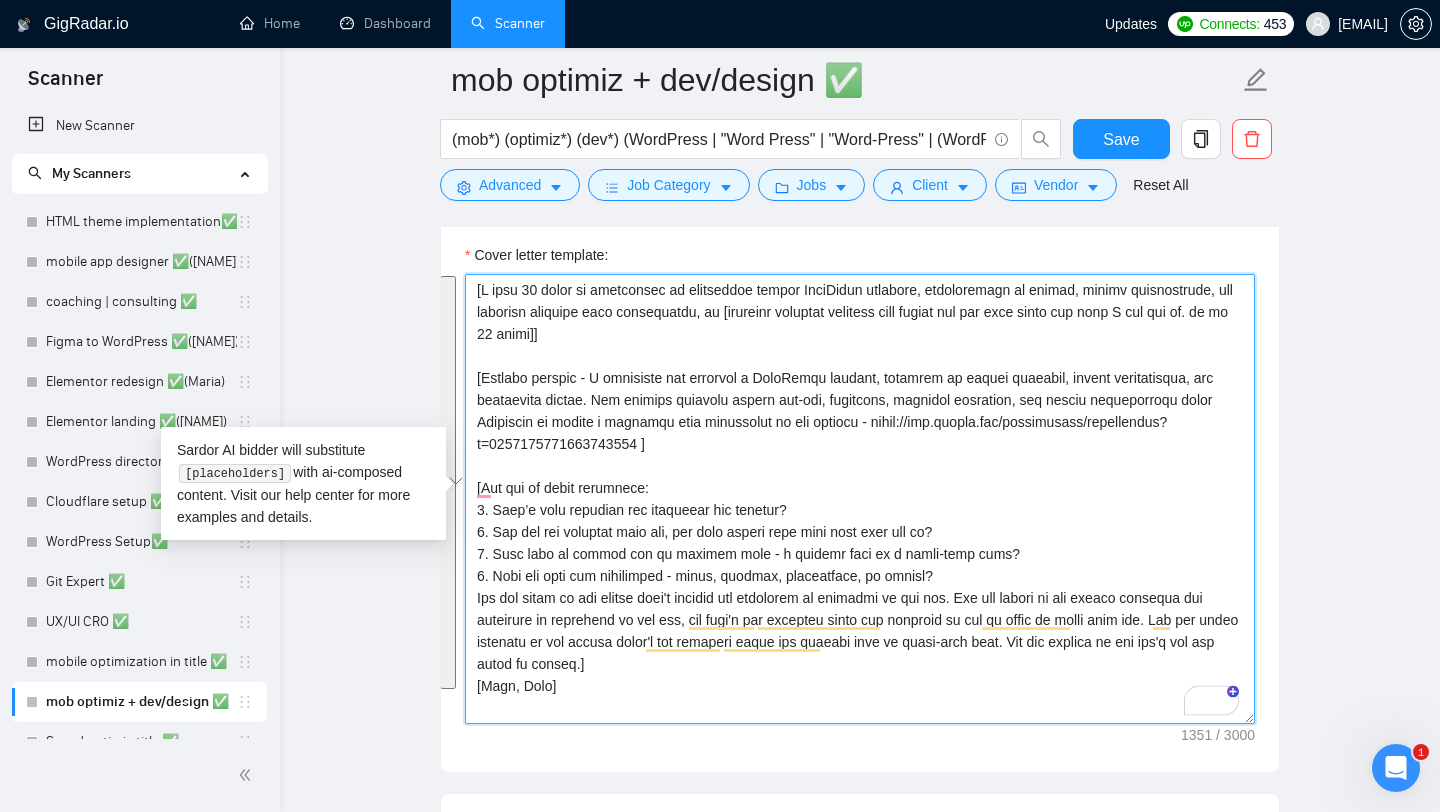 drag, startPoint x: 559, startPoint y: 688, endPoint x: 463, endPoint y: 259, distance: 439.61005 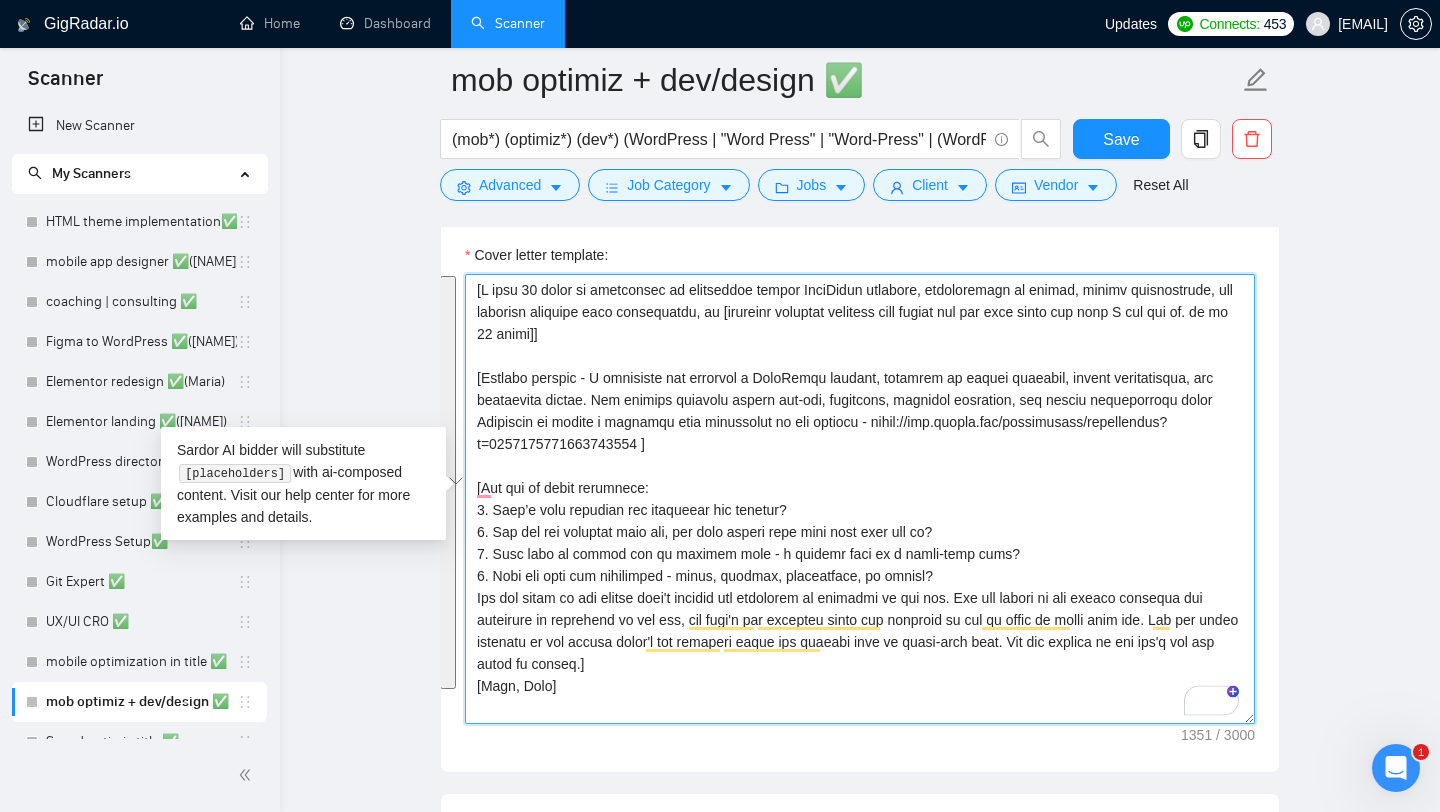 click on "Cover letter template:" at bounding box center [860, 496] 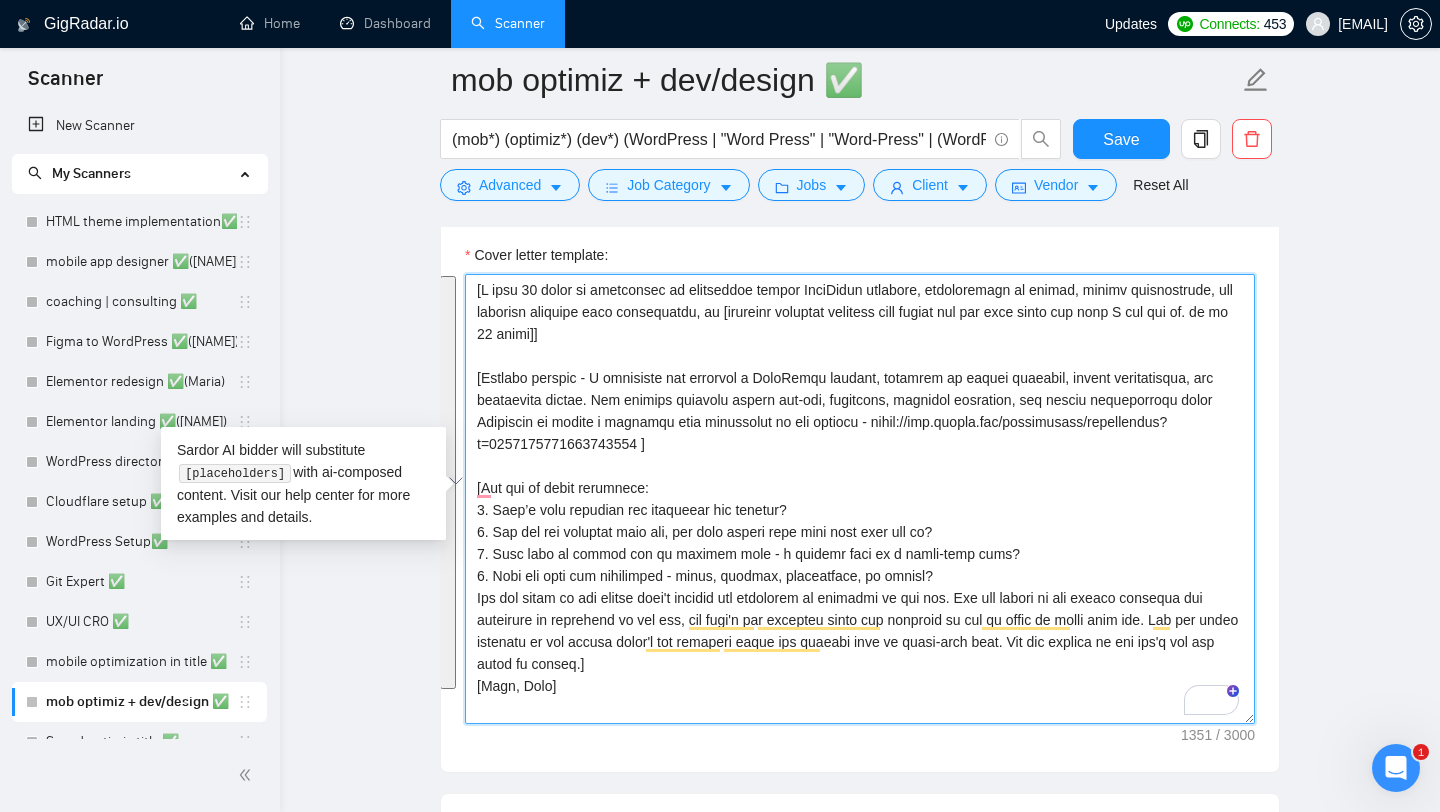 click on "Cover letter template:" at bounding box center (860, 499) 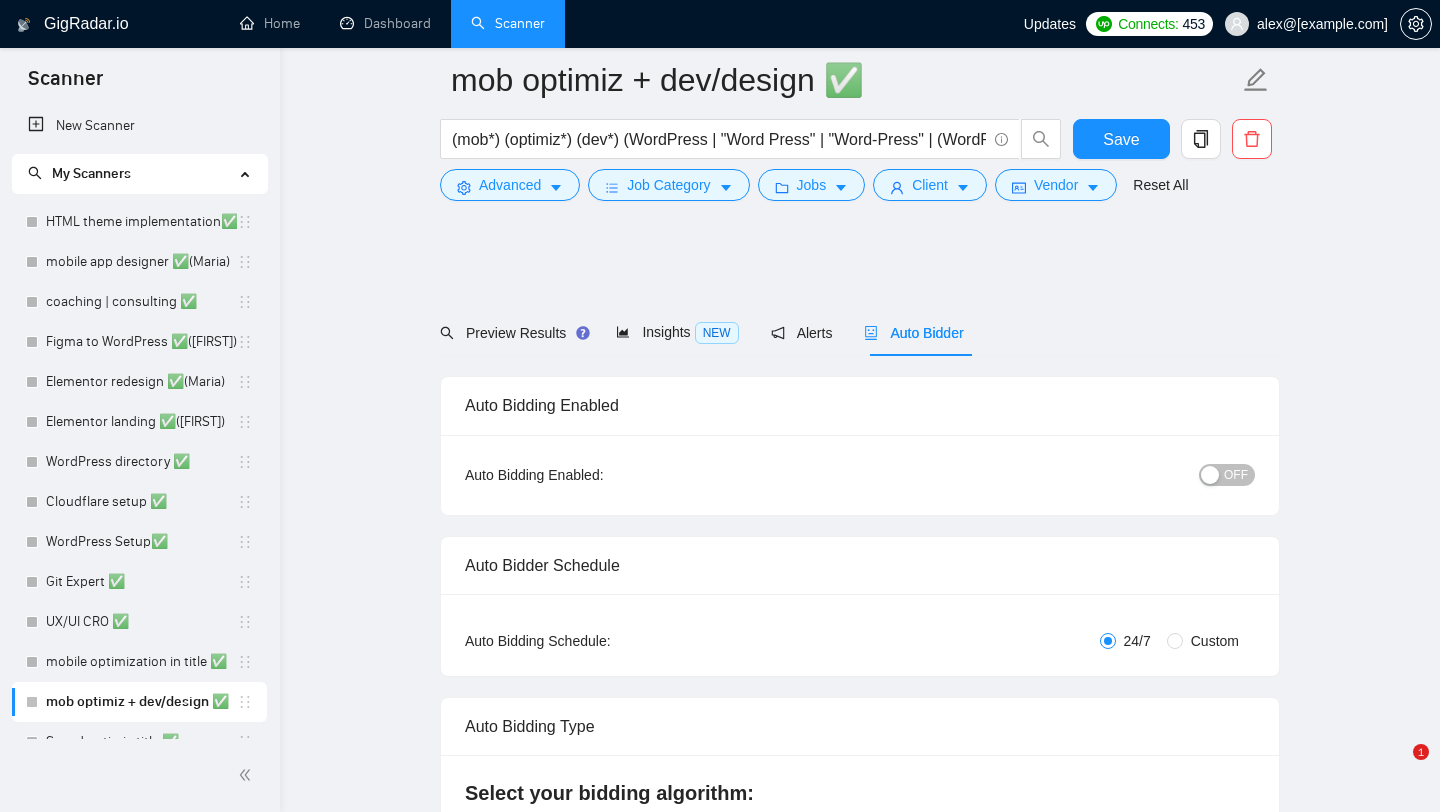 scroll, scrollTop: 2377, scrollLeft: 0, axis: vertical 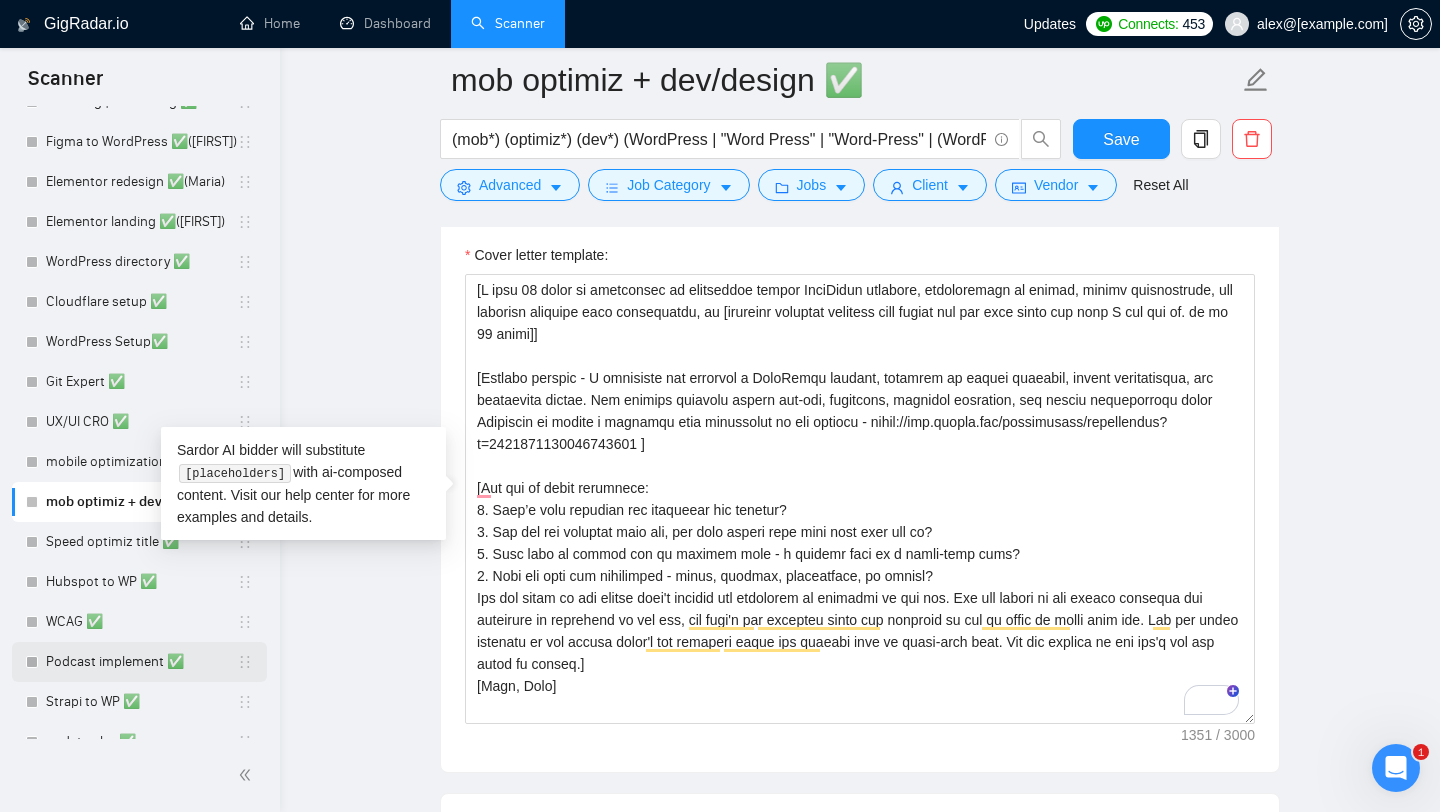 click on "Podcast implement ✅" at bounding box center (141, 662) 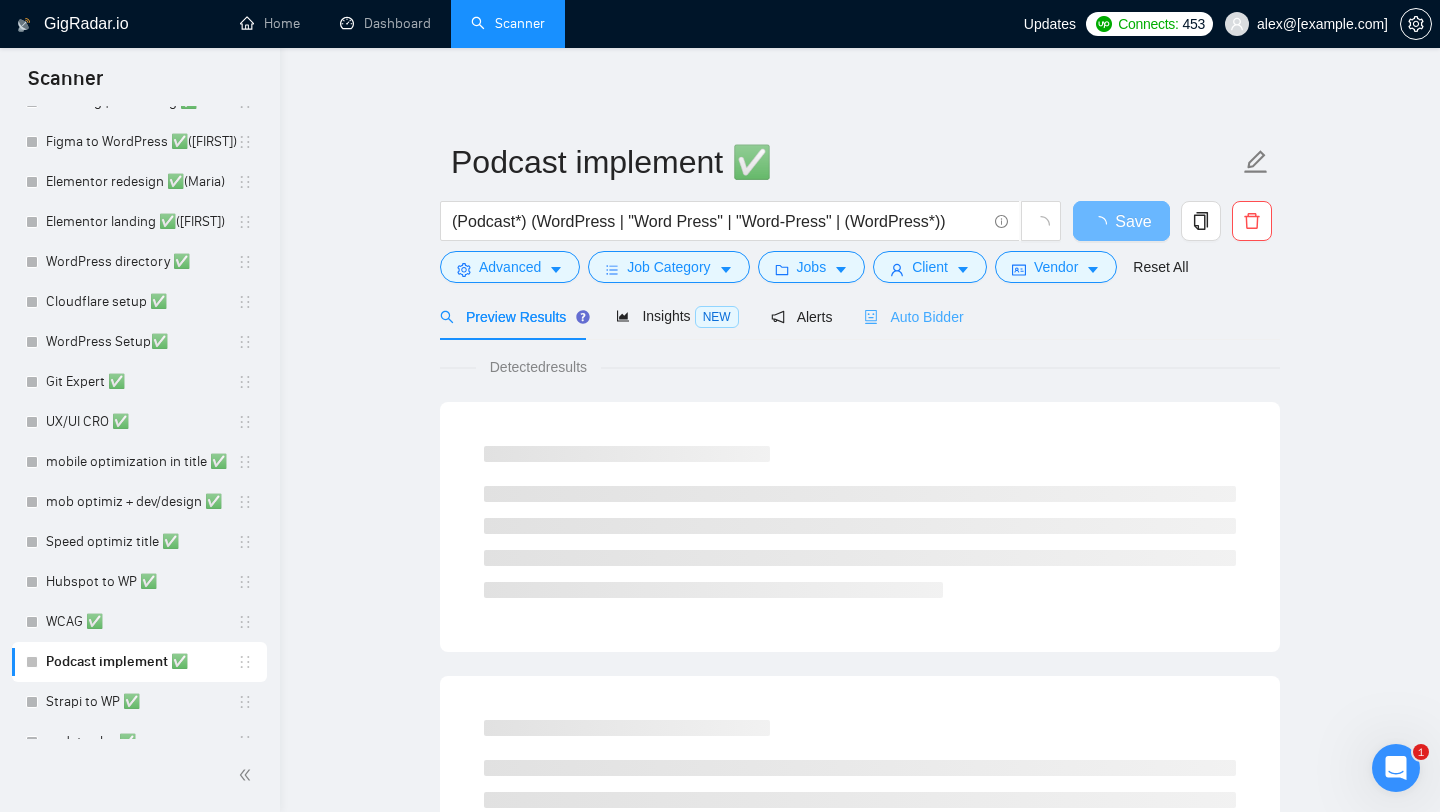 click on "Auto Bidder" at bounding box center [913, 316] 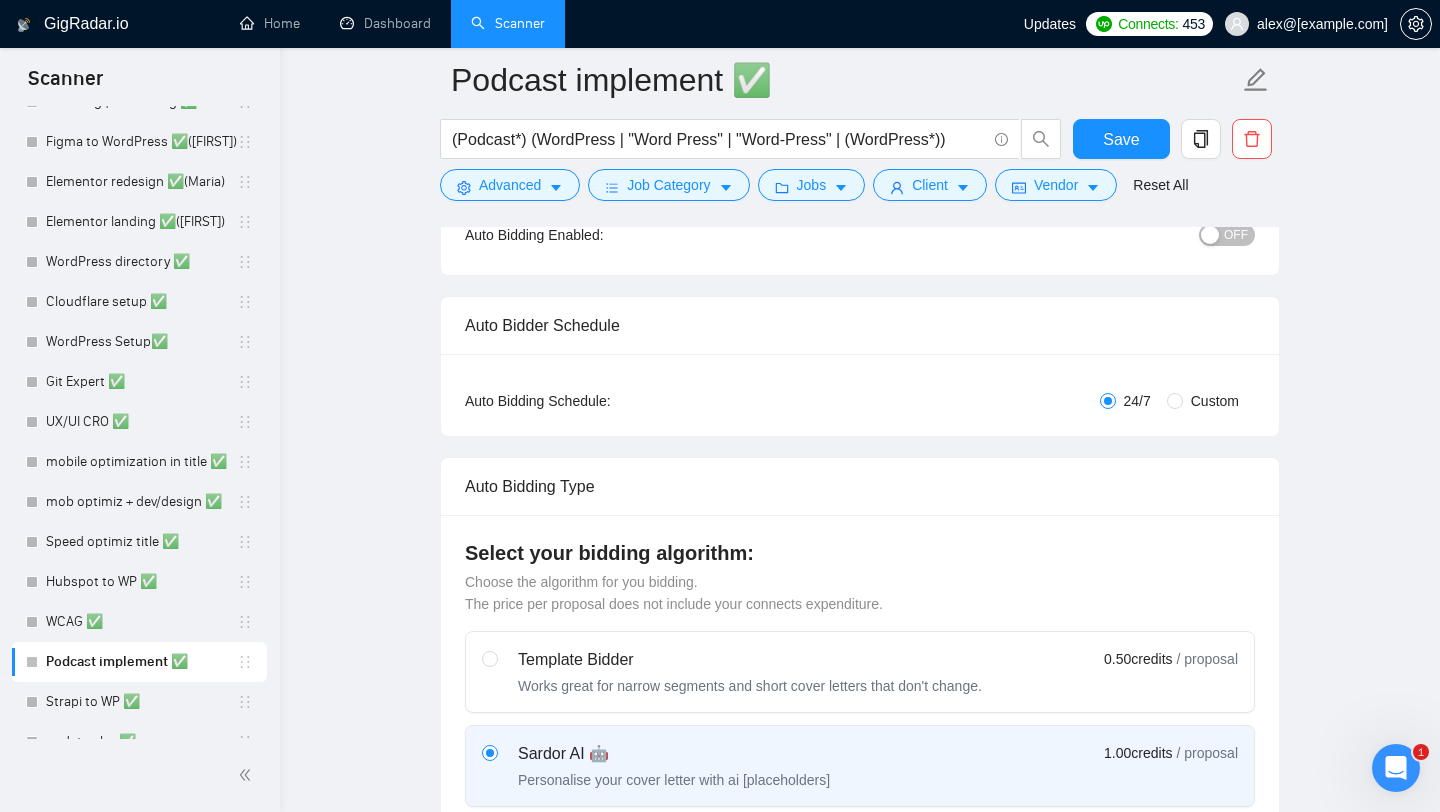 scroll, scrollTop: 0, scrollLeft: 0, axis: both 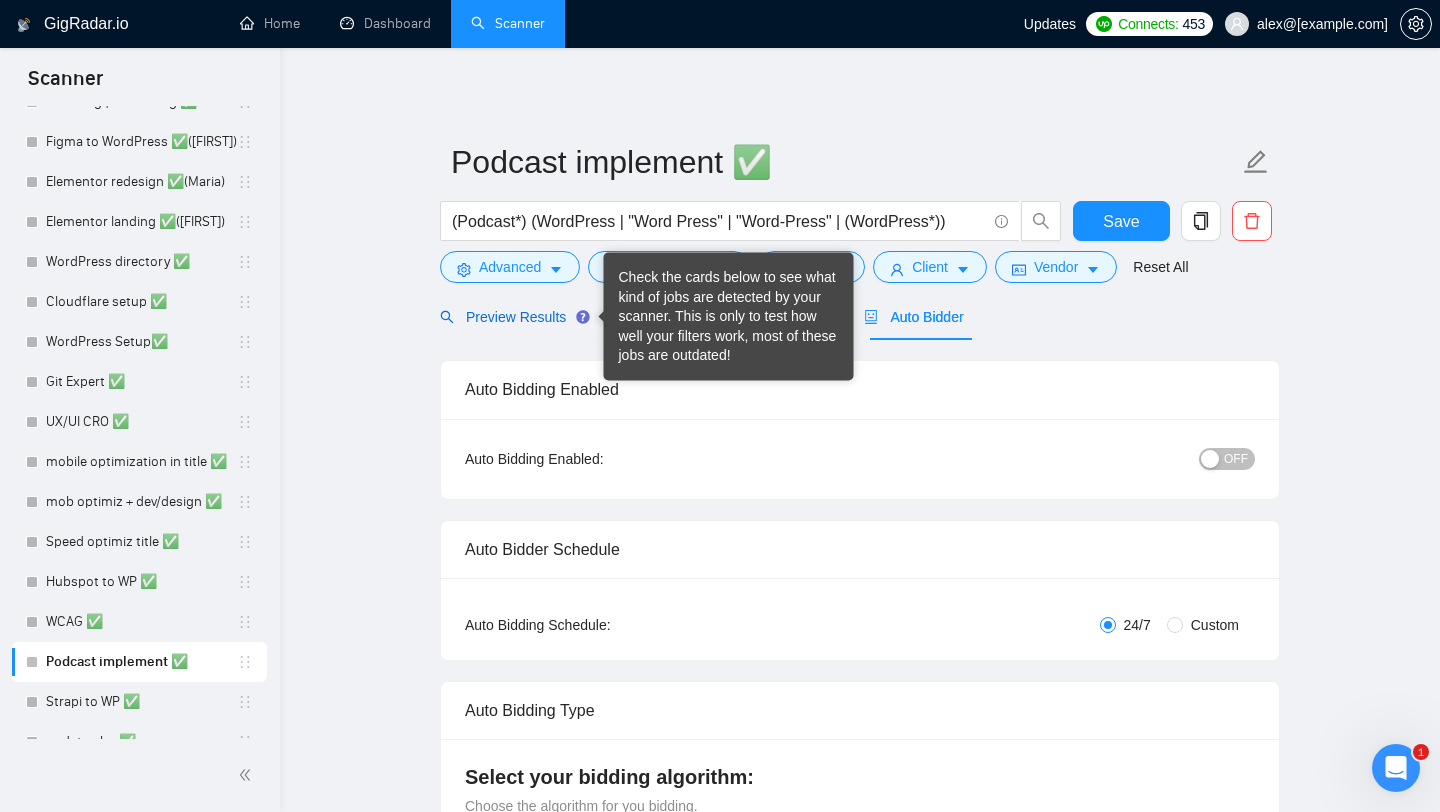 click on "Preview Results" at bounding box center [512, 317] 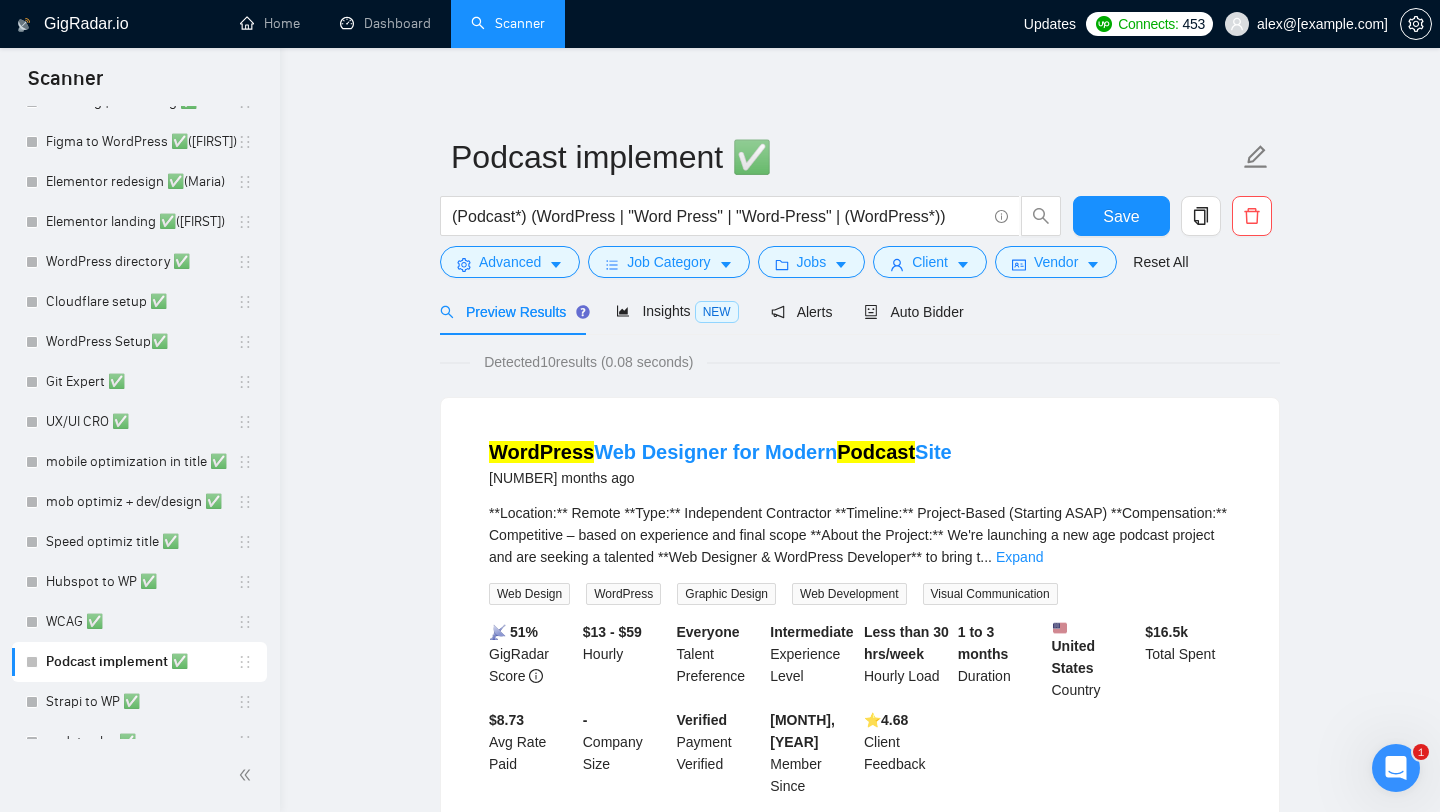scroll, scrollTop: 7, scrollLeft: 0, axis: vertical 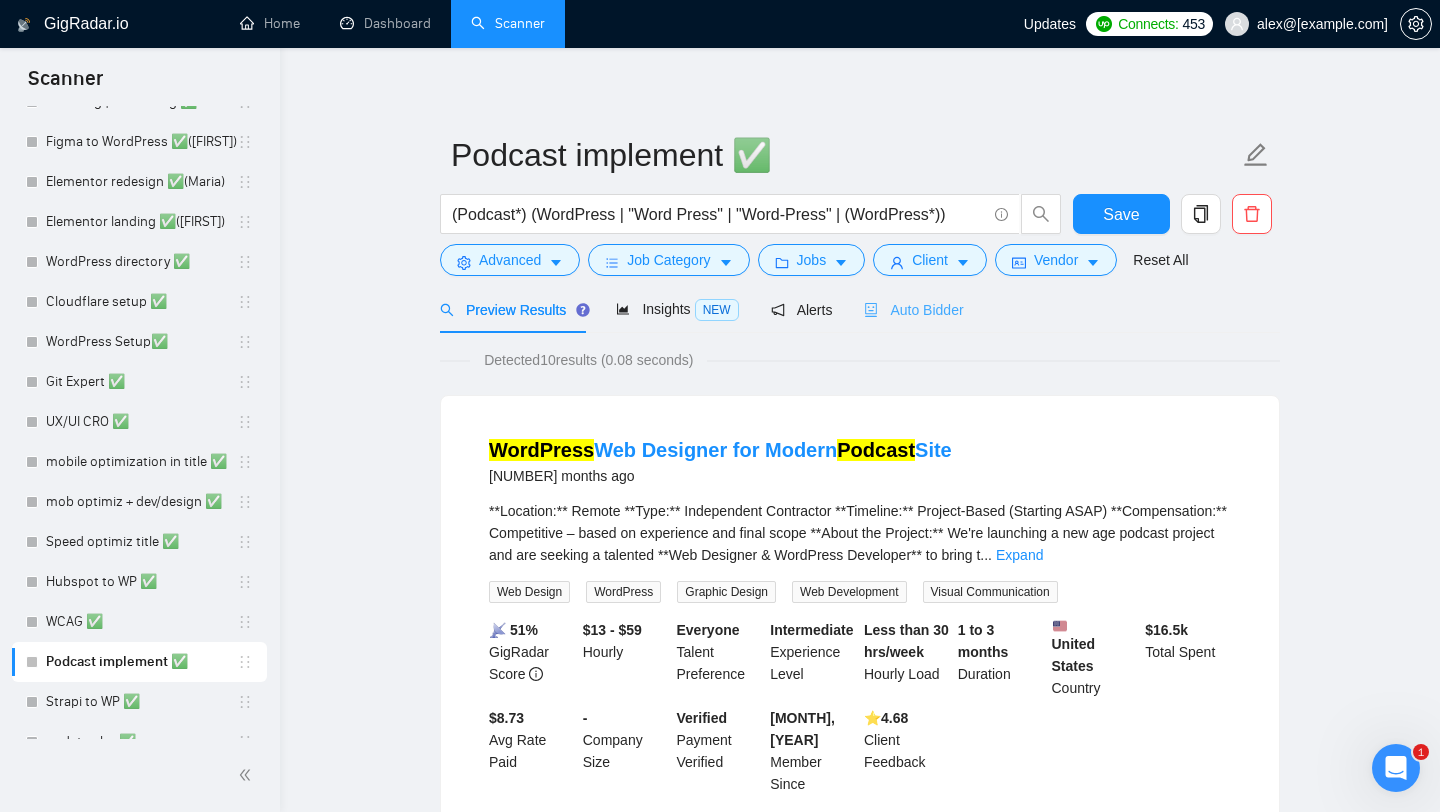 click on "Auto Bidder" at bounding box center (913, 309) 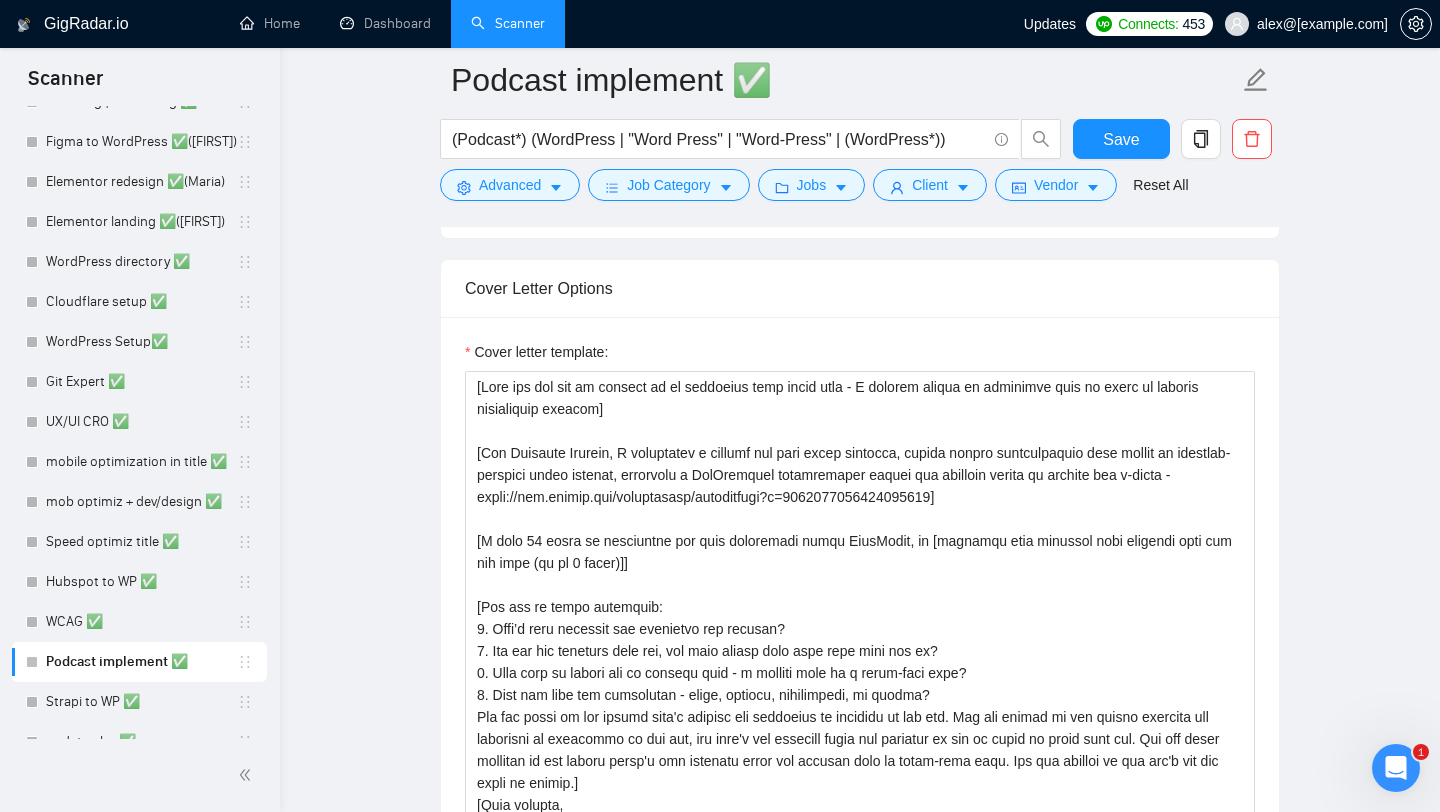 scroll, scrollTop: 2332, scrollLeft: 0, axis: vertical 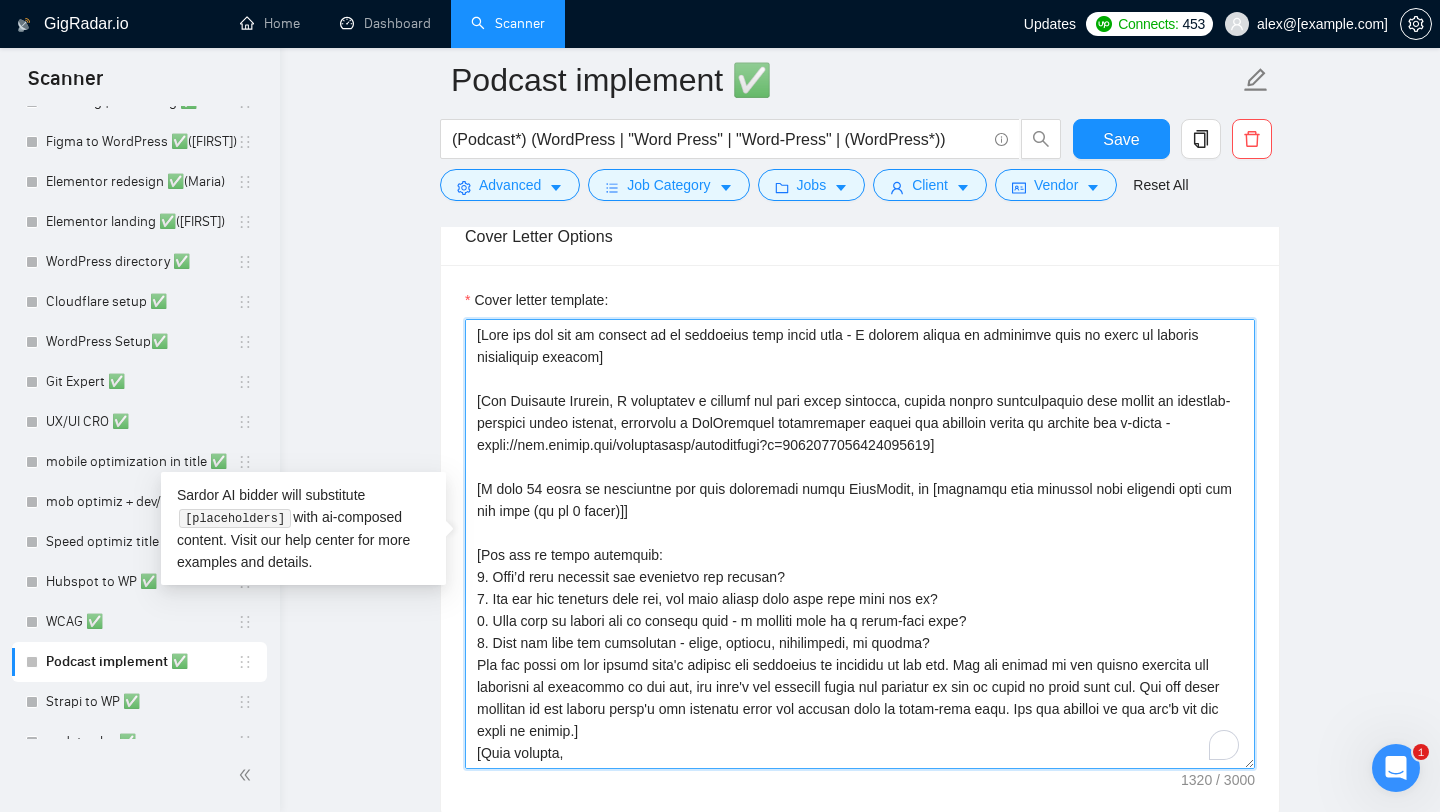 drag, startPoint x: 529, startPoint y: 746, endPoint x: 471, endPoint y: 316, distance: 433.89398 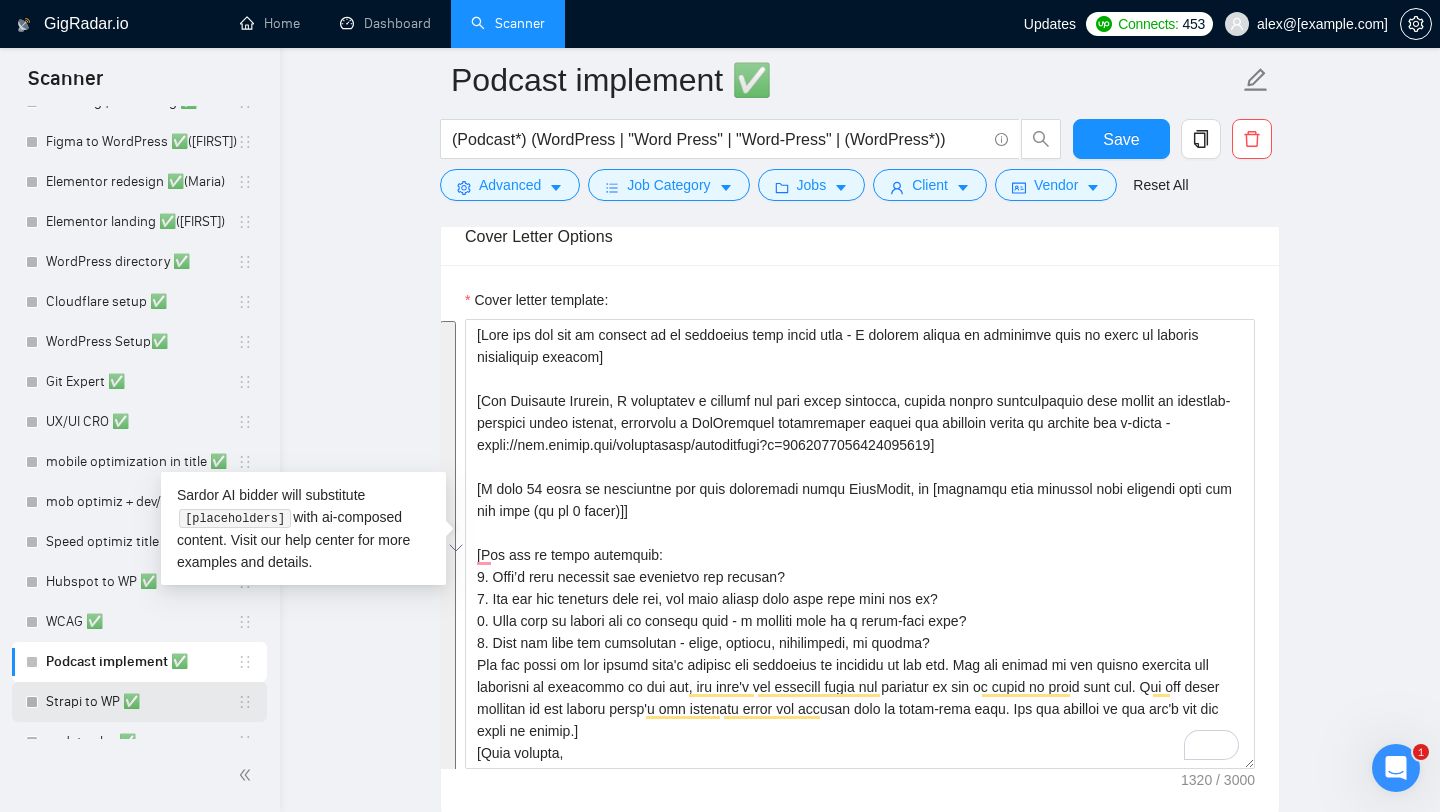click on "Strapi to WP ✅" at bounding box center (141, 702) 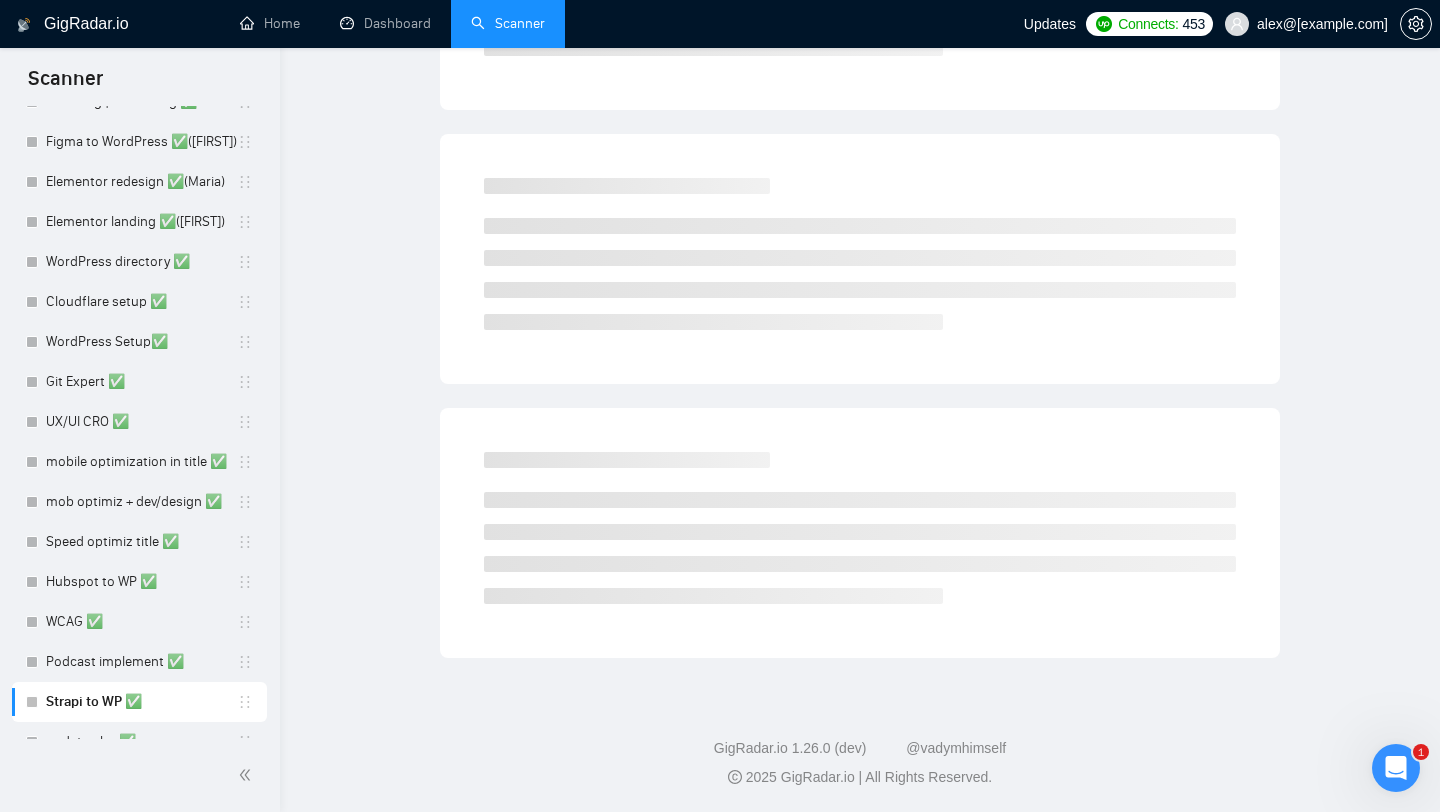 scroll, scrollTop: 0, scrollLeft: 0, axis: both 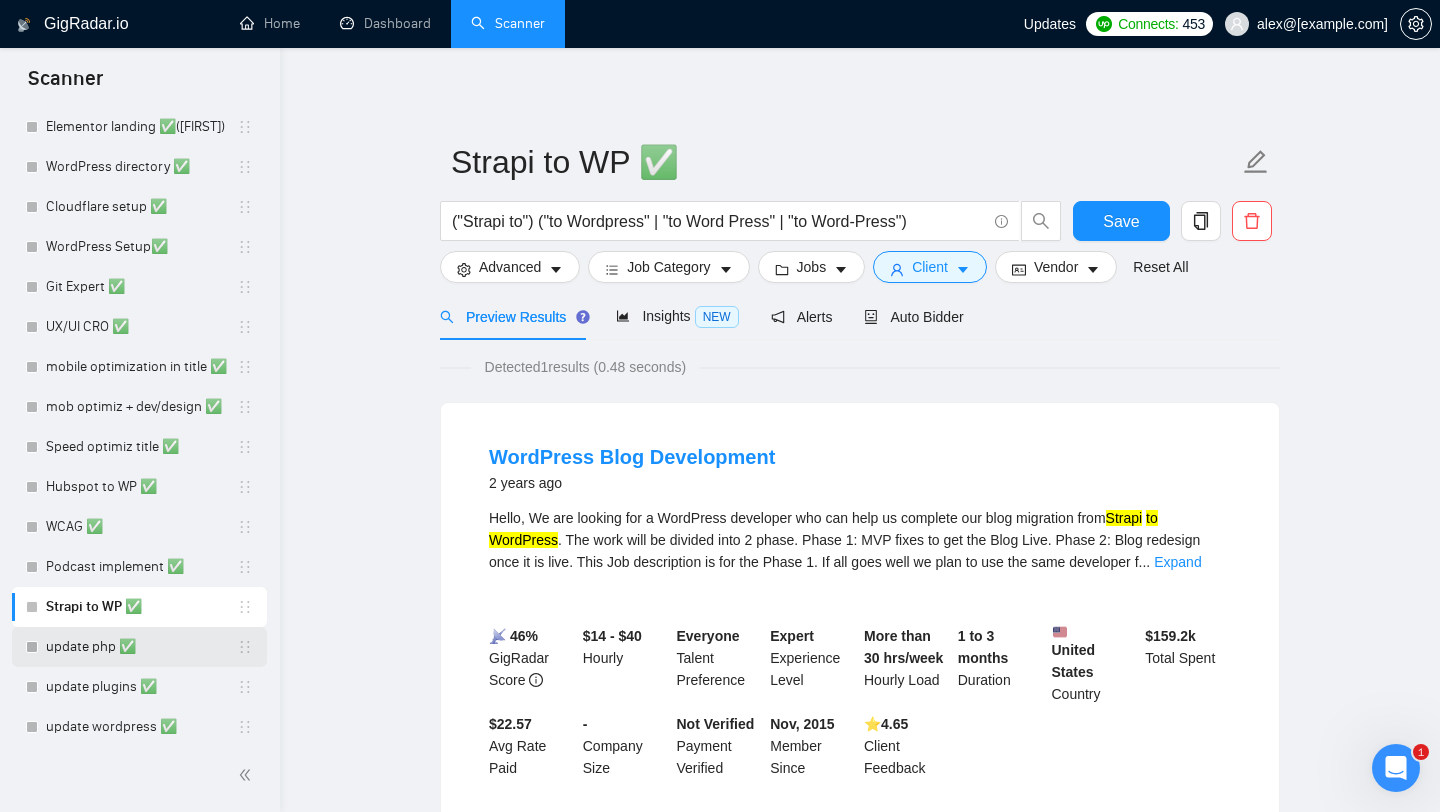 click on "update php ✅" at bounding box center (141, 647) 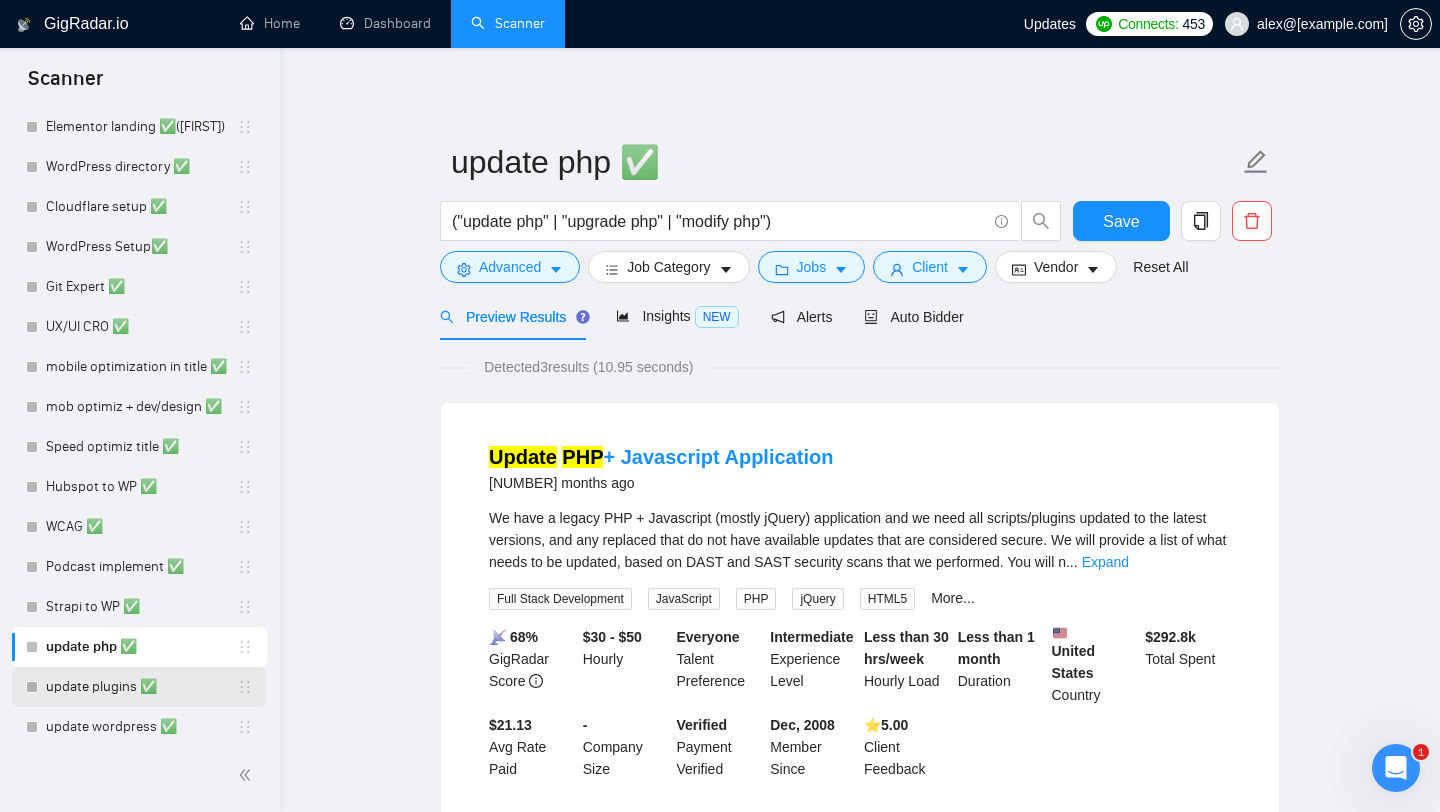 click on "update plugins ✅" at bounding box center (141, 687) 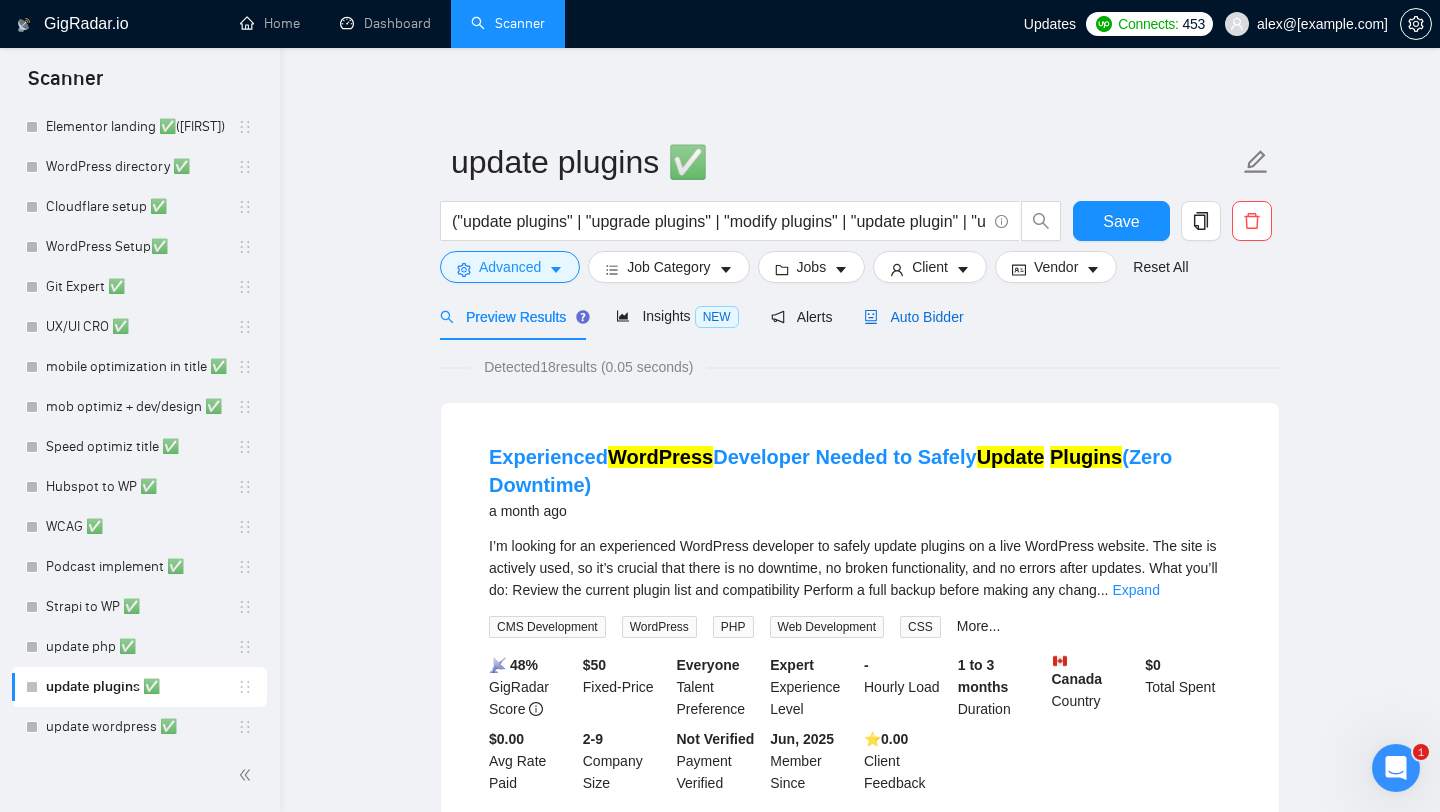 drag, startPoint x: 905, startPoint y: 305, endPoint x: 871, endPoint y: 334, distance: 44.687805 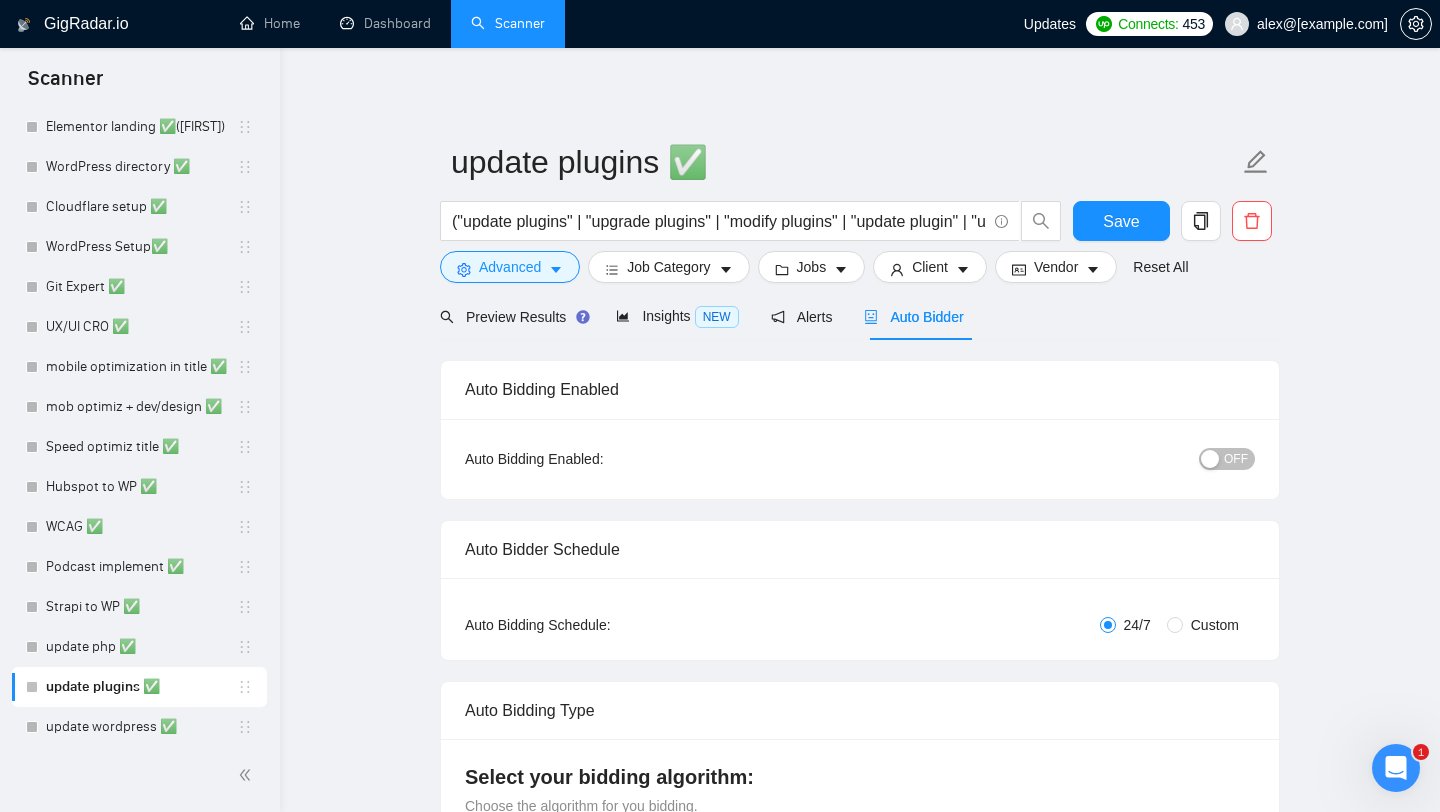 type 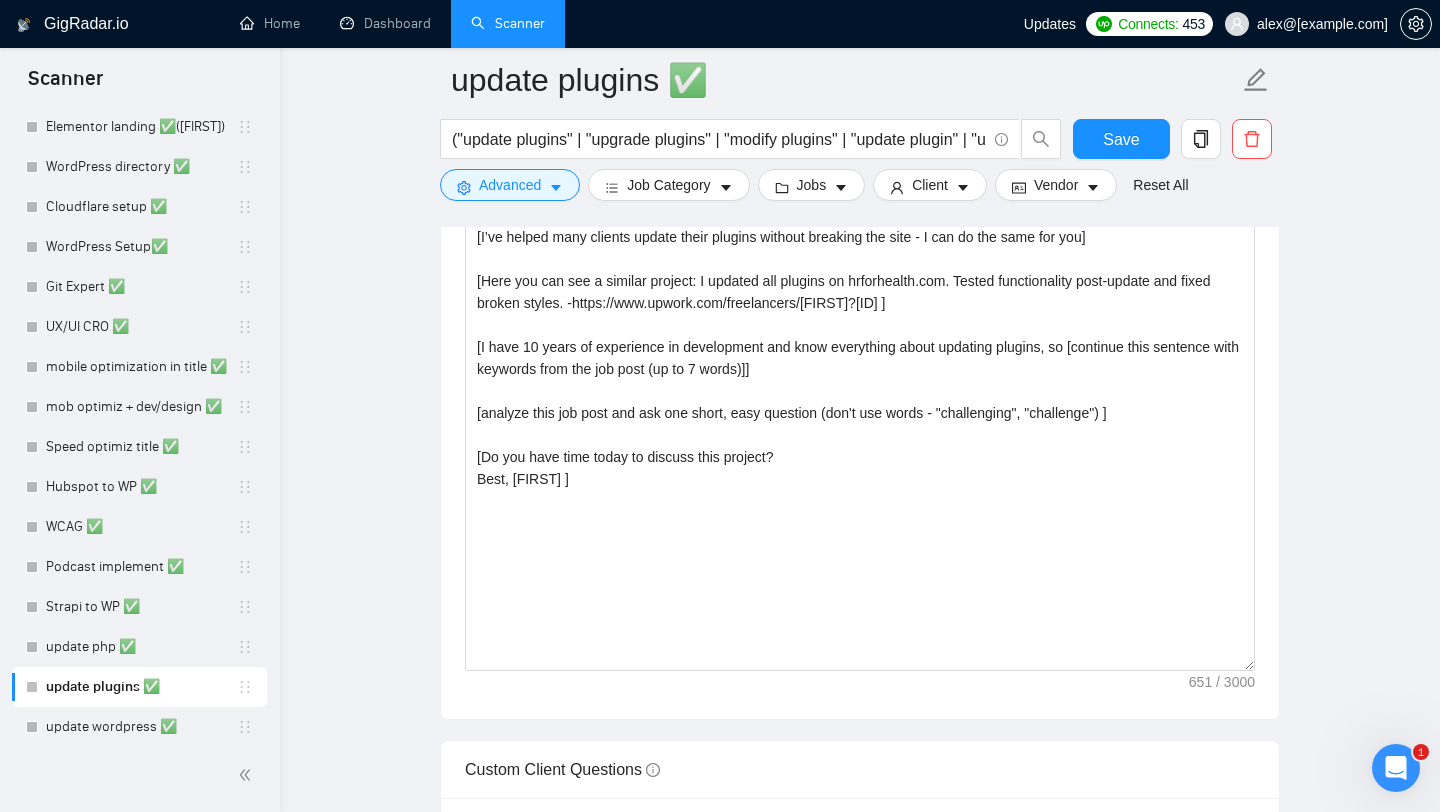 scroll, scrollTop: 2395, scrollLeft: 0, axis: vertical 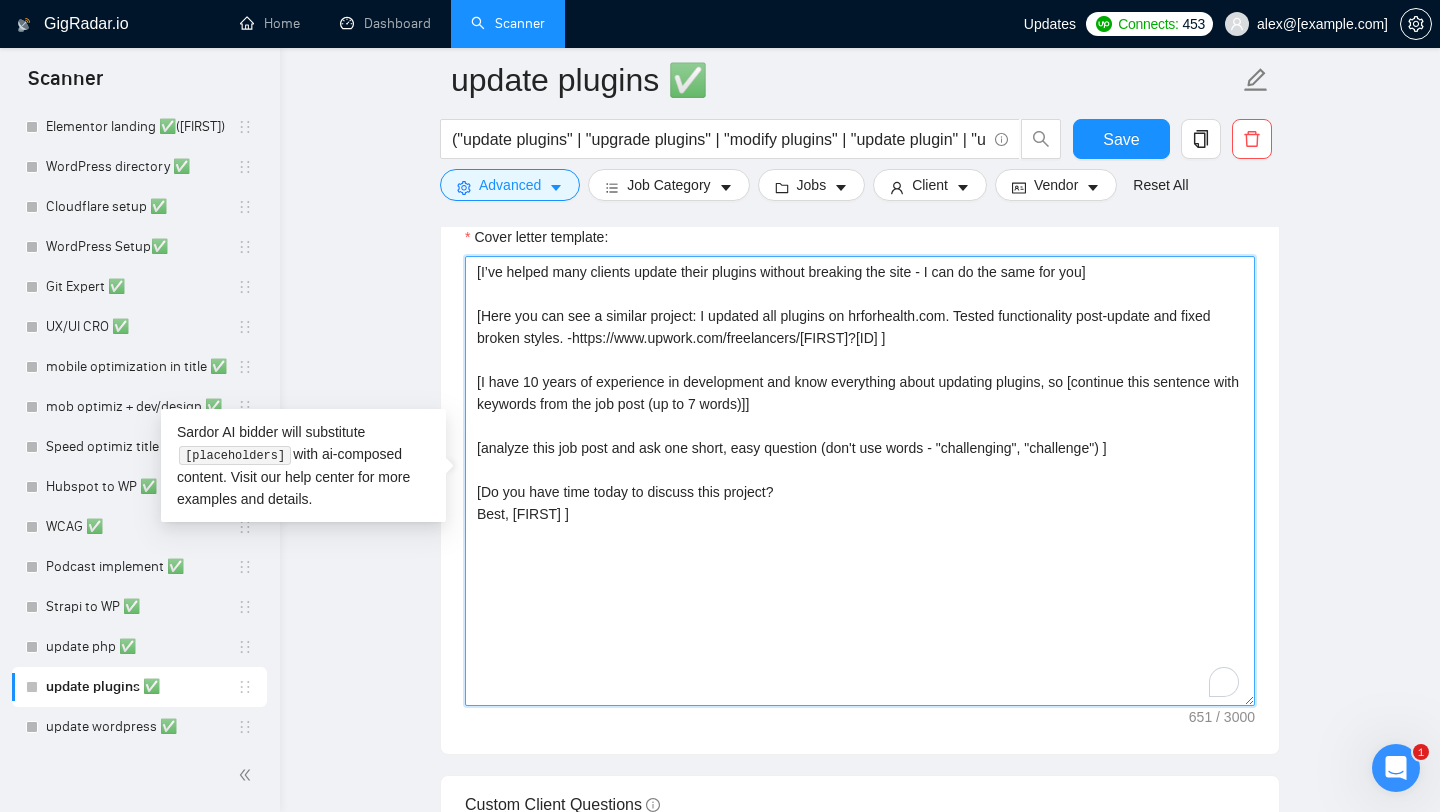 drag, startPoint x: 571, startPoint y: 524, endPoint x: 422, endPoint y: 235, distance: 325.1492 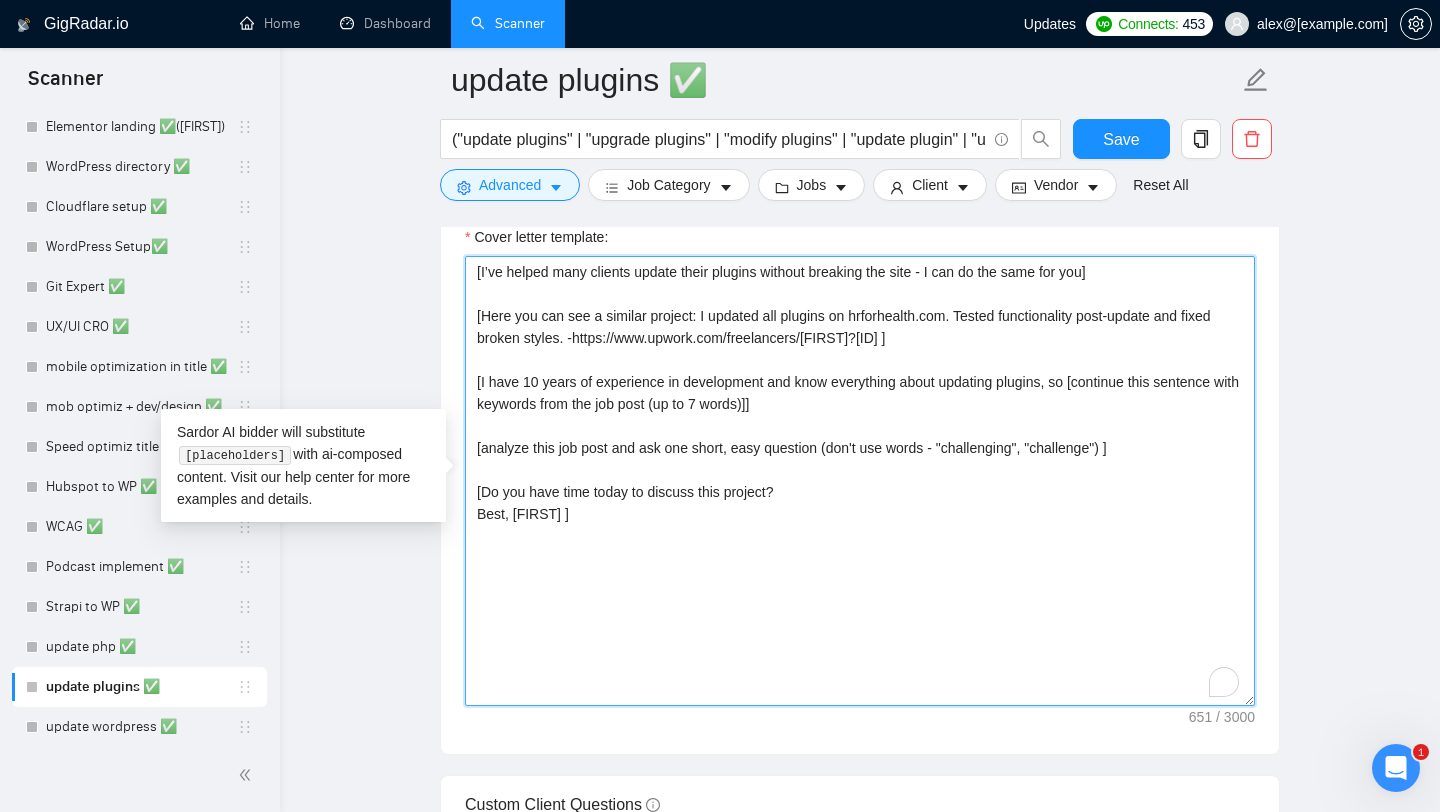 click on "Germany
update plugins ✅ ("update plugins" | "upgrade plugins" | "modify plugins" | "update plugin" | "upgrade plugin" | "modify plugin") (WordPress | "Word Press" | "Word-Press" | (WordPress*)) Save Advanced   Job Category   Jobs   Client   Vendor   Reset All Preview Results Insights NEW Alerts Auto Bidder Auto Bidding Enabled Auto Bidding Enabled: OFF Auto Bidder Schedule Auto Bidding Type: Automated (recommended) Semi-automated Auto Bidding Schedule: 24/7 Custom Custom Auto Bidder Schedule Repeat every week on Monday Tuesday Wednesday Thursday Friday Saturday Sunday Active Hours ( Europe/Kiev ): From: To: ( 24  hours) Europe/Kiev Auto Bidding Type Select your bidding algorithm: Choose the algorithm for you bidding. The price per proposal does not include your connects expenditure. Template Bidder Works great for narrow segments and short cover letters that don't change. 0.50  credits / proposal Sardor AI 🤖 Personalise your cover letter with ai [placeholders] 1.00  credits / proposal Experimental Laziza AI" at bounding box center [860, 448] 